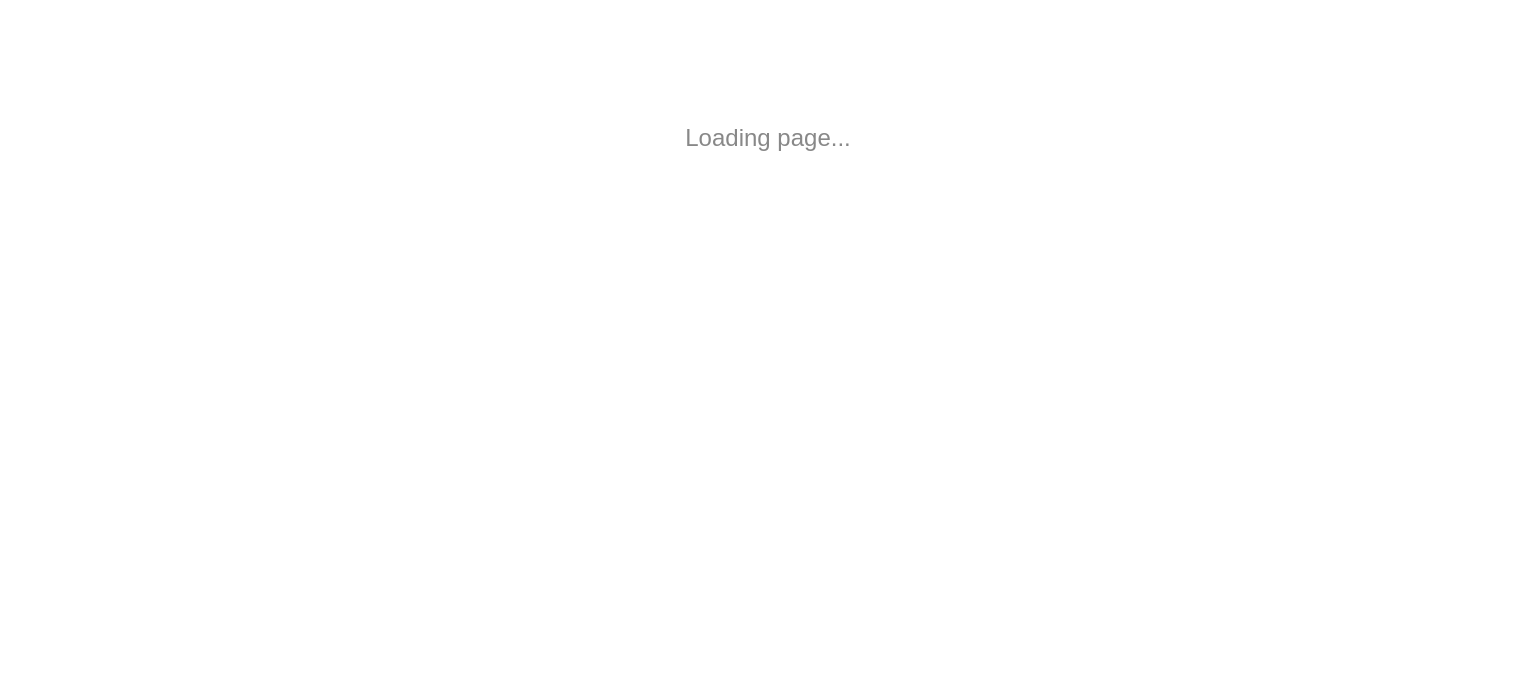 scroll, scrollTop: 0, scrollLeft: 0, axis: both 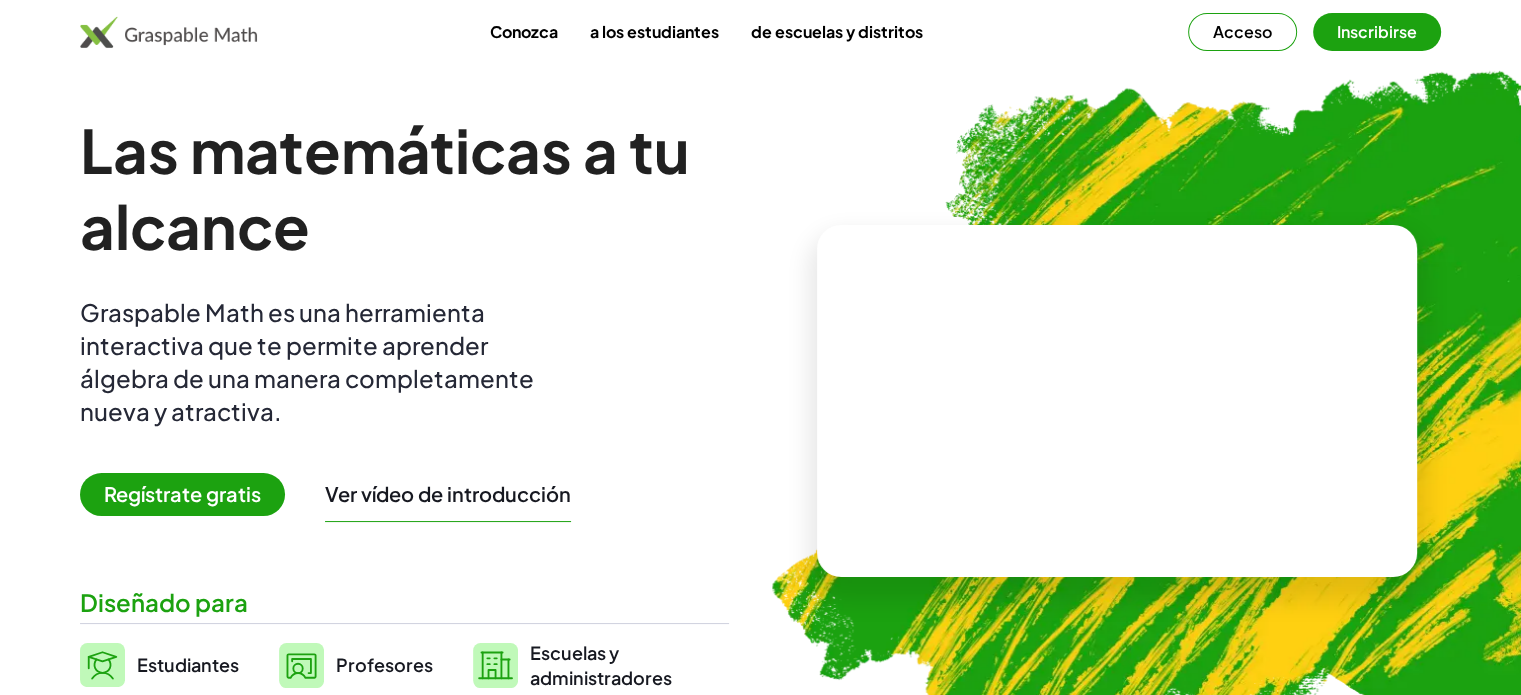 click on "Regístrate gratis" at bounding box center (182, 493) 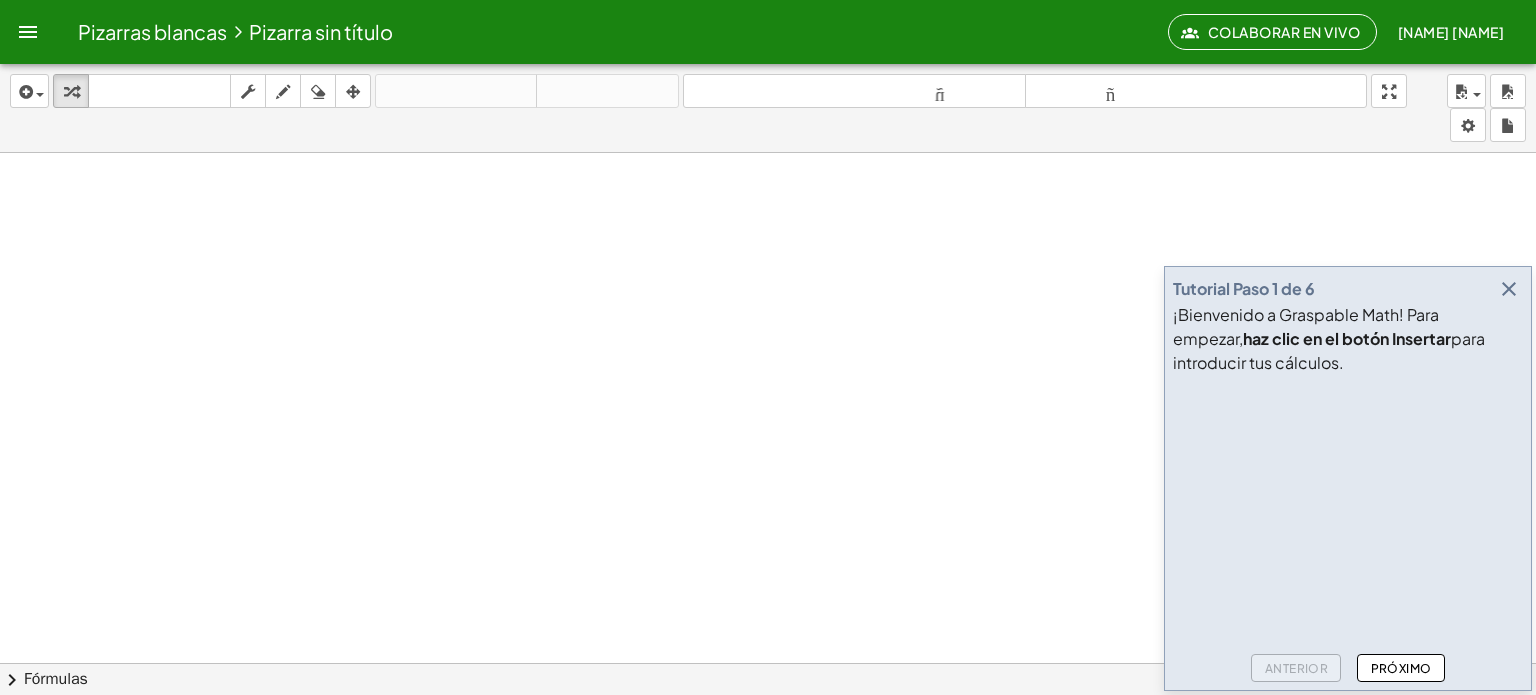 click on "Anterior Próximo" at bounding box center (1348, 664) 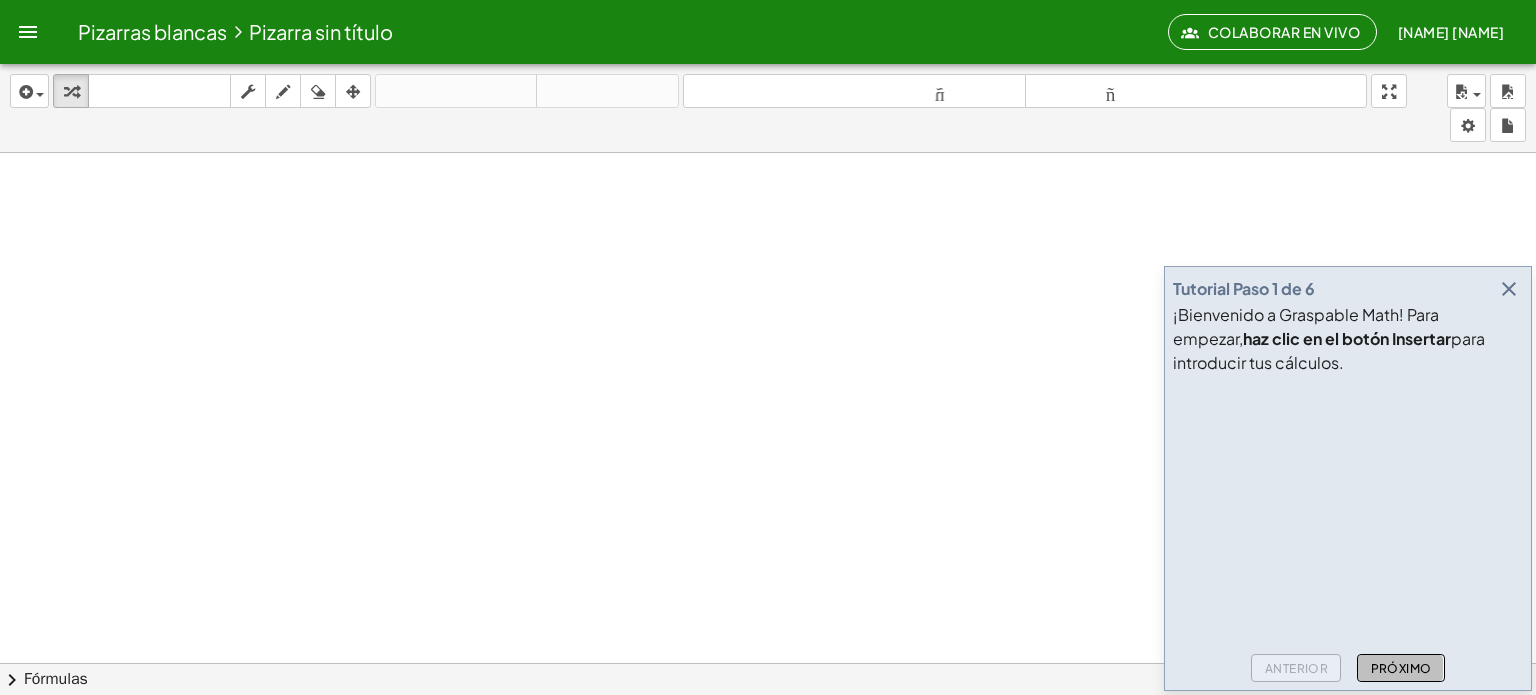 click on "Próximo" at bounding box center [1401, 668] 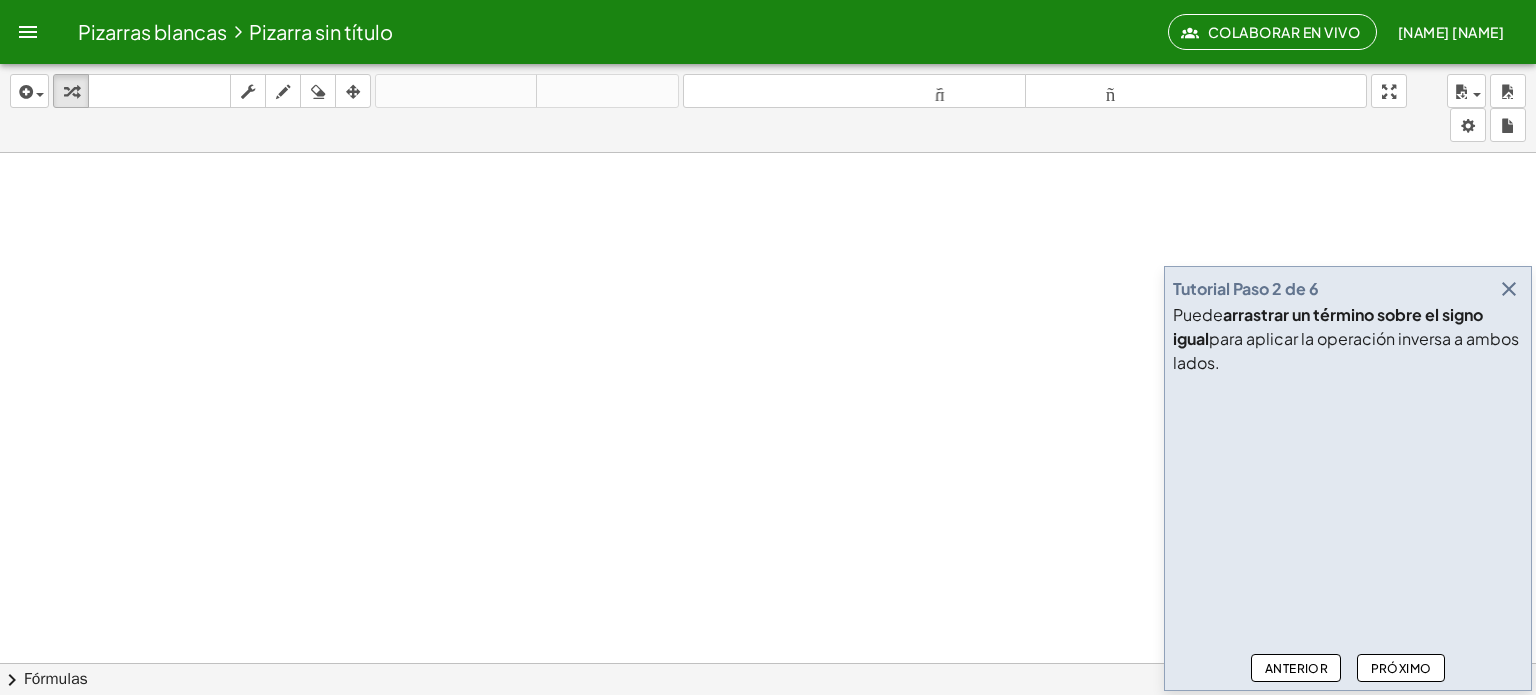click on "Próximo" at bounding box center (1401, 668) 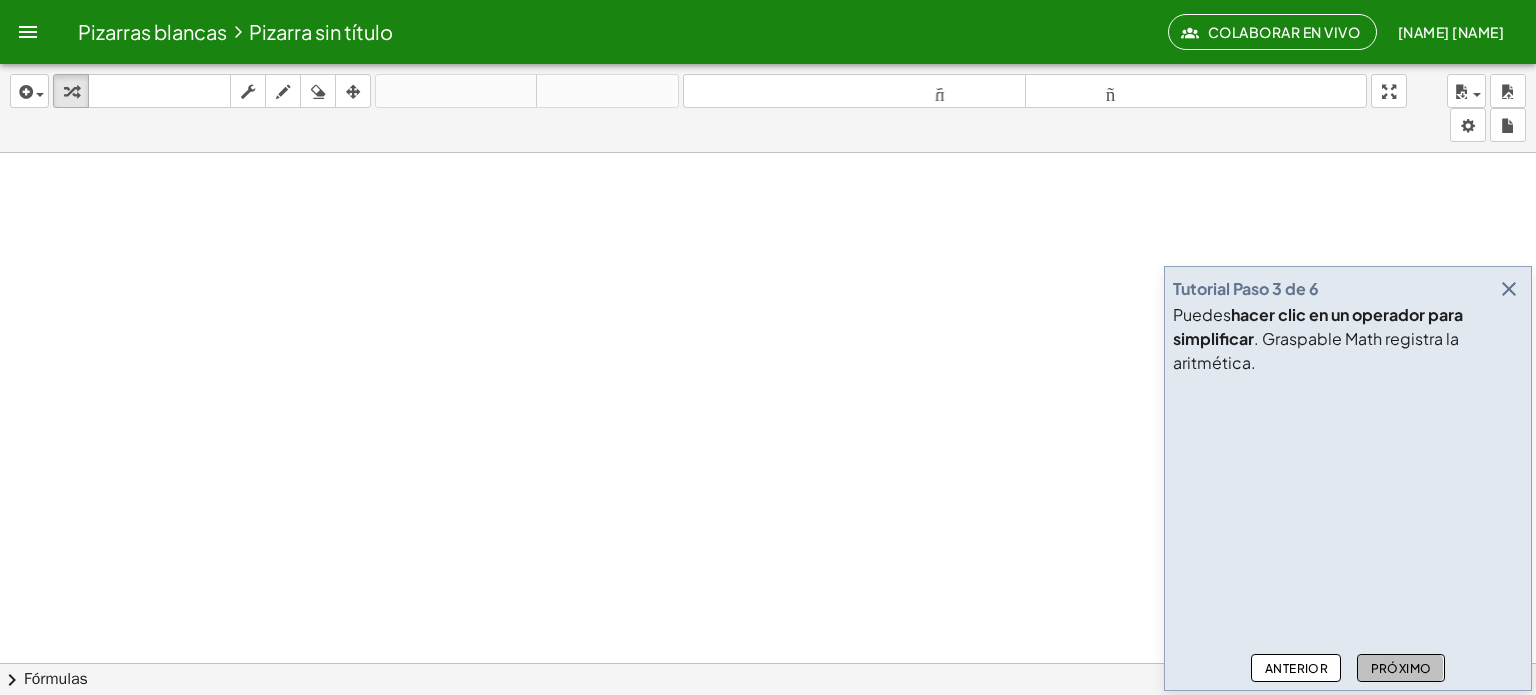 click on "Próximo" at bounding box center (1401, 668) 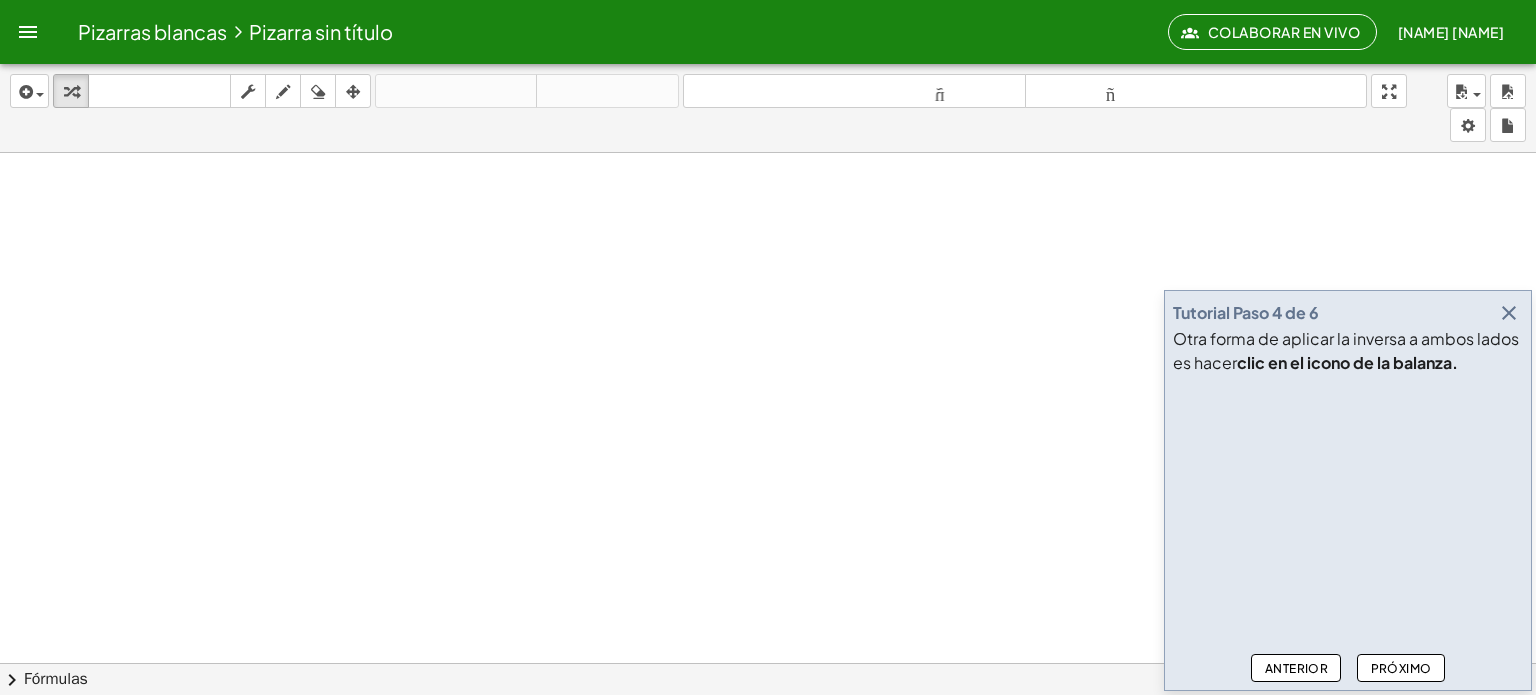 click on "Próximo" at bounding box center [1401, 668] 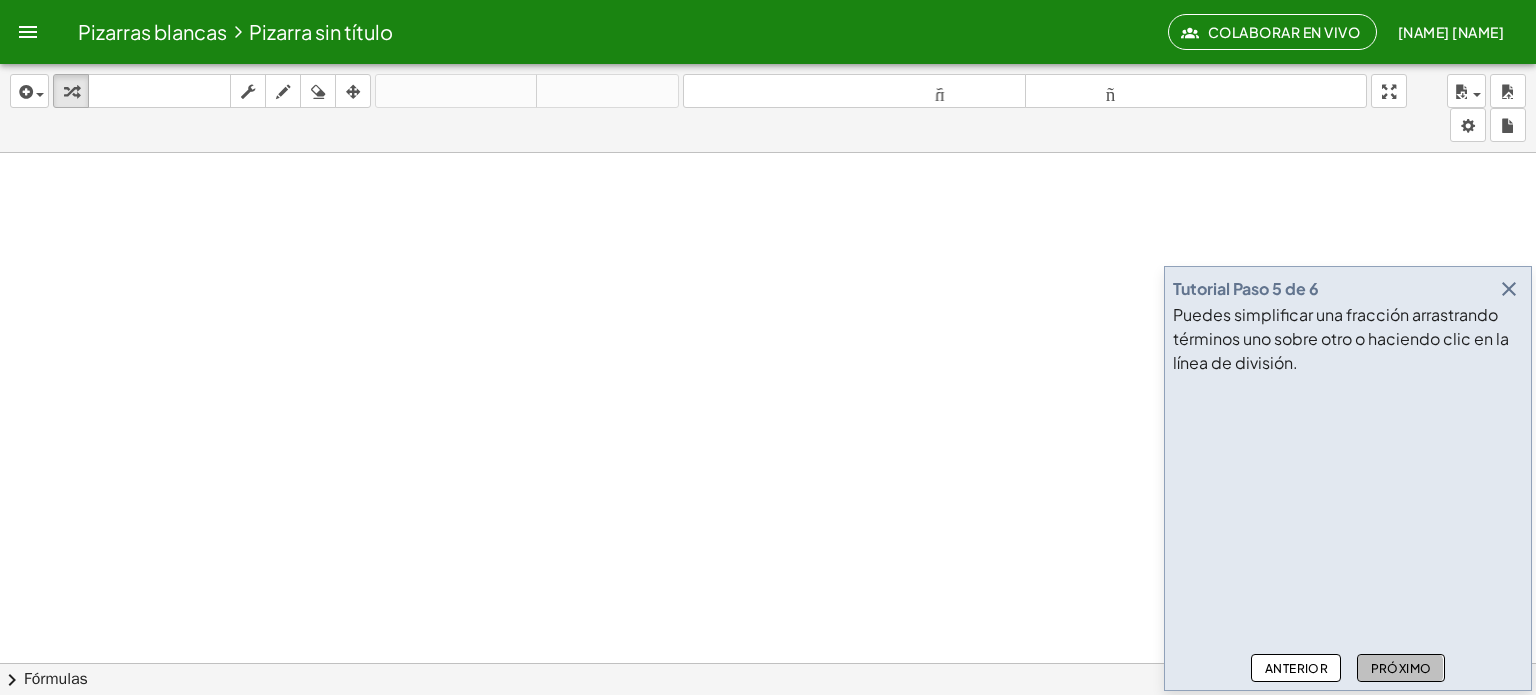 click on "Próximo" at bounding box center [1401, 668] 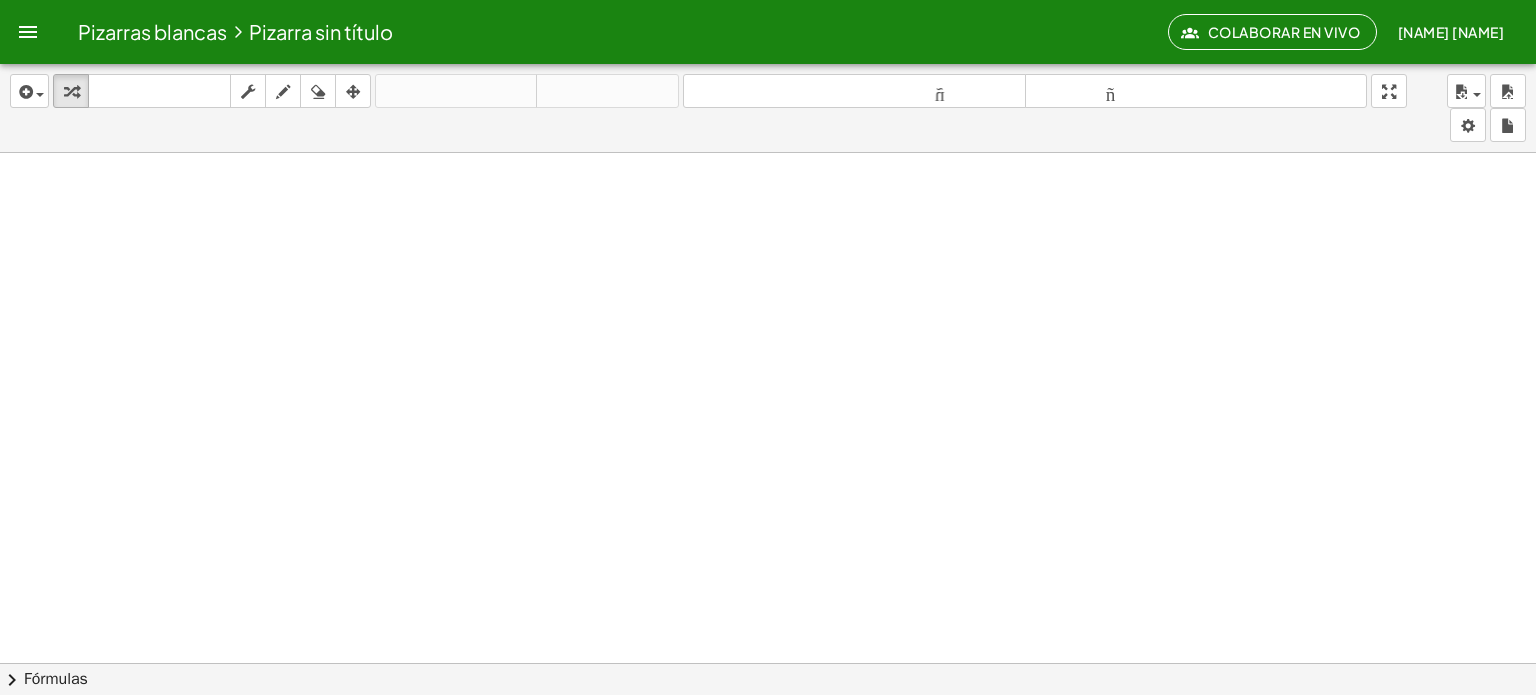click on "chevron_right Fórmulas" 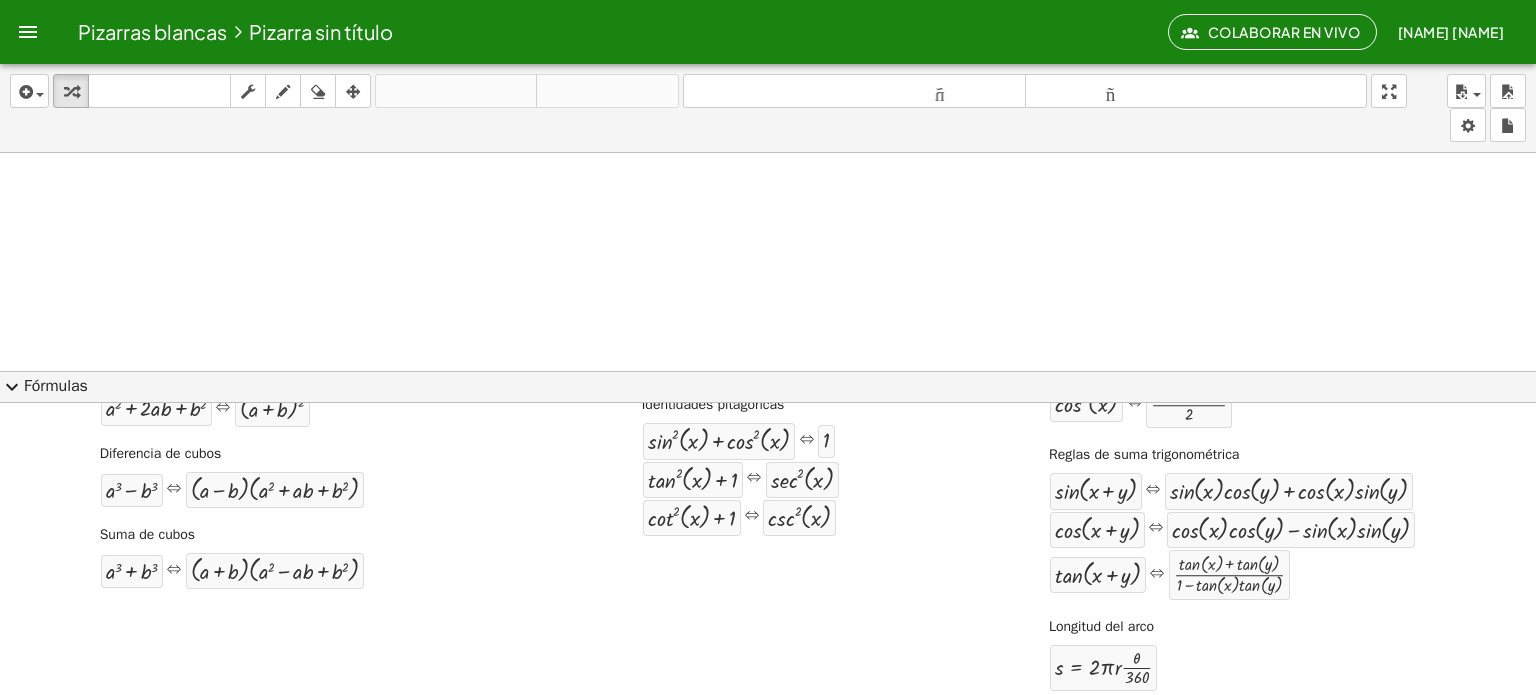 scroll, scrollTop: 407, scrollLeft: 0, axis: vertical 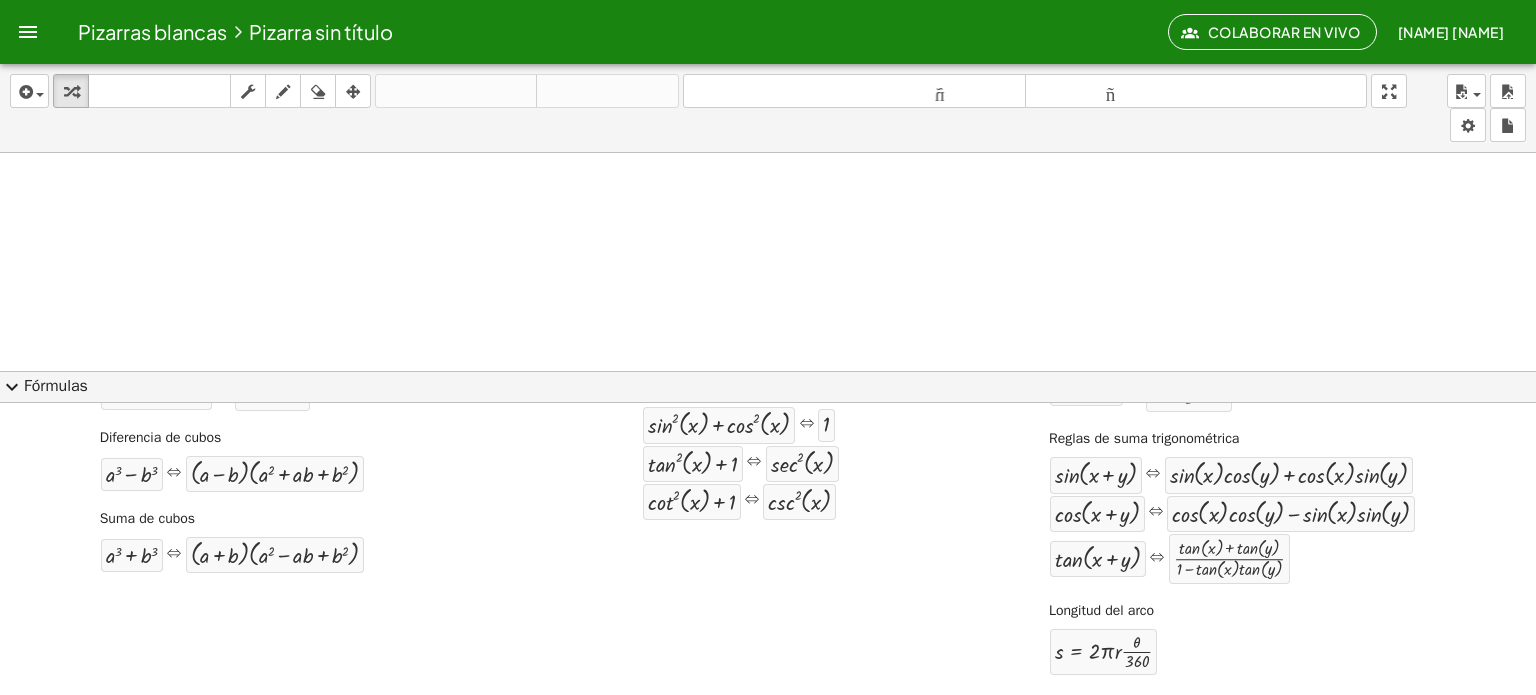 click at bounding box center [768, 742] 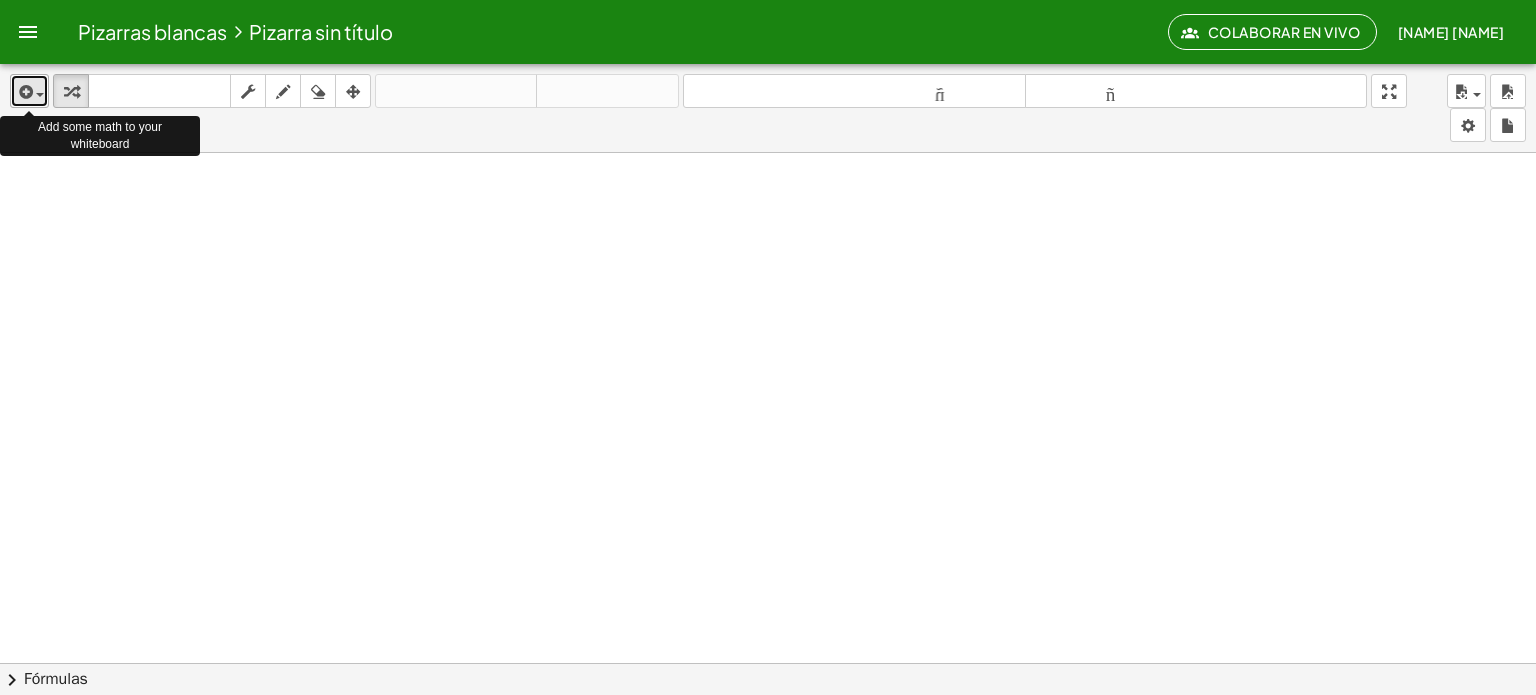 click at bounding box center (24, 92) 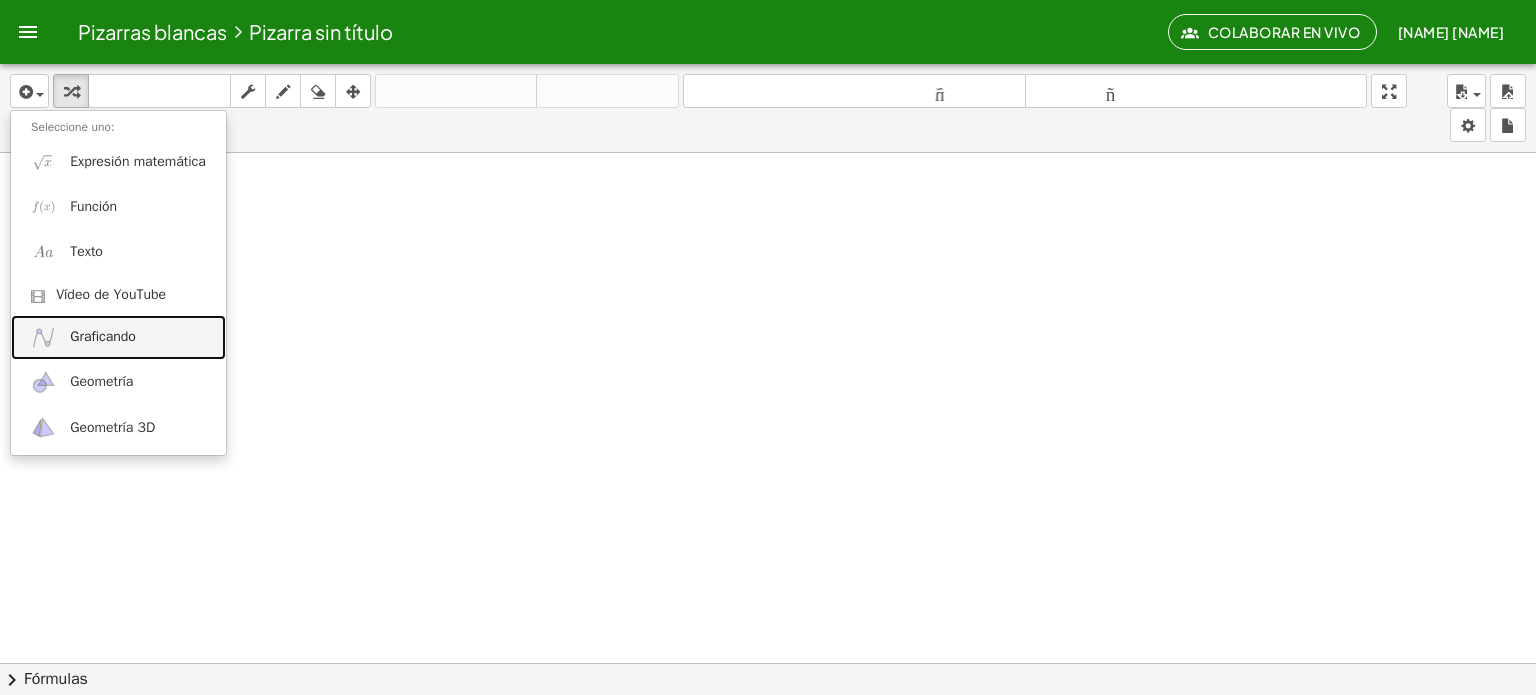 click on "Graficando" at bounding box center [103, 336] 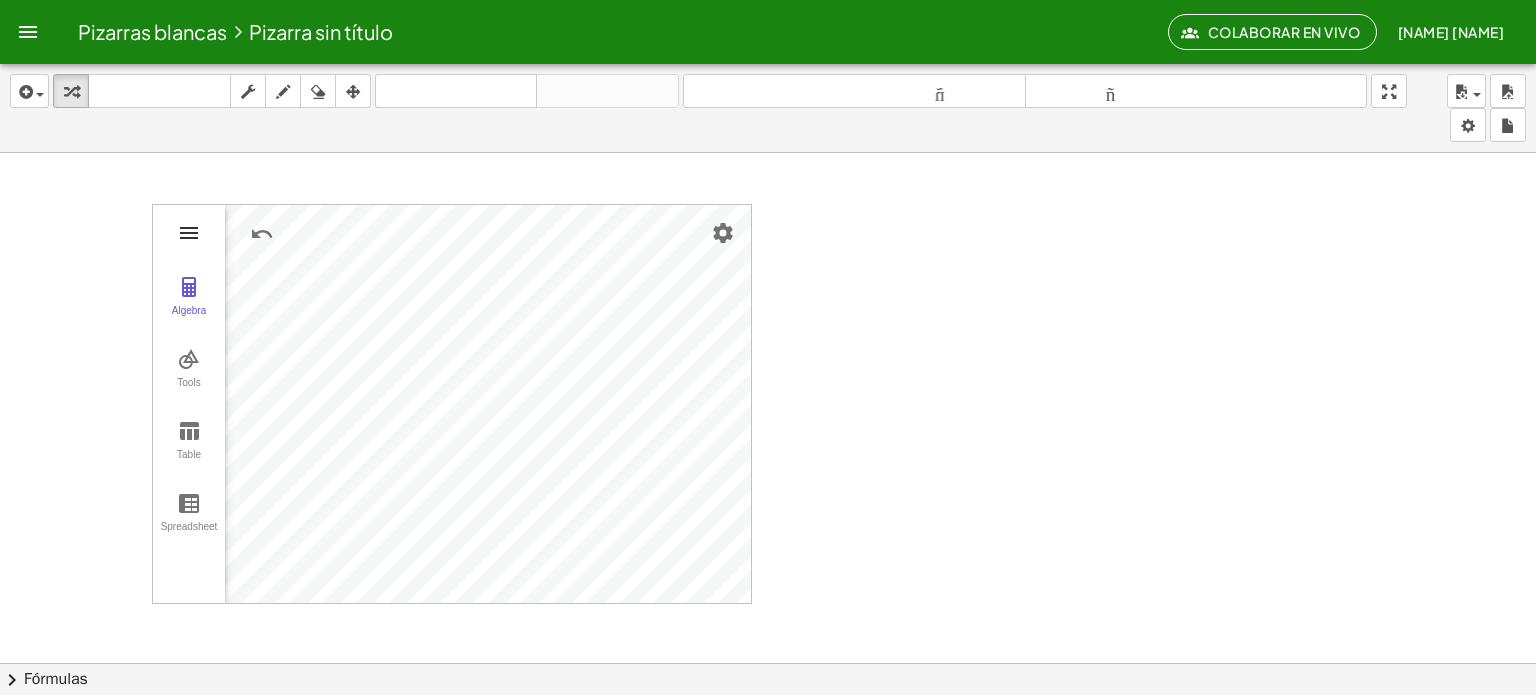 click at bounding box center [189, 233] 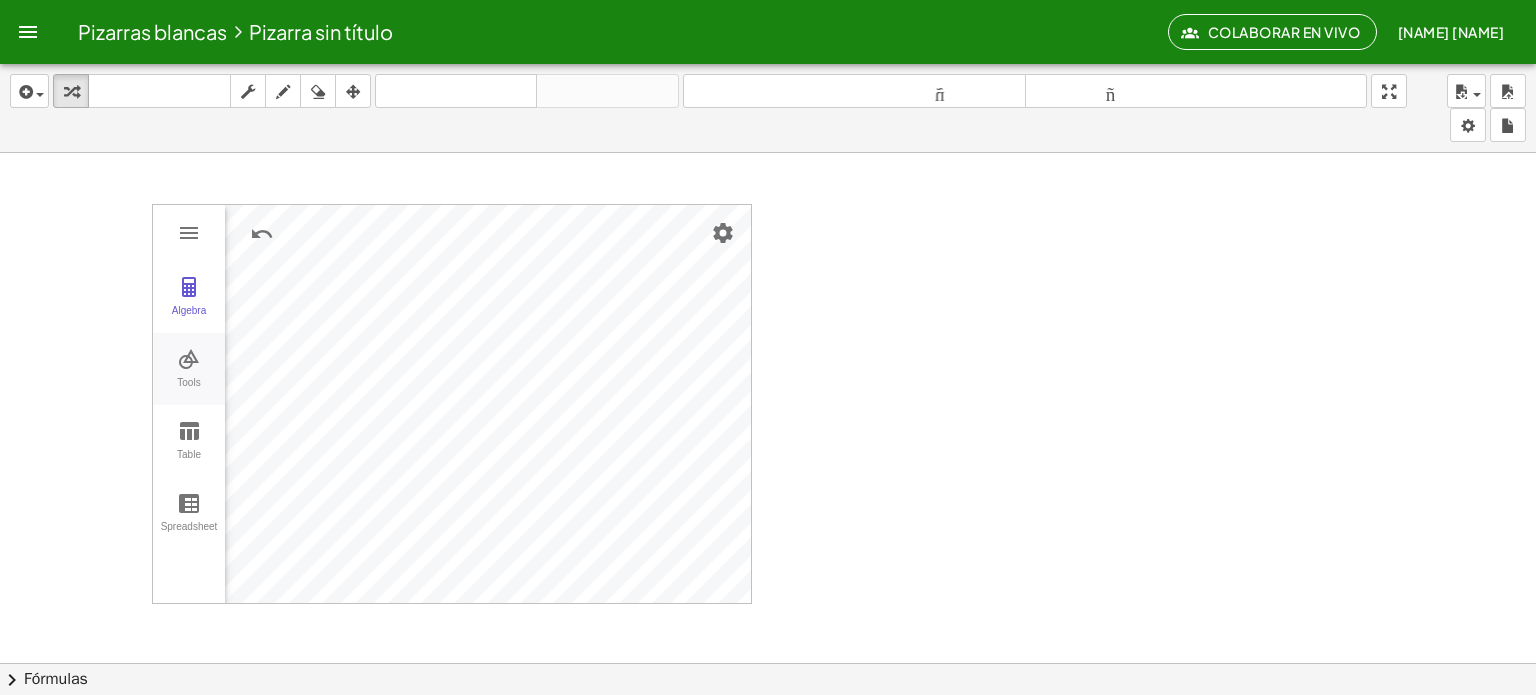 click at bounding box center (189, 359) 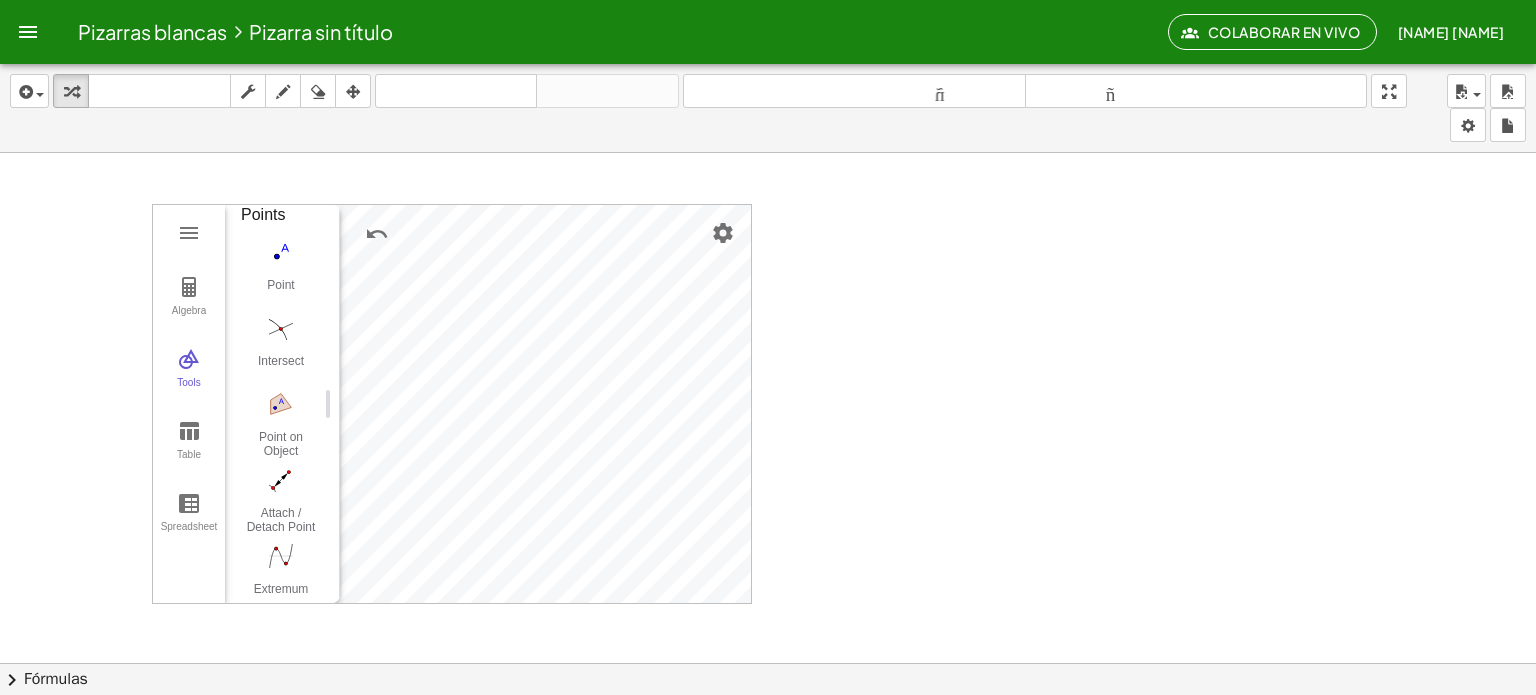 scroll, scrollTop: 1266, scrollLeft: 0, axis: vertical 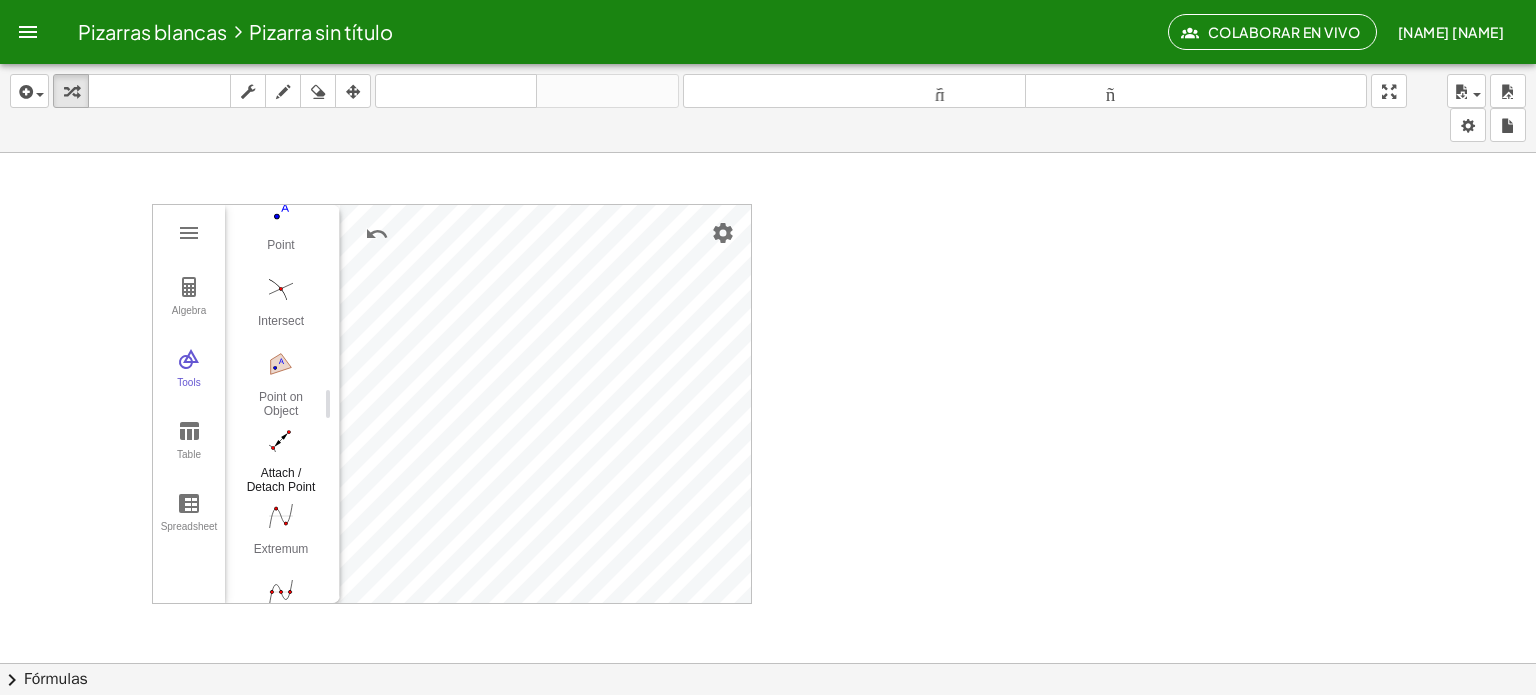 click at bounding box center [281, 440] 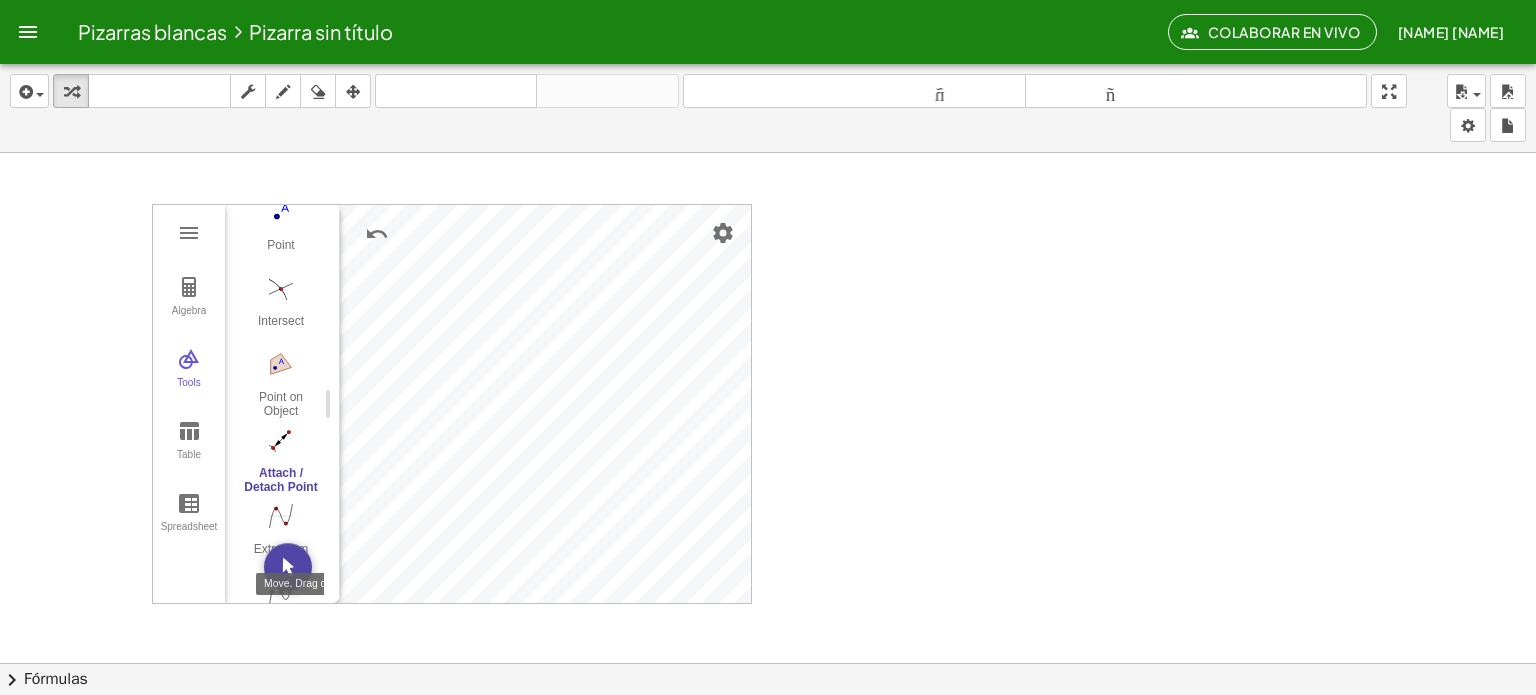 click at bounding box center (288, 567) 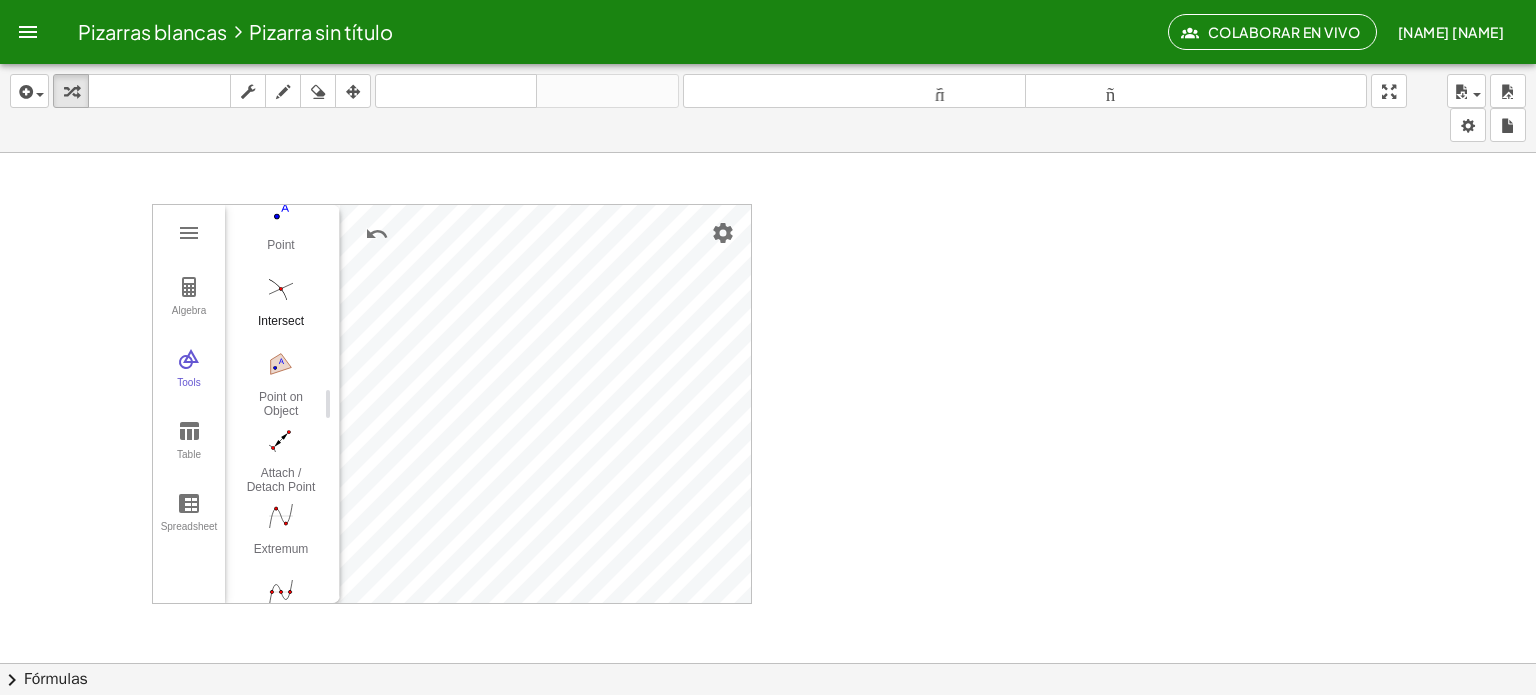 click at bounding box center [281, -744] 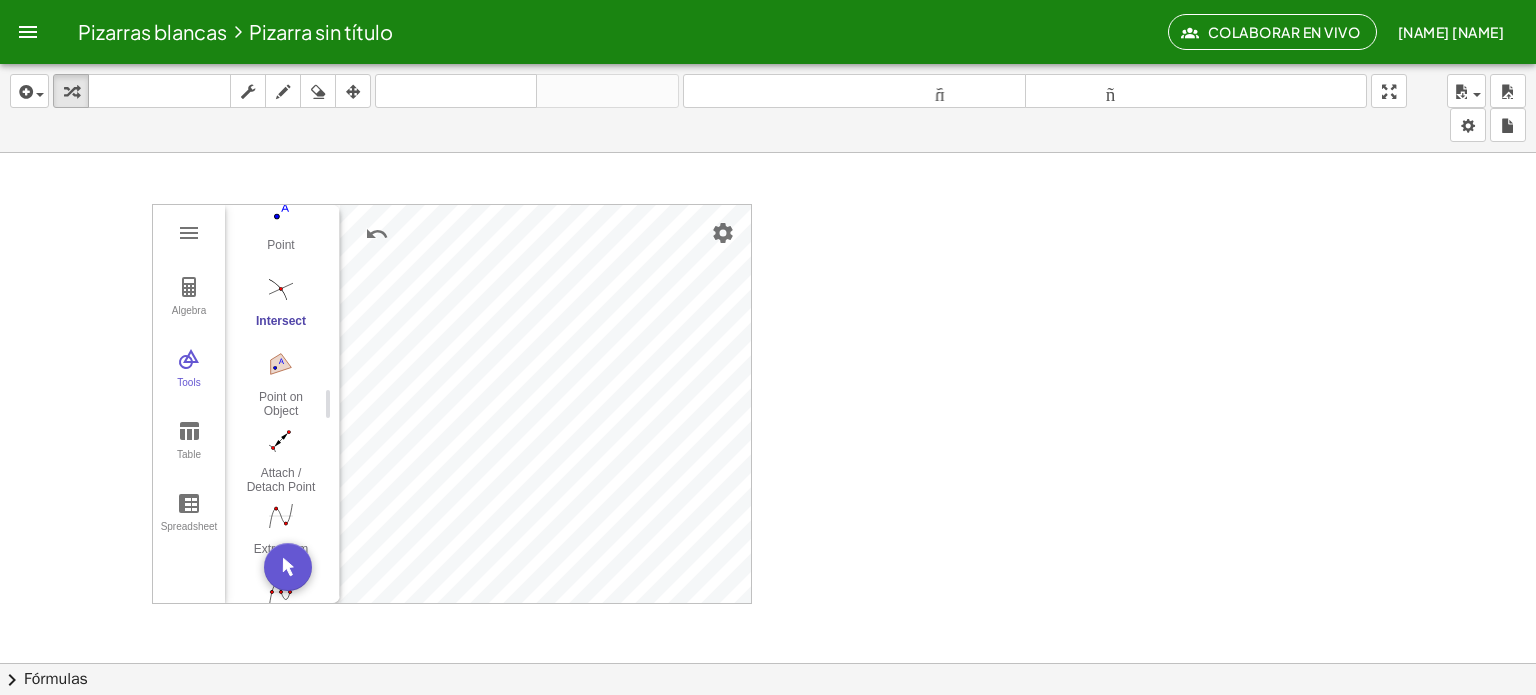 click on "Algebra Tools Table Spreadsheet GeoGebra Graphing Calculator Basic Tools Move Point Slider Intersect Extremum Roots Best Fit Line Edit Select Objects Move Graphics View Delete Show / Hide Label Show / Hide Object Copy Visual Style Media Text Points Point Intersect Point on Object Attach / Detach Point Extremum Roots Complex Number List Lines Line Ray Vector Others Pen Freehand Function Button Check Box Input Box" at bounding box center (452, 404) 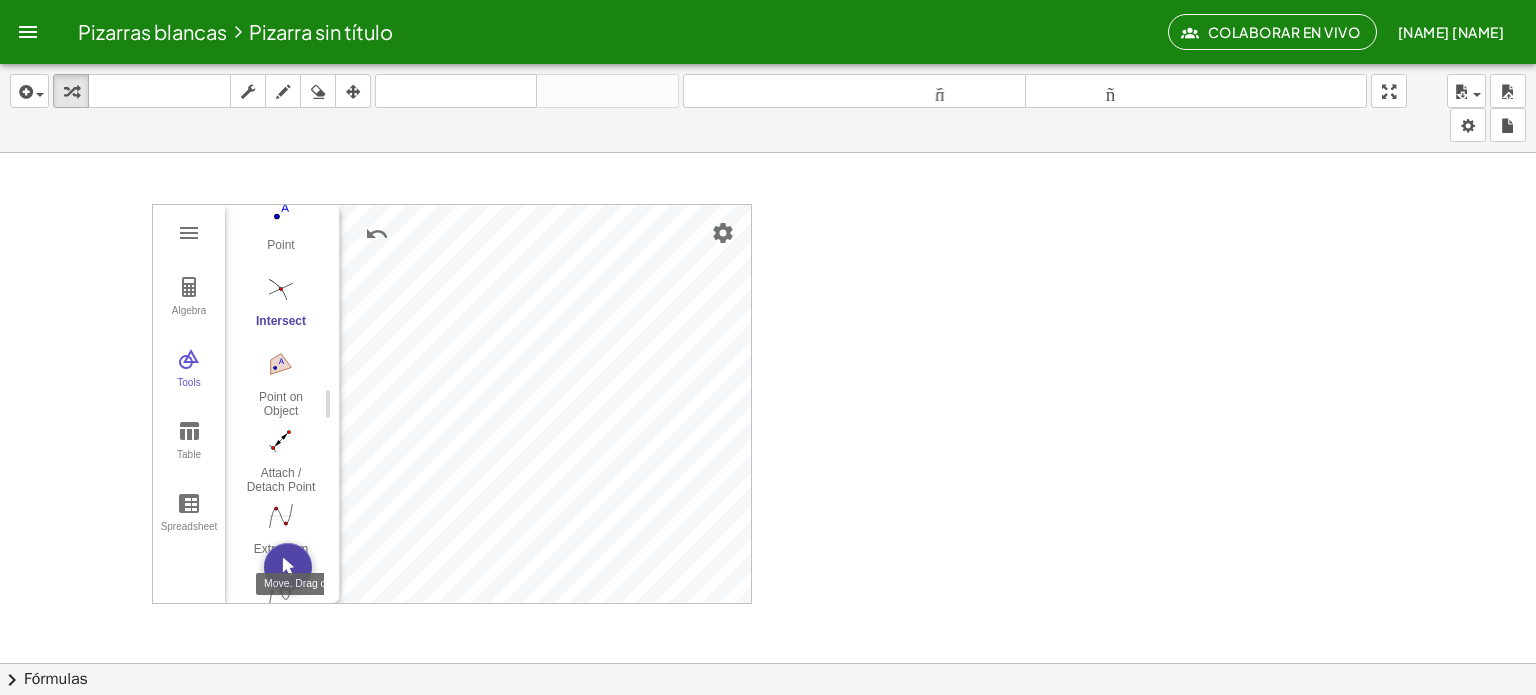 click at bounding box center [288, 567] 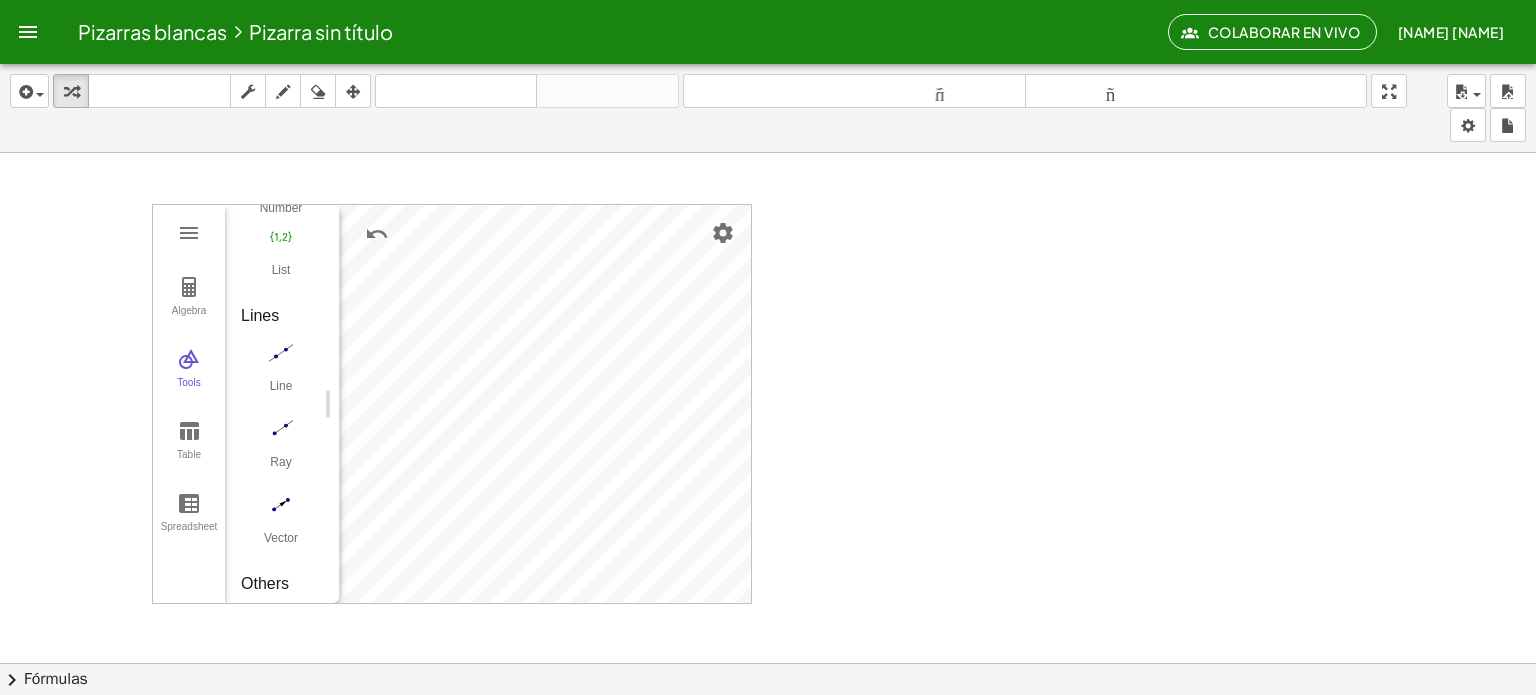 scroll, scrollTop: 1786, scrollLeft: 0, axis: vertical 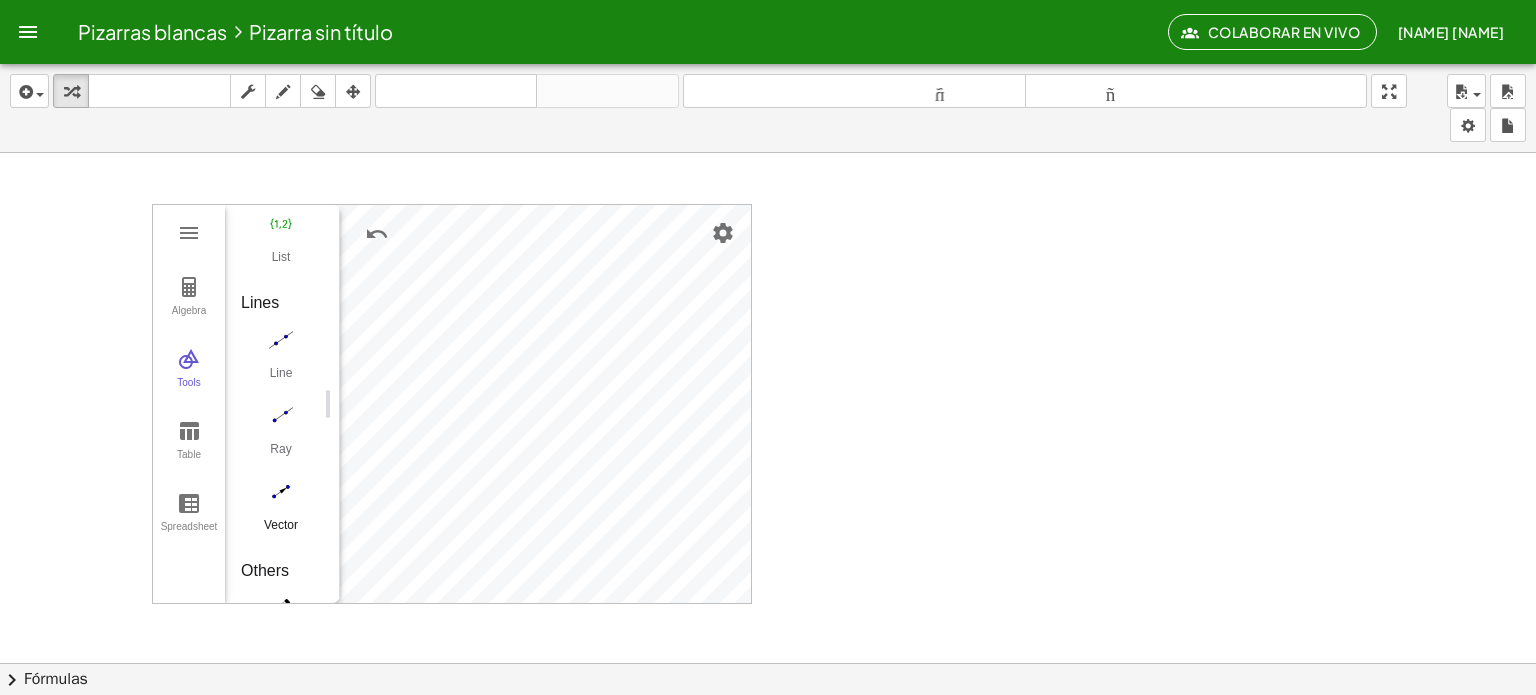 click on "Vector" at bounding box center [281, 511] 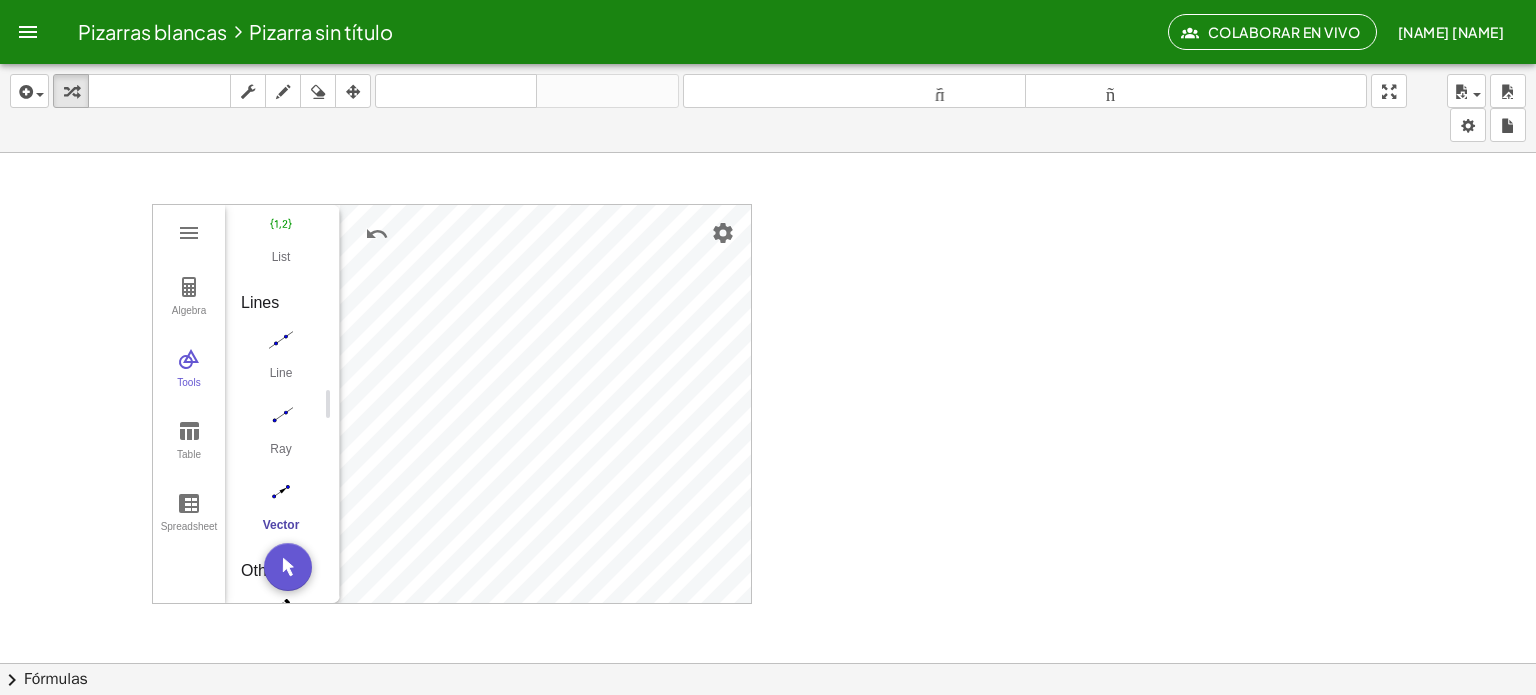 click on "Vector" at bounding box center (281, 511) 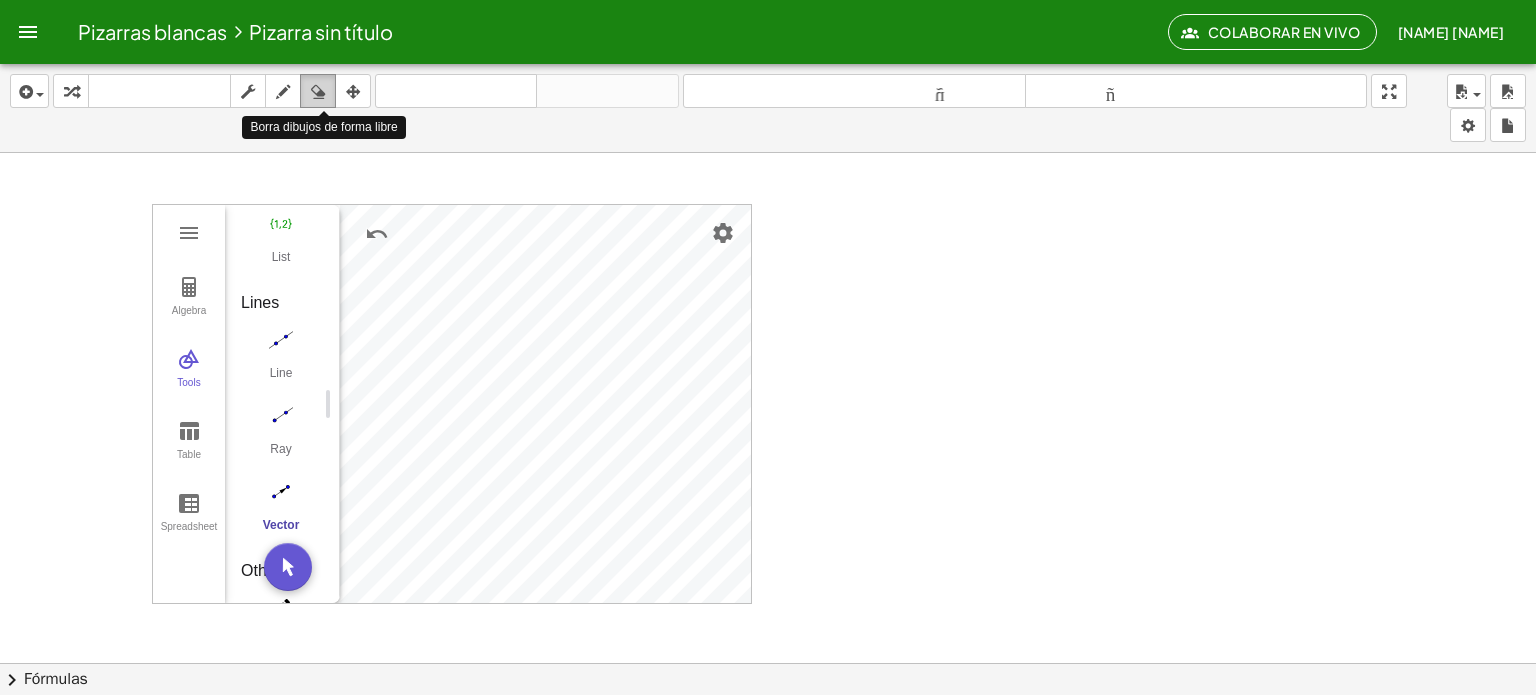 click at bounding box center (318, 91) 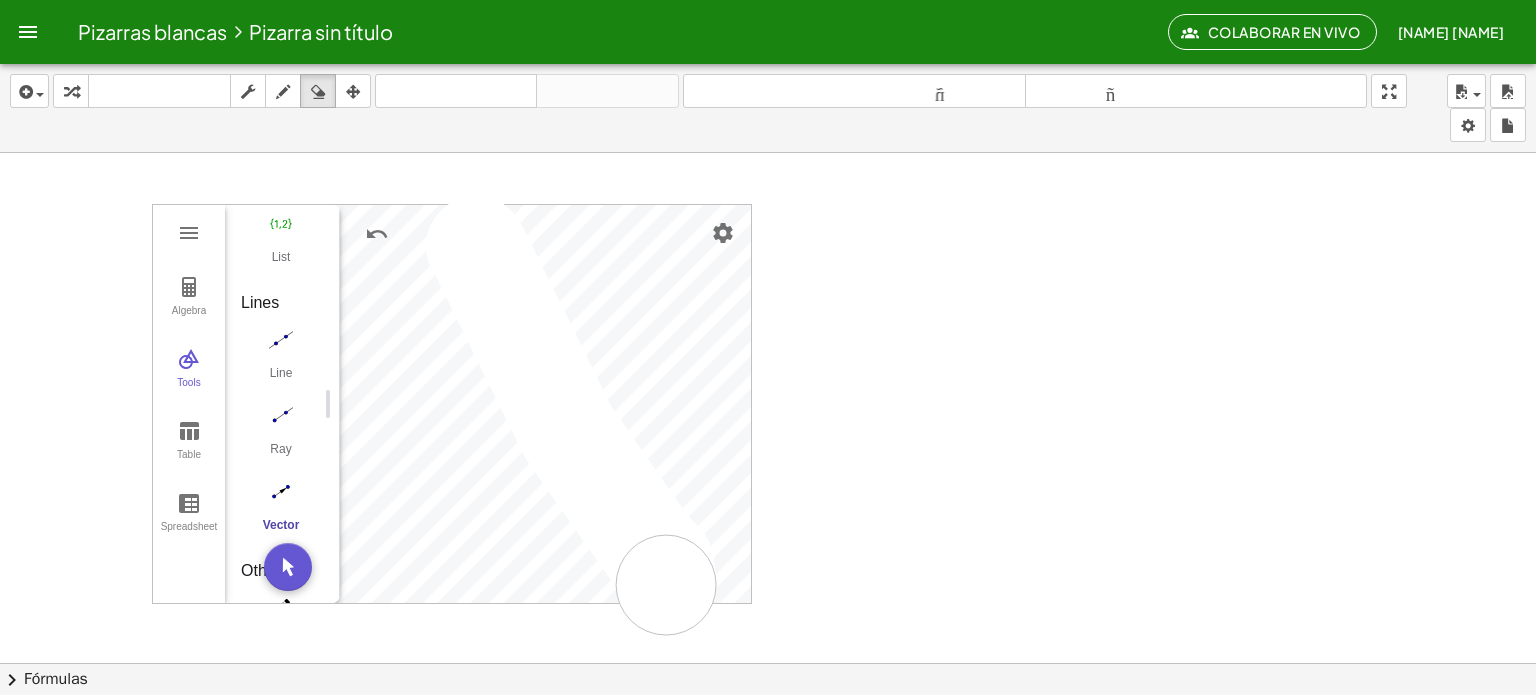 drag, startPoint x: 476, startPoint y: 245, endPoint x: 667, endPoint y: 597, distance: 400.48096 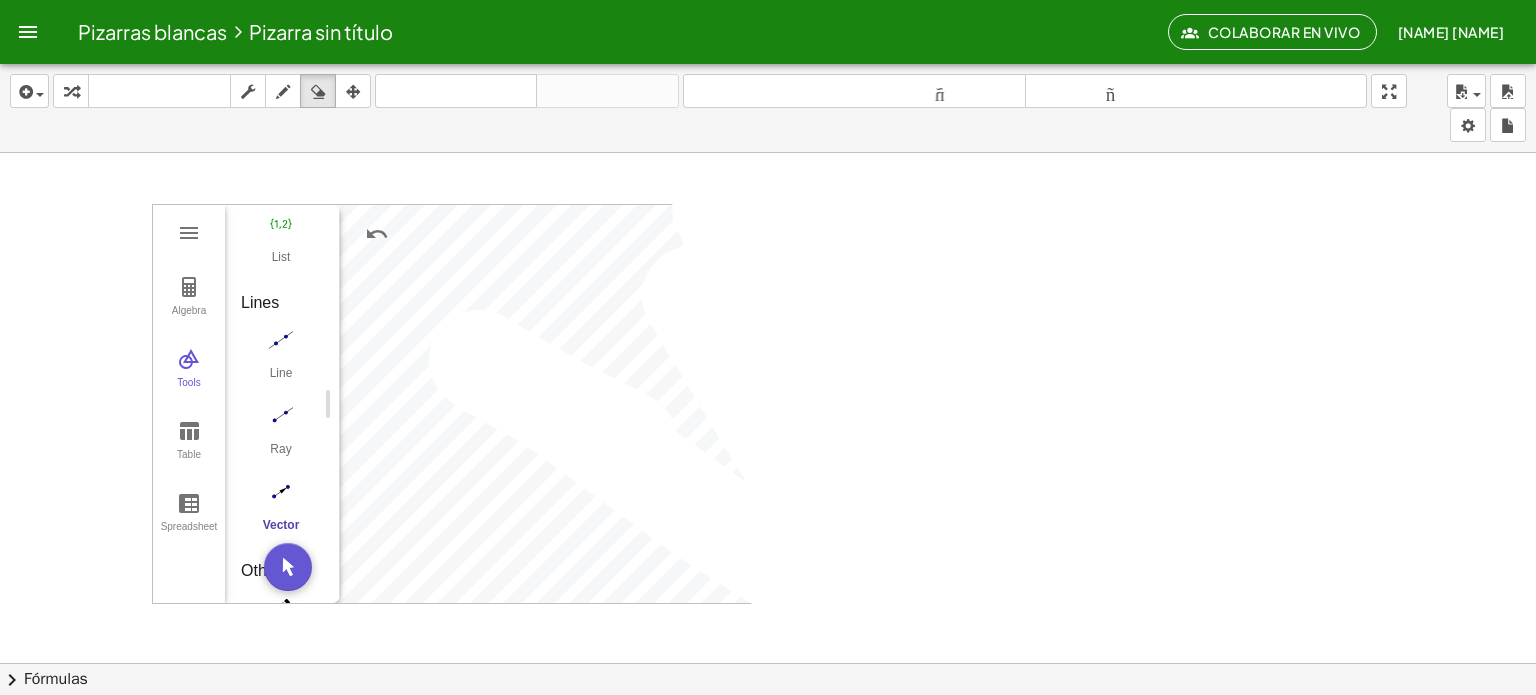 drag, startPoint x: 627, startPoint y: 440, endPoint x: 688, endPoint y: 266, distance: 184.38275 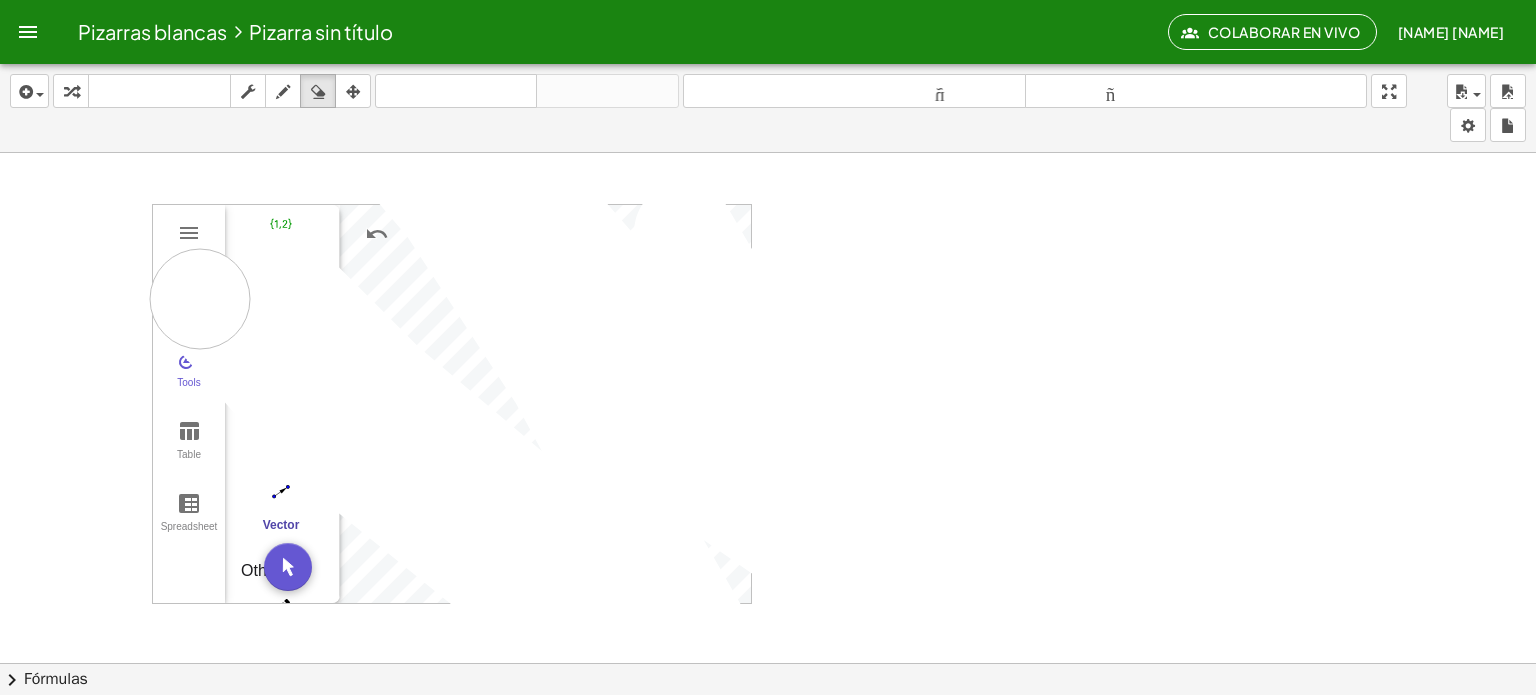 drag, startPoint x: 684, startPoint y: 231, endPoint x: 383, endPoint y: 418, distance: 354.35858 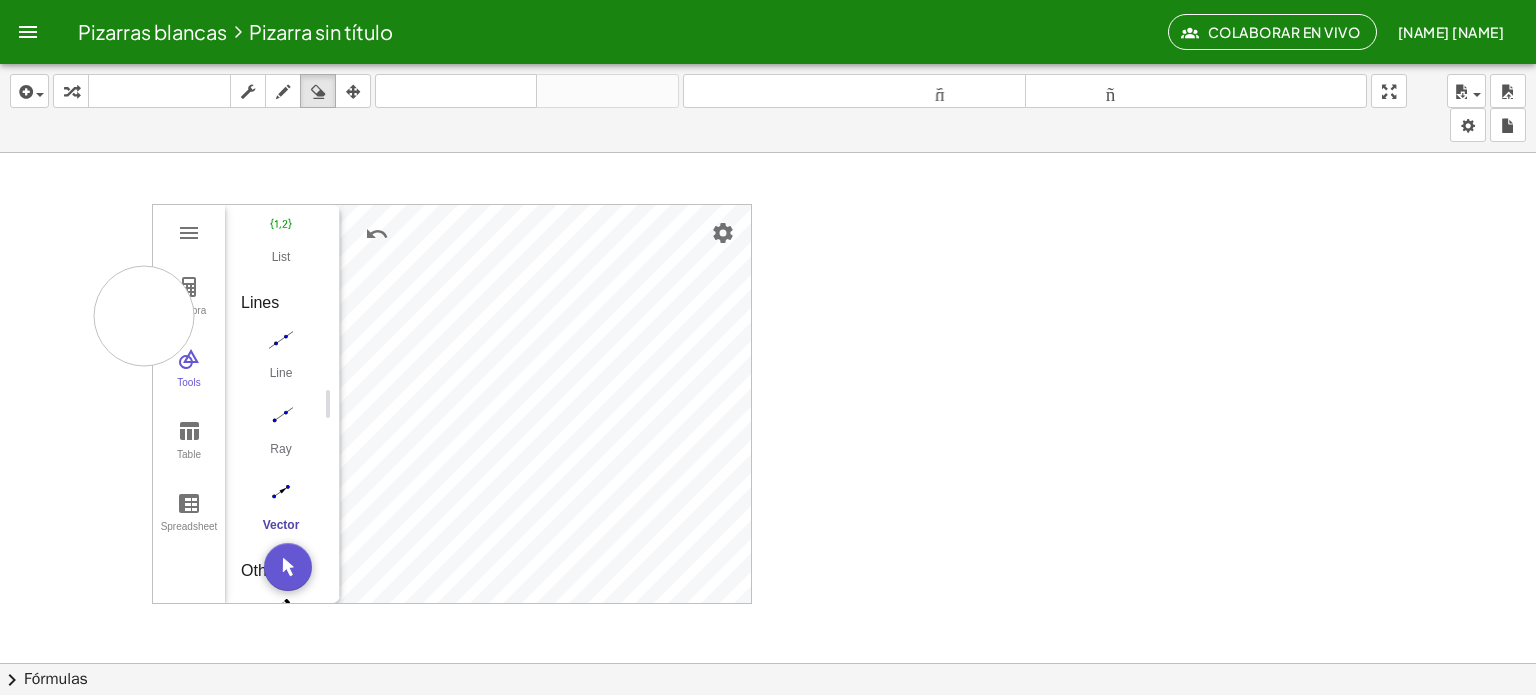 click at bounding box center (768, 742) 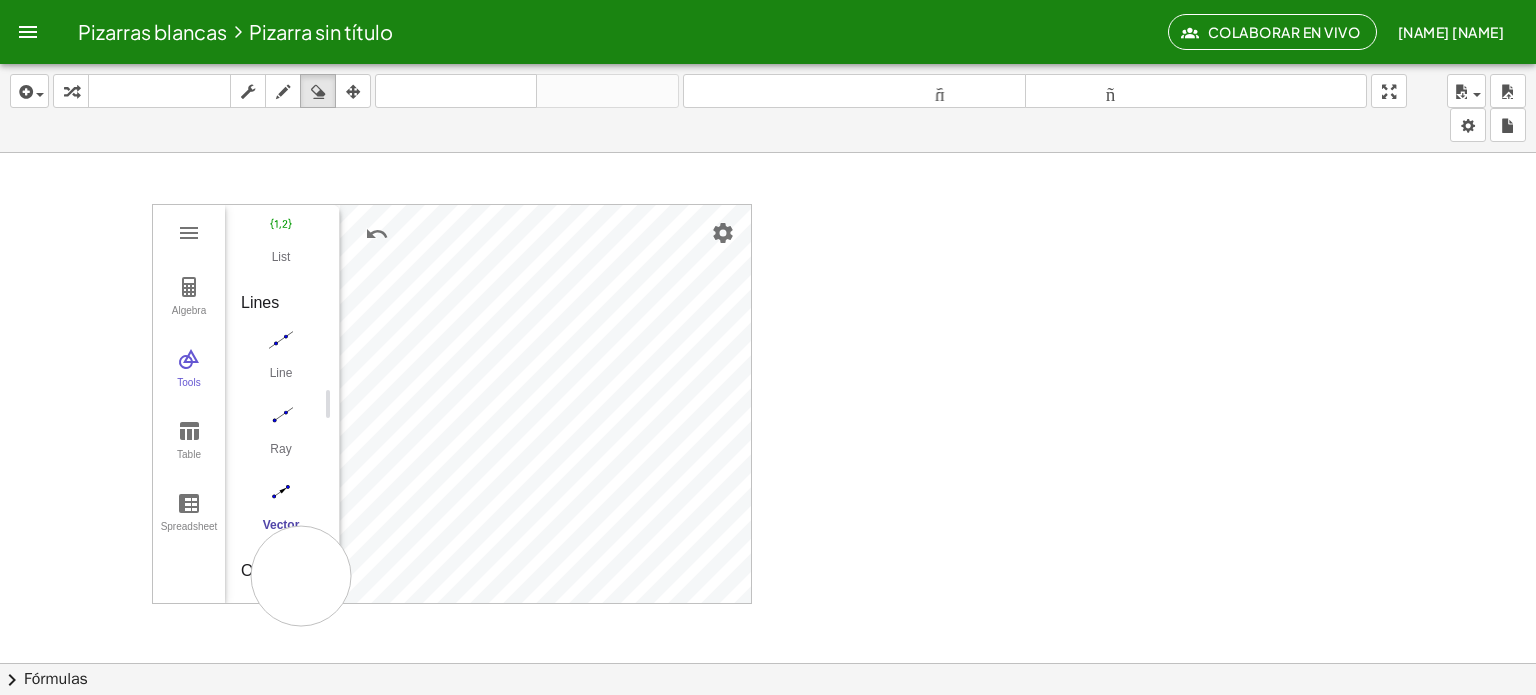 click at bounding box center (768, 742) 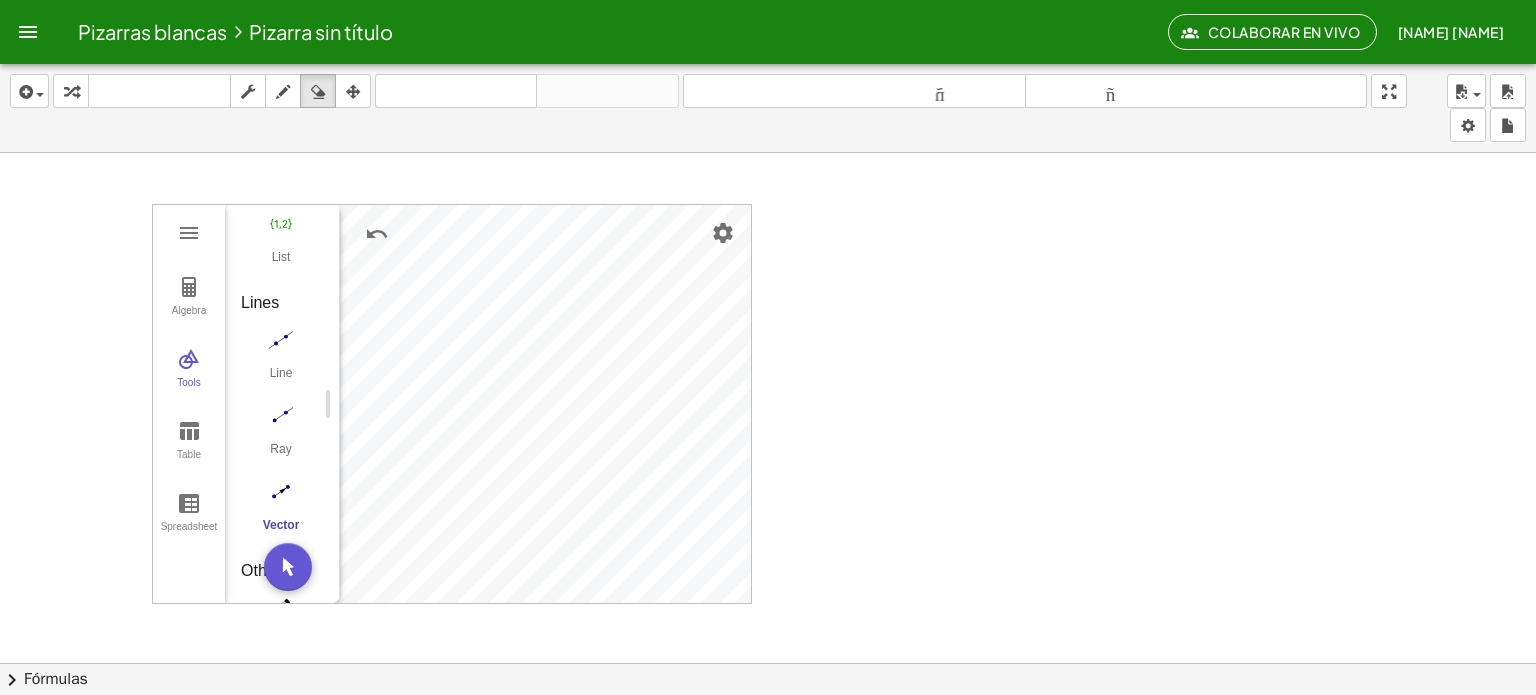 click at bounding box center (768, 742) 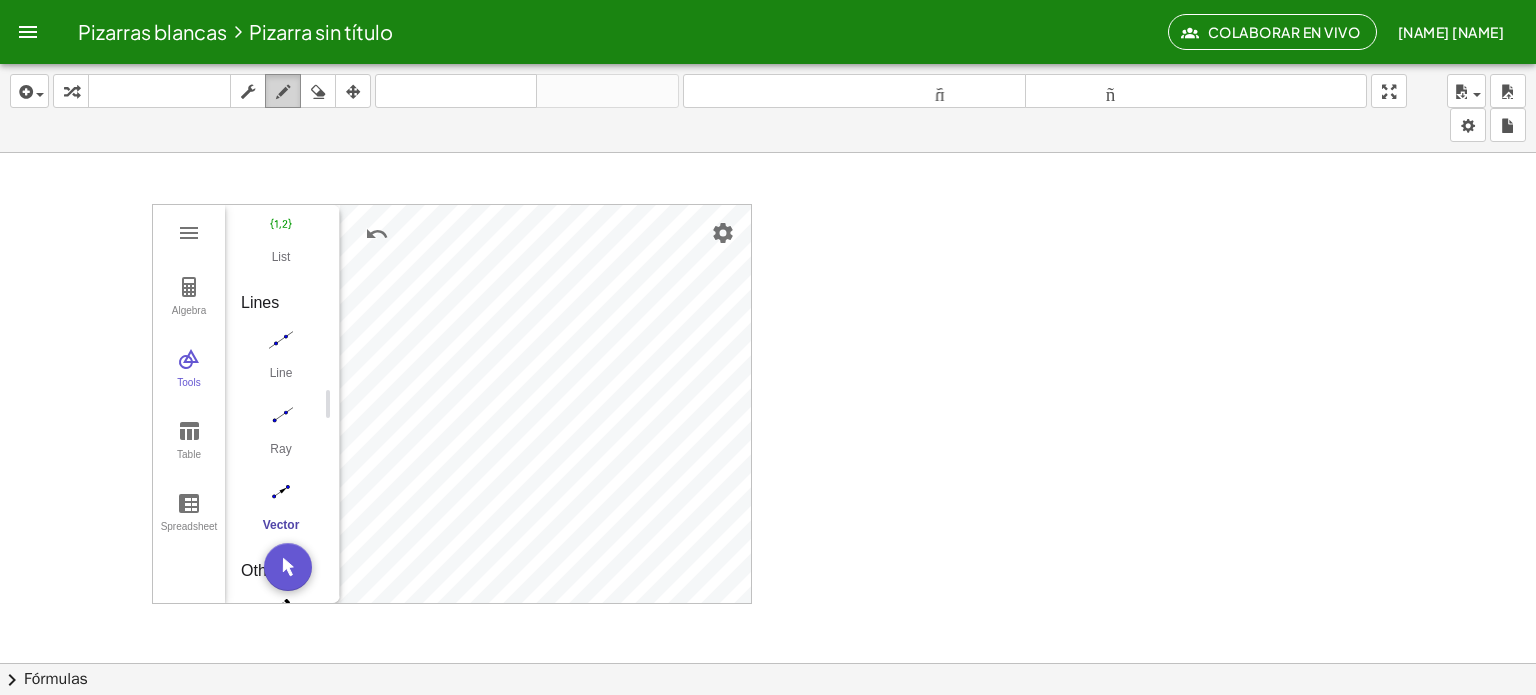 click at bounding box center [283, 91] 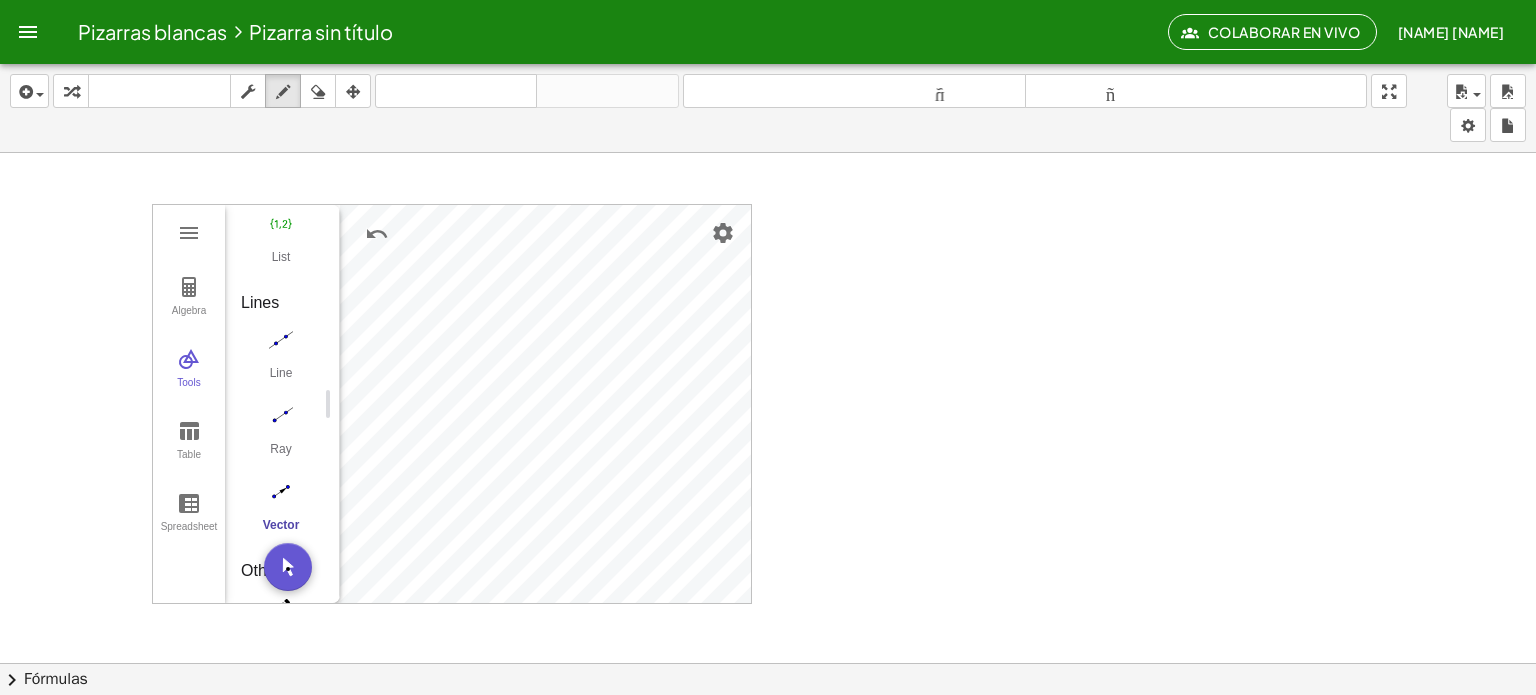 click at bounding box center [768, 742] 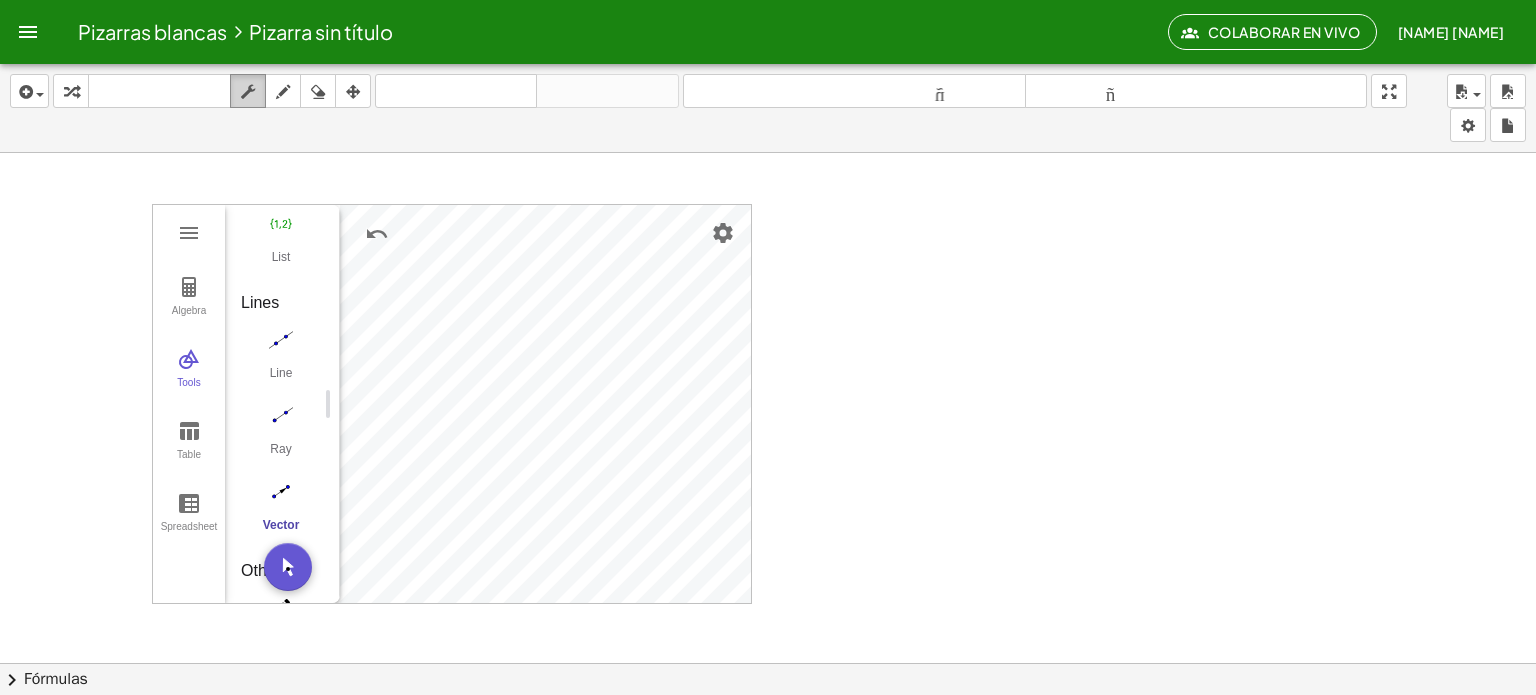 click at bounding box center (248, 92) 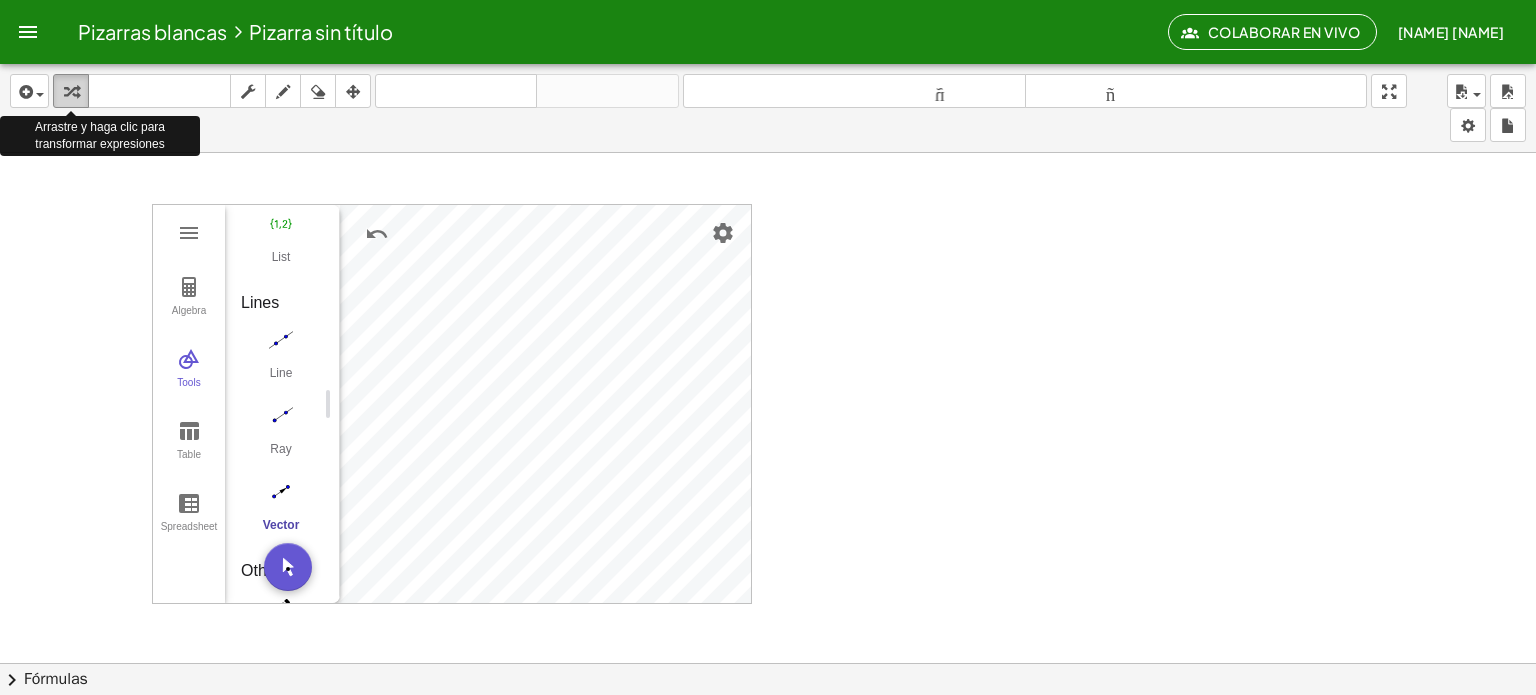 click at bounding box center (71, 92) 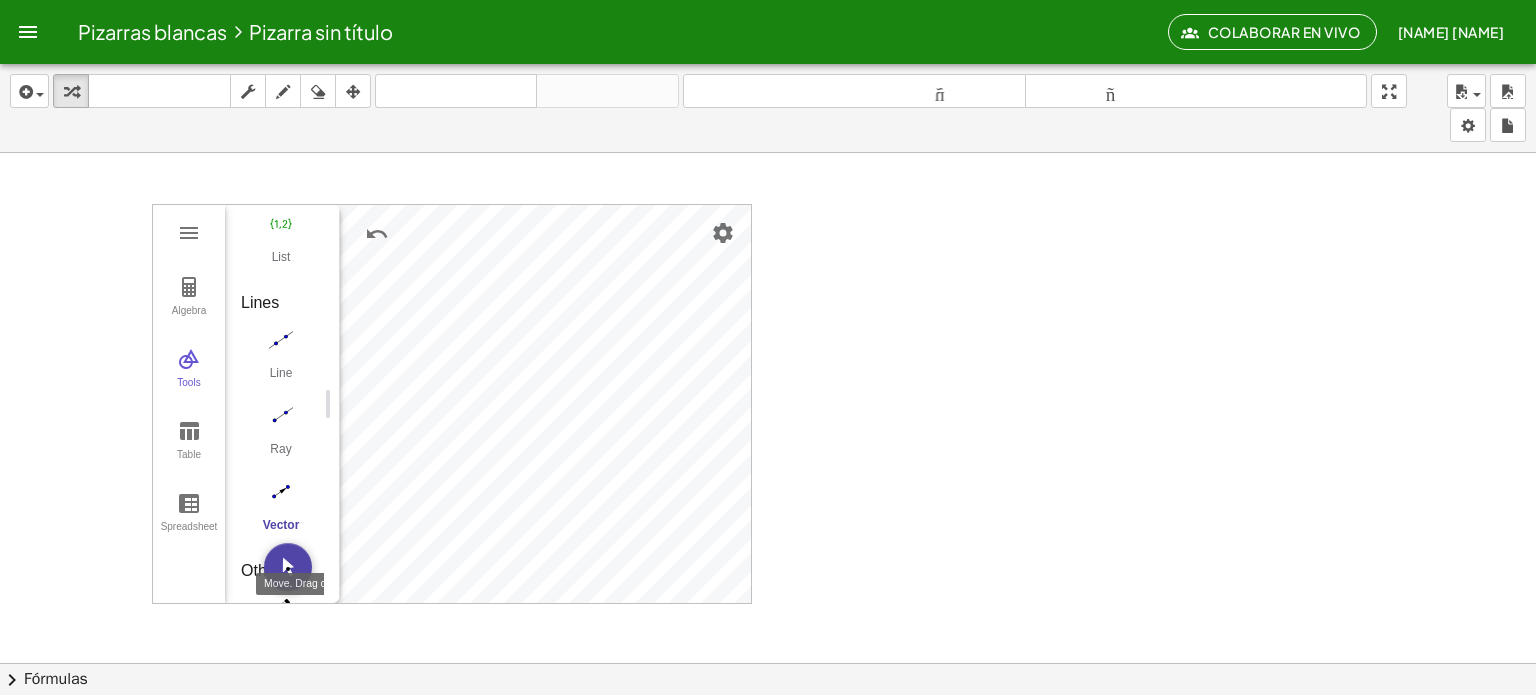 click at bounding box center [288, 567] 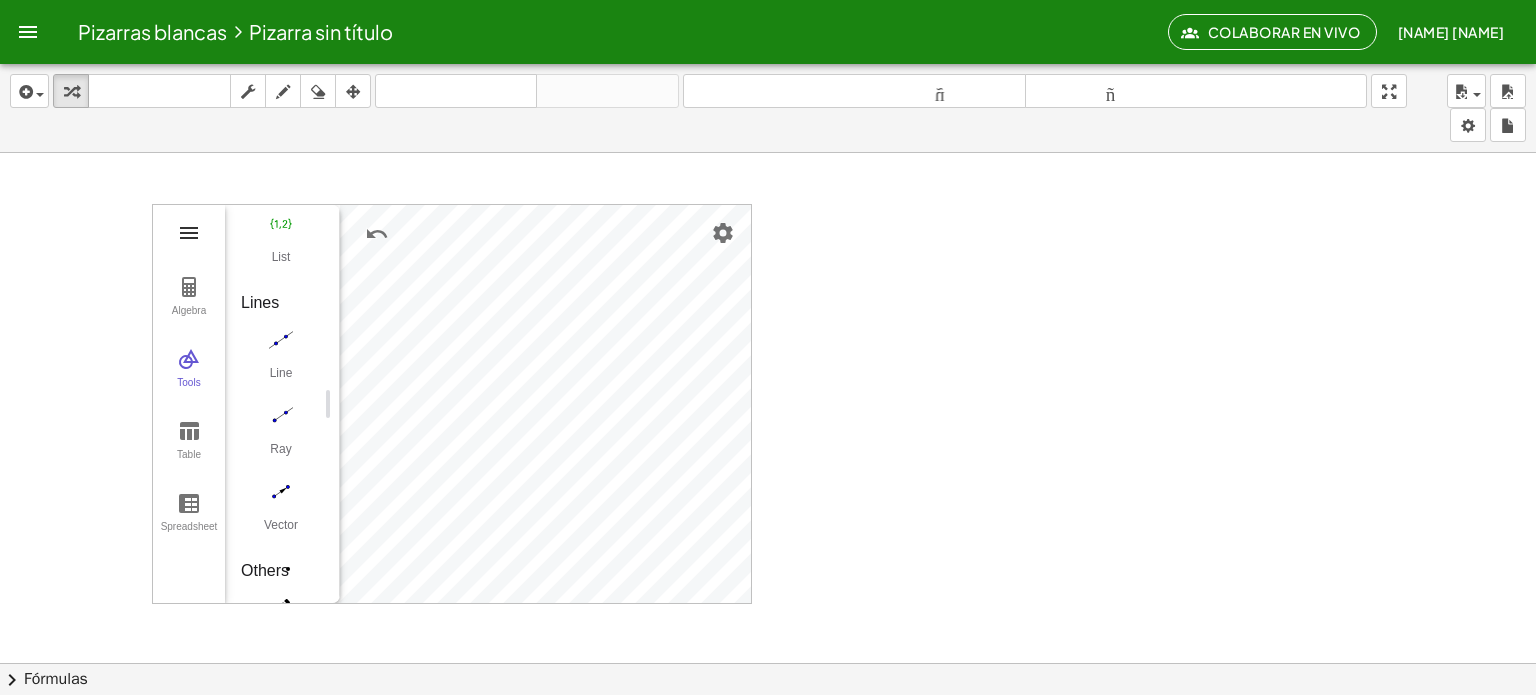 click at bounding box center (189, 233) 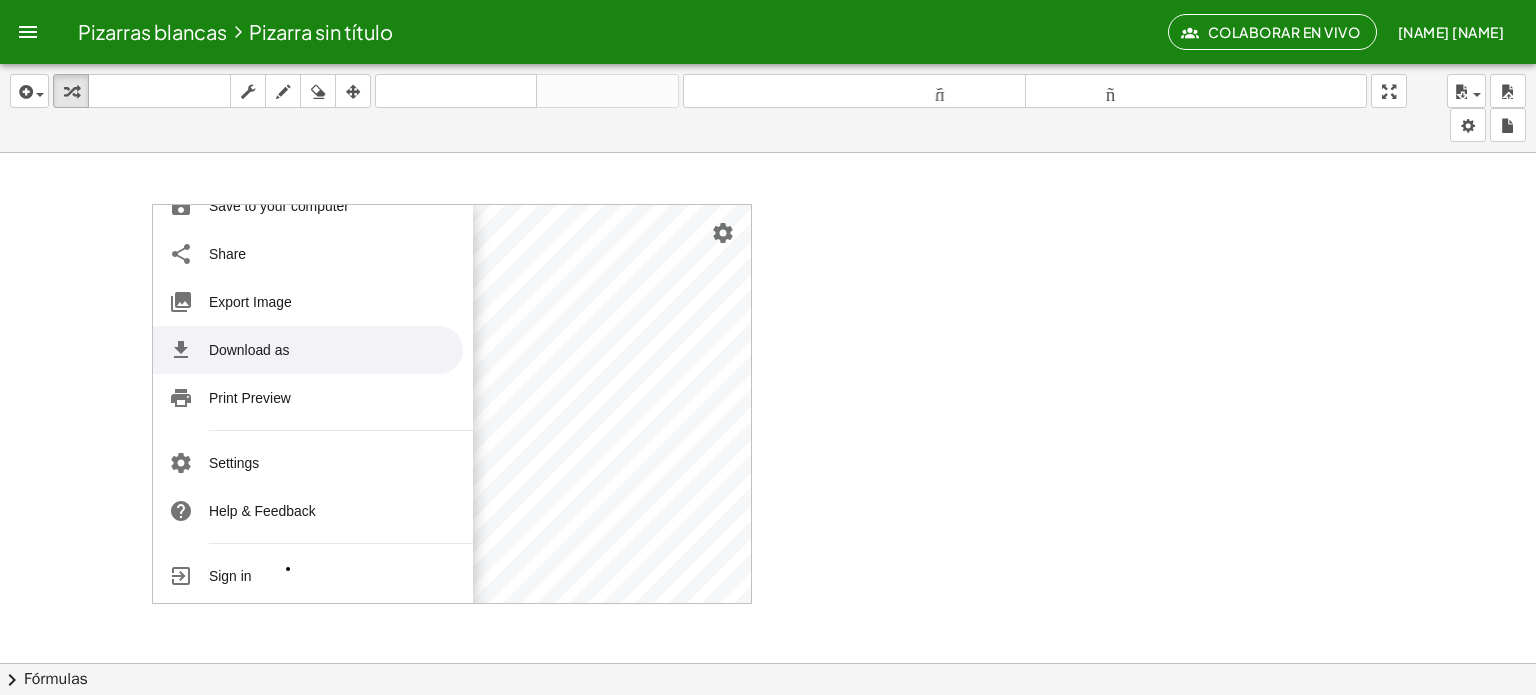 scroll, scrollTop: 244, scrollLeft: 0, axis: vertical 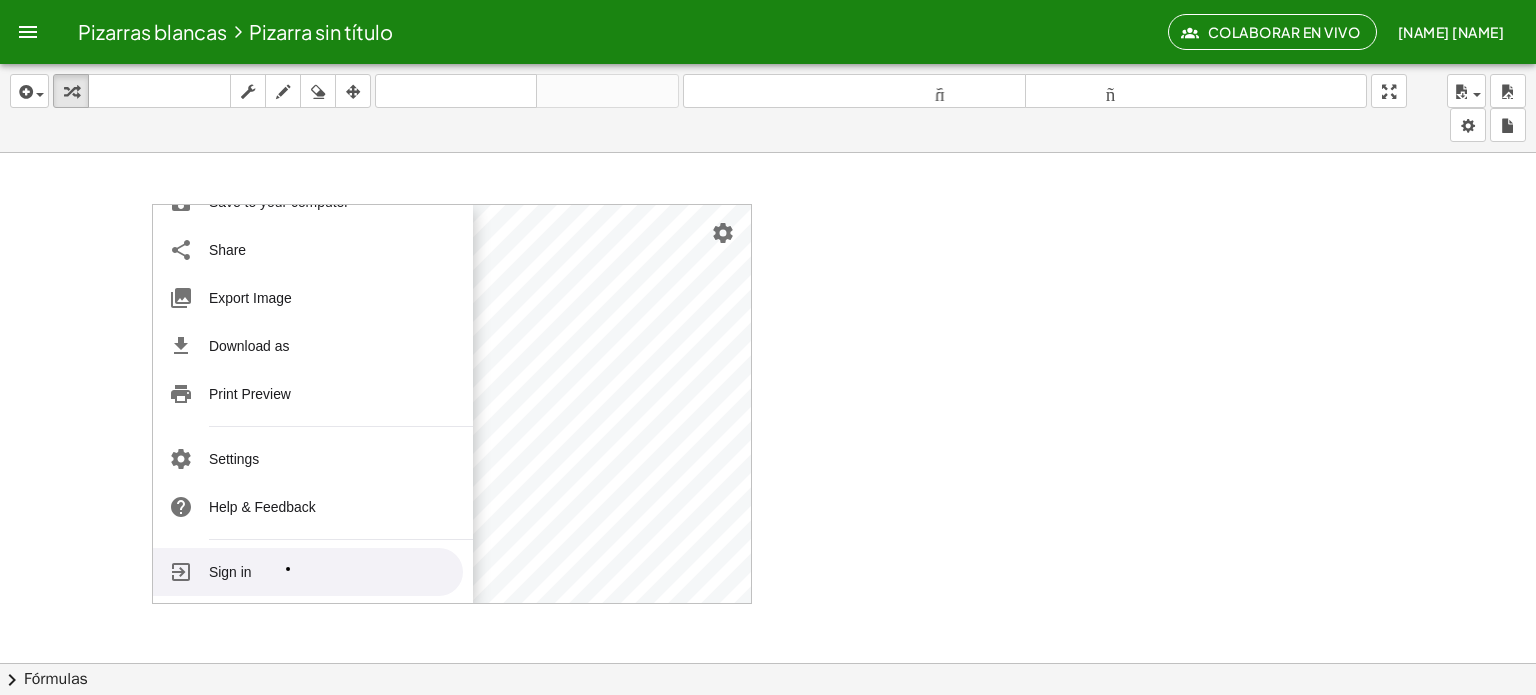 click on "Sign in" at bounding box center (308, 572) 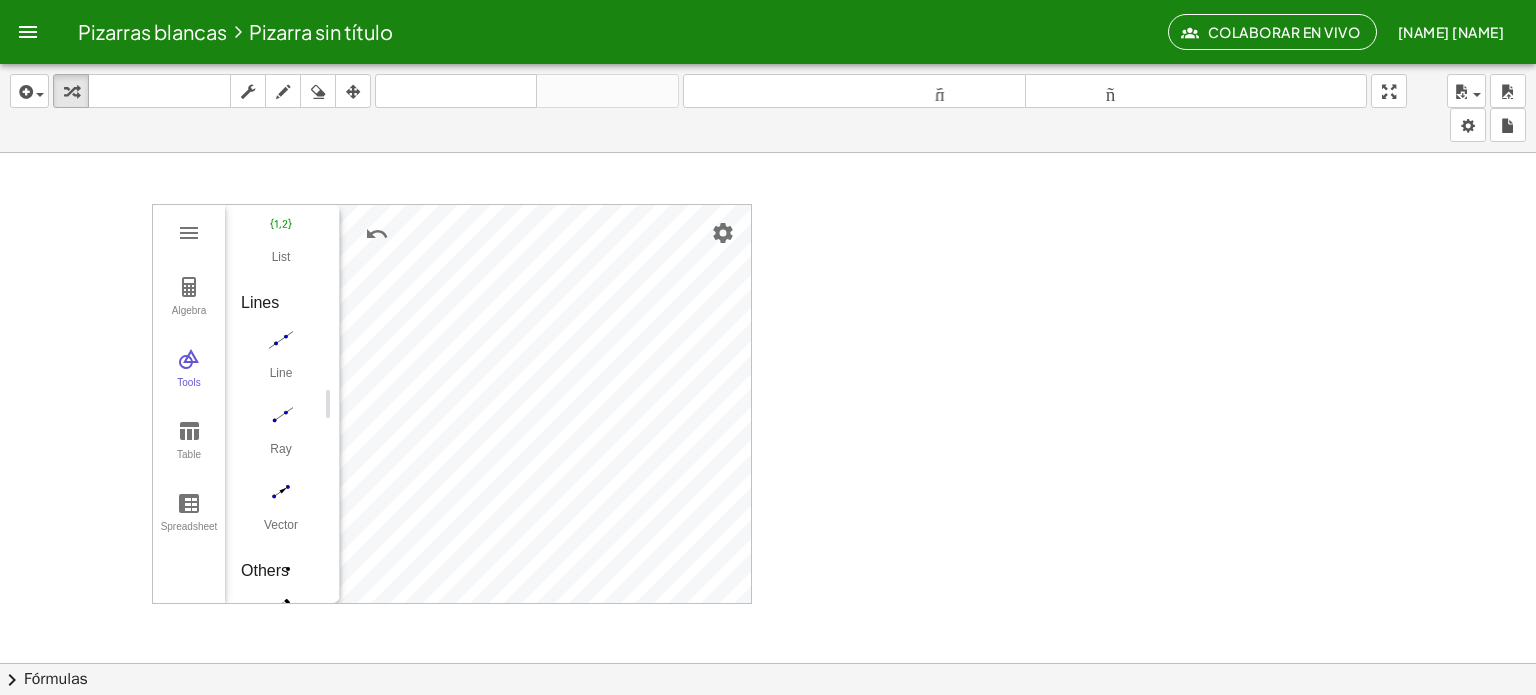 click 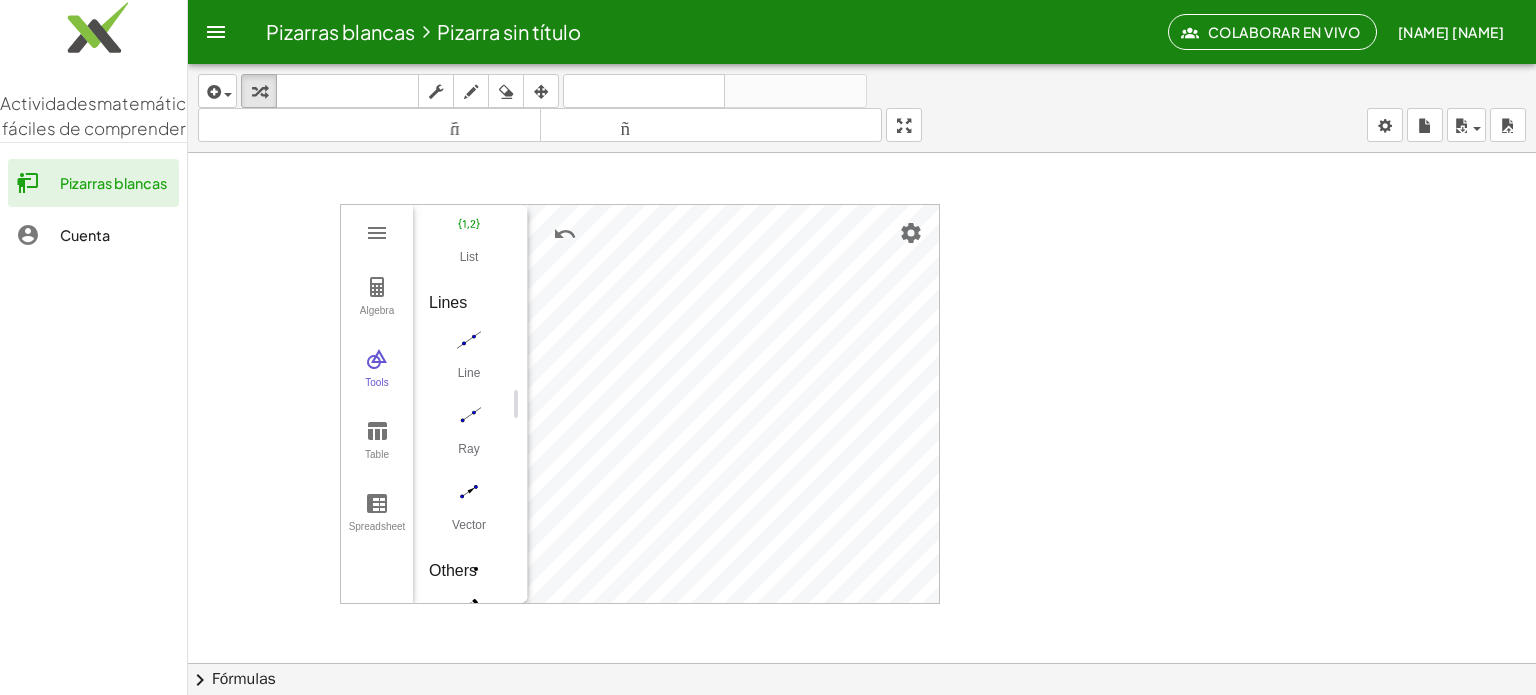 click at bounding box center (862, 742) 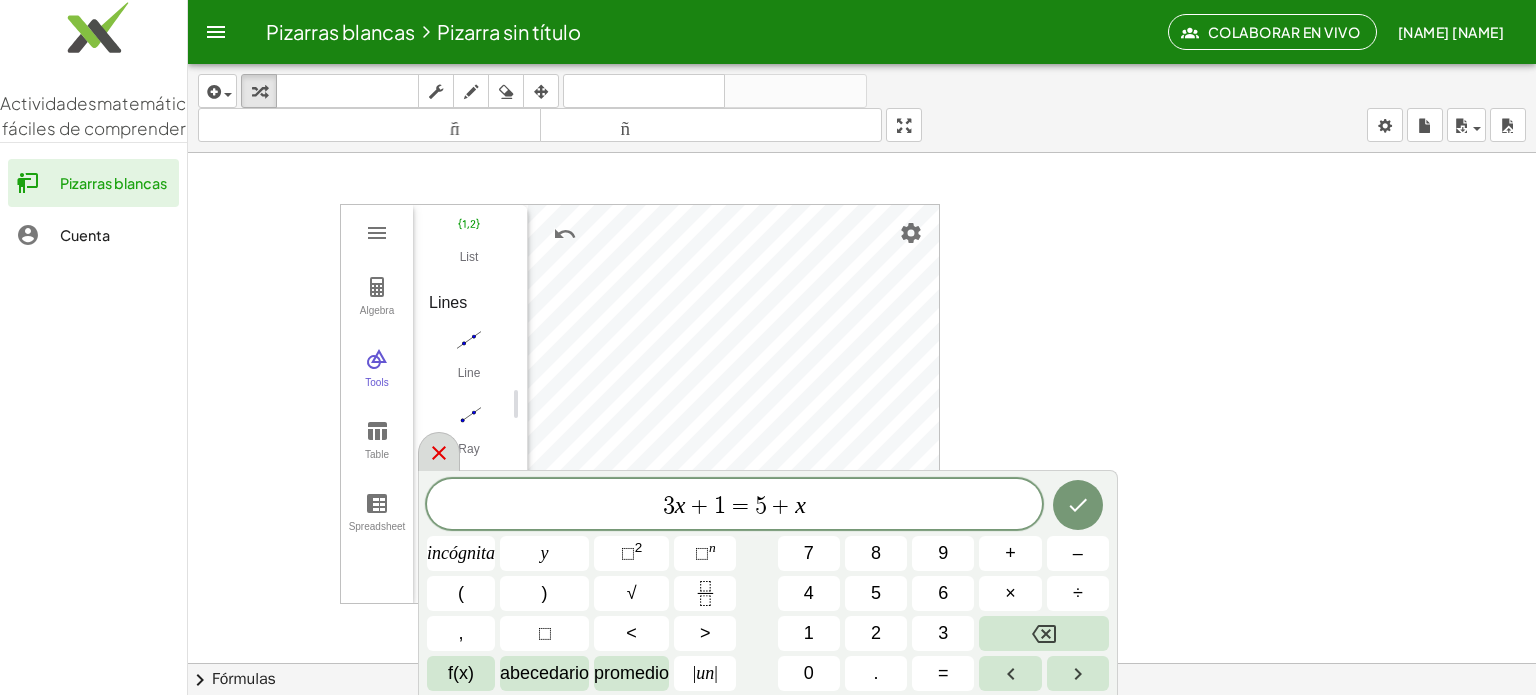 click at bounding box center [439, 451] 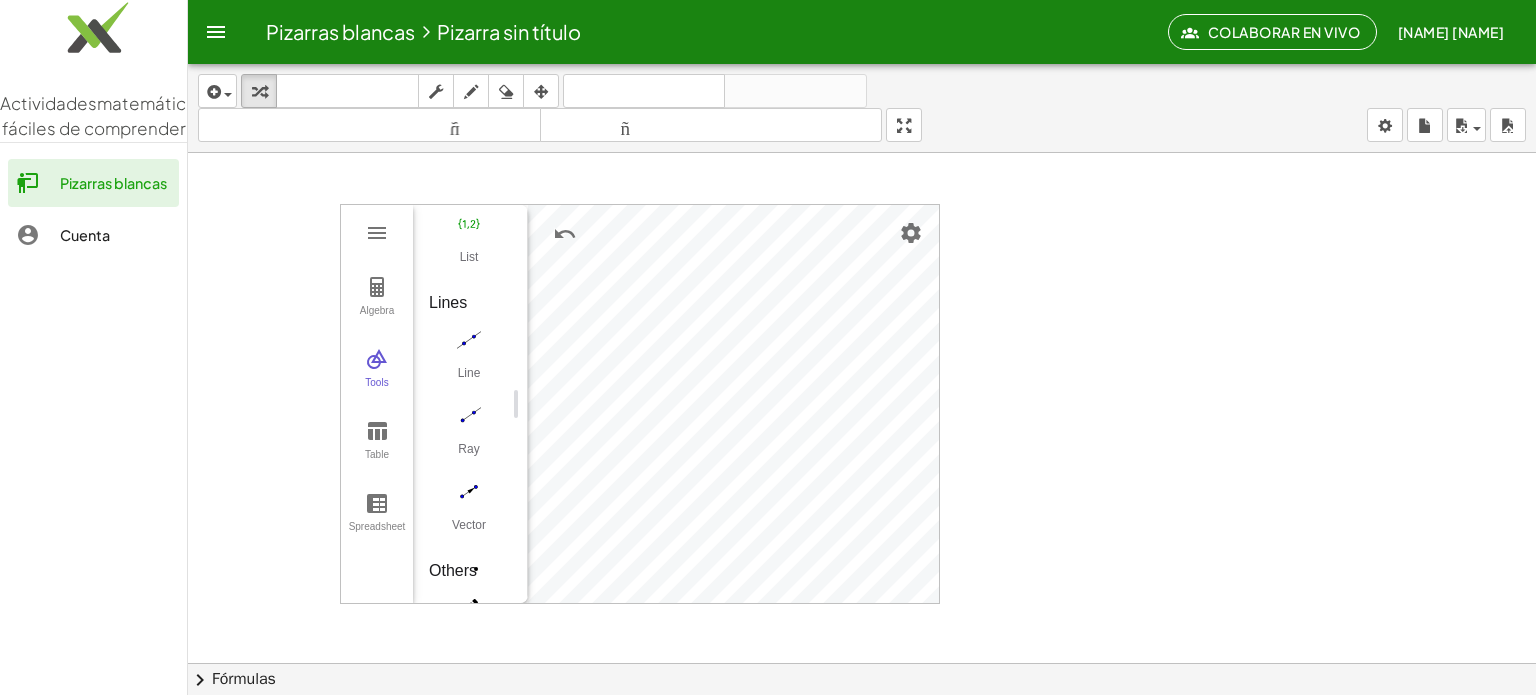 click at bounding box center [216, 32] 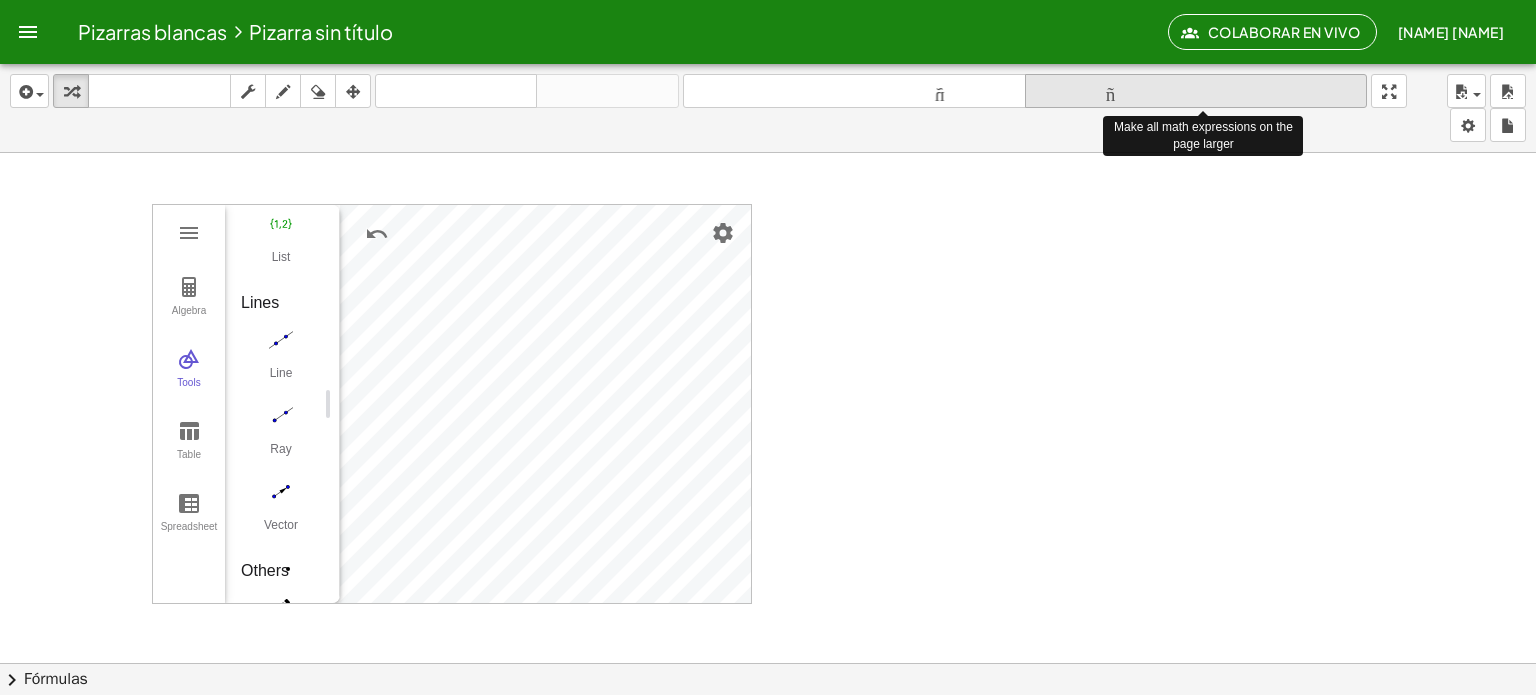 click on "tamaño_del_formato" at bounding box center [1196, 91] 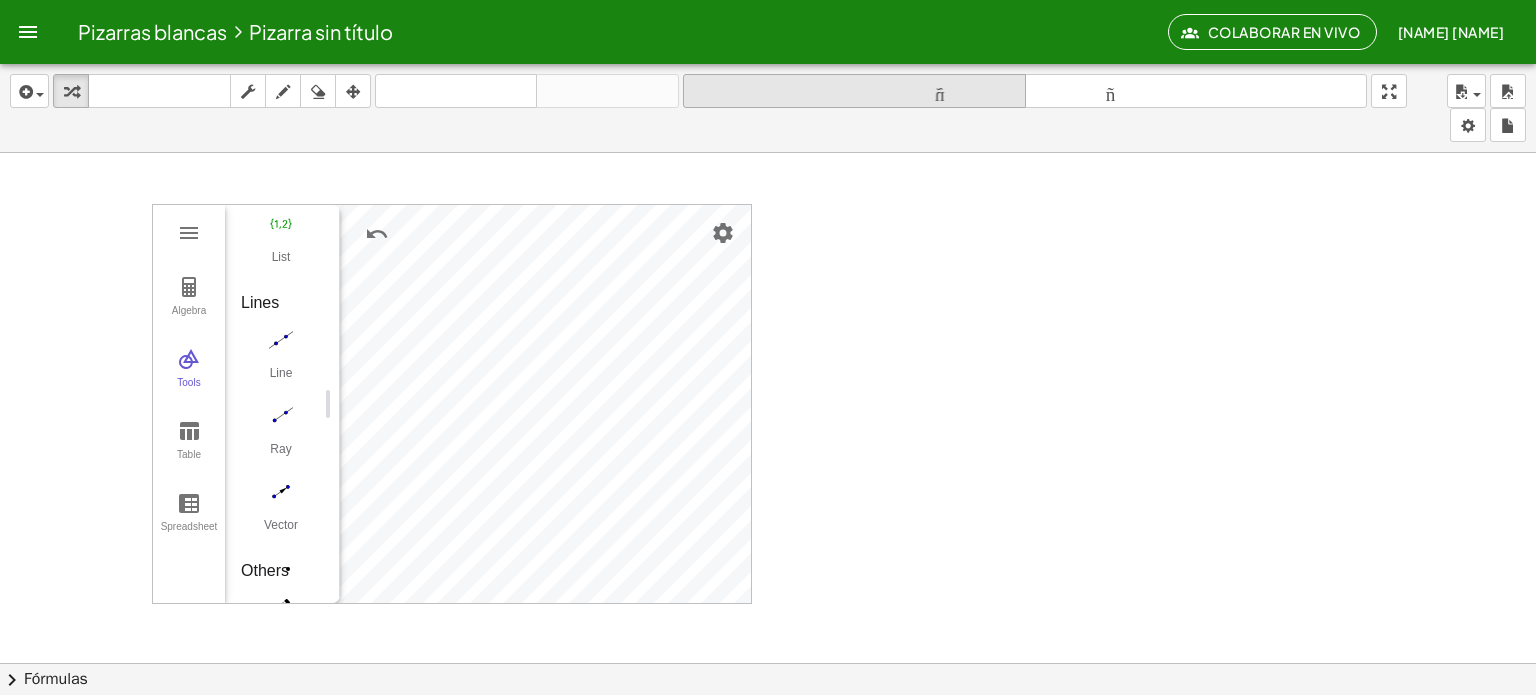 click on "tamaño_del_formato" at bounding box center [854, 91] 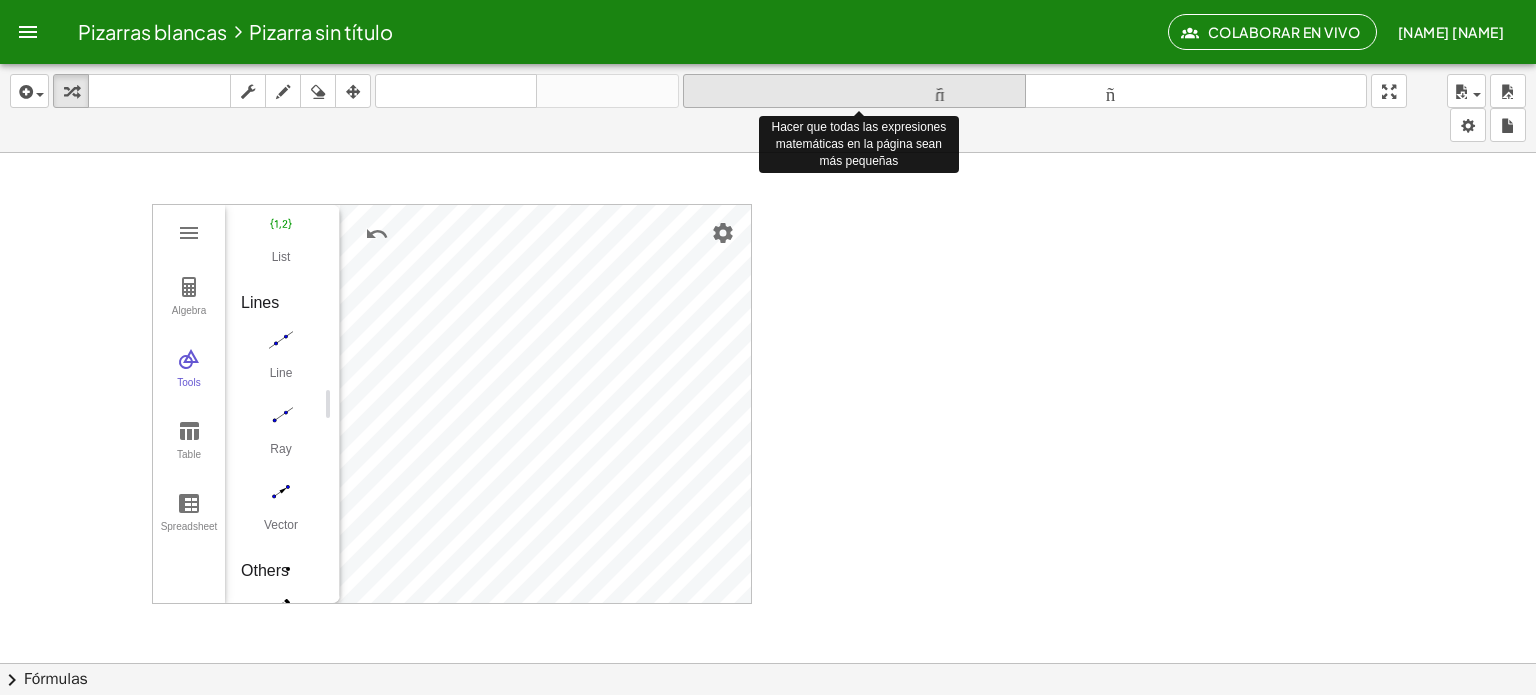 type 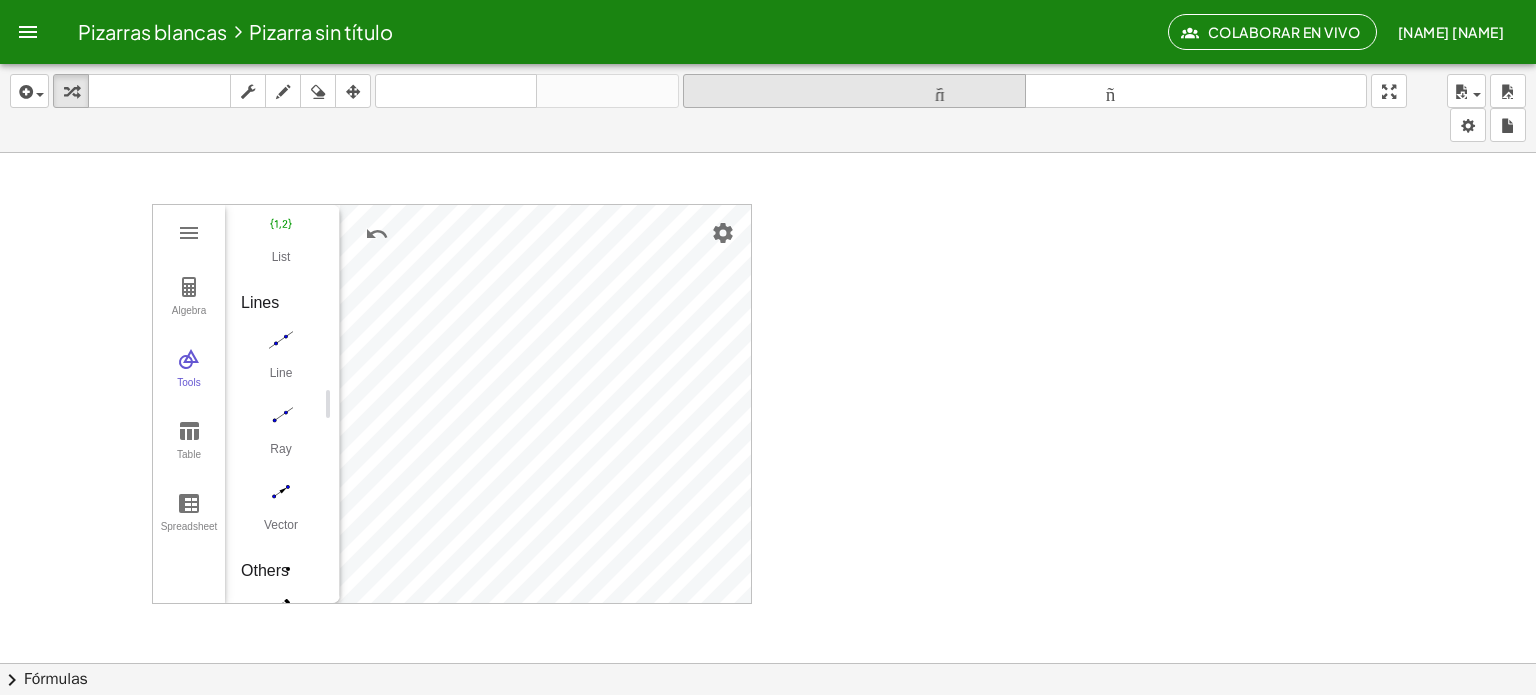 click on "tamaño_del_formato" at bounding box center [854, 91] 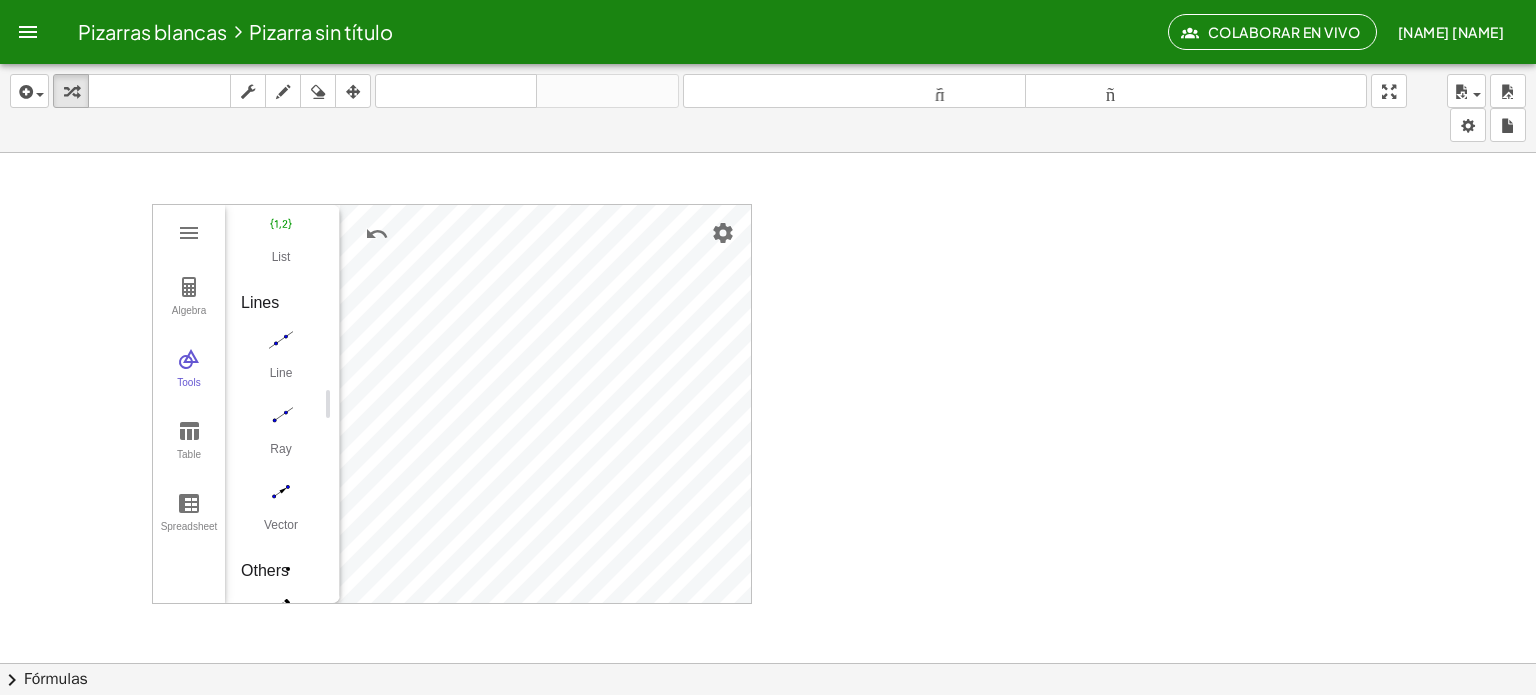 click on "Pizarras blancas     Pizarra sin título Colaborar en vivo Twicepink Thebestgg Actividades  matemáticas fáciles de comprender Pizarras blancas Cuenta   insertar Seleccione uno: Expresión matemática Función Texto Vídeo de YouTube Graficando Geometría Geometría 3D transformar teclado teclado fregar dibujar borrar arreglar deshacer deshacer rehacer rehacer tamaño_del_formato menor tamaño_del_formato más grande pantalla completa carga   ahorrar nuevo ajustes GeoGebra Graphing Calculator Clear All Open Save online Save to your computer Share Export Image Download as Print Preview Settings Help & Feedback Sign in     Algebra Tools Table Spreadsheet ([COORDINATES]) B = ([COORDINATES], [COORDINATES]) C = ([COORDINATES], [COORDINATES]) D = ([COORDINATES], [COORDINATES]) E = ([COORDINATES], [COORDINATES]) F = ([COORDINATES], [COORDINATES]) G = ([COORDINATES], [COORDINATES]) 1 × ([COORDINATES], [COORDINATES]) I = ([COORDINATES], [COORDINATES]) J = ([COORDINATES], [COORDINATES]) K = ([COORDINATES], [COORDINATES]) L = ([COORDINATES], [COORDINATES]) M = ([COORDINATES], [COORDINATES]) N = ([COORDINATES], [COORDINATES]) O = ([COORDINATES], [COORDINATES]) P = ([COORDINATES], [COORDINATES]) Q = ([COORDINATES], [COORDINATES]) R = ([COORDINATES], [COORDINATES]) GeoGebra Graphing Calculator +" at bounding box center (768, 347) 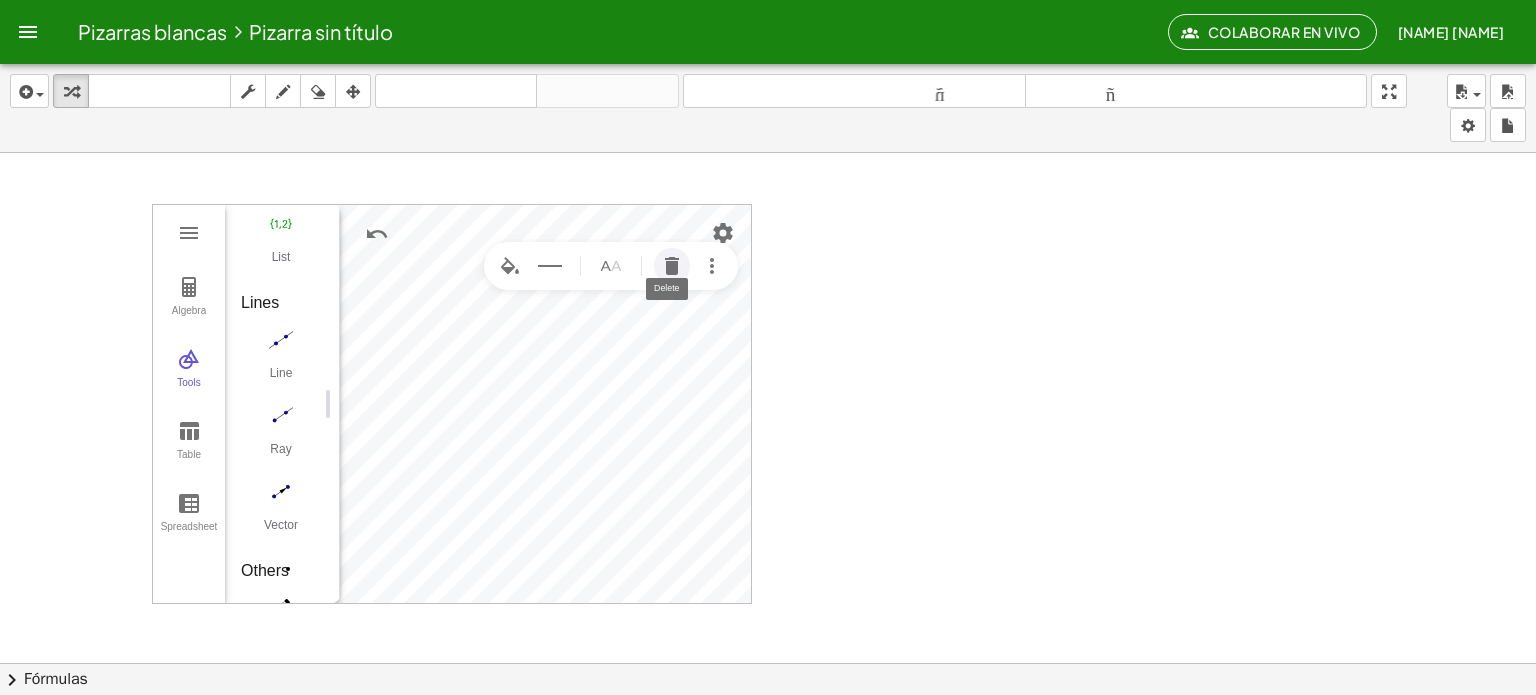 click at bounding box center [672, 266] 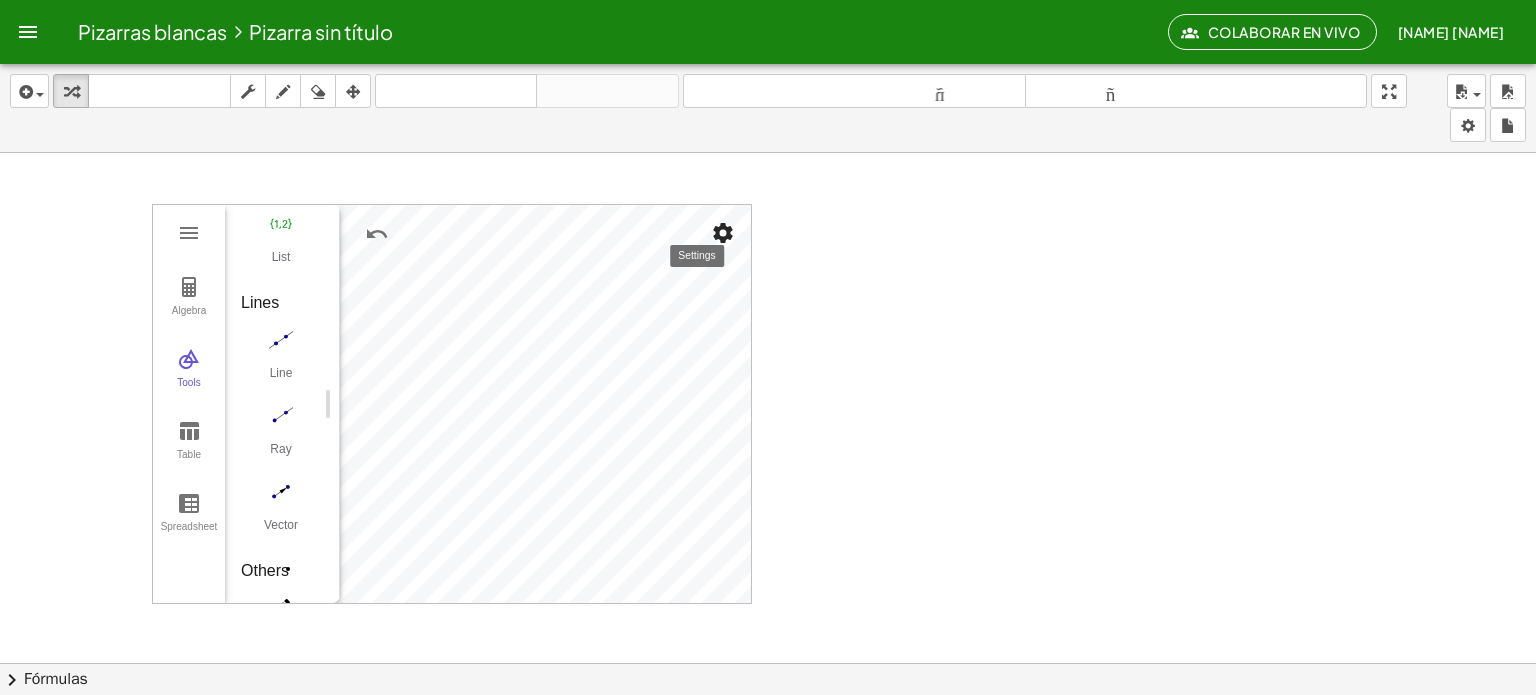 click at bounding box center (723, 233) 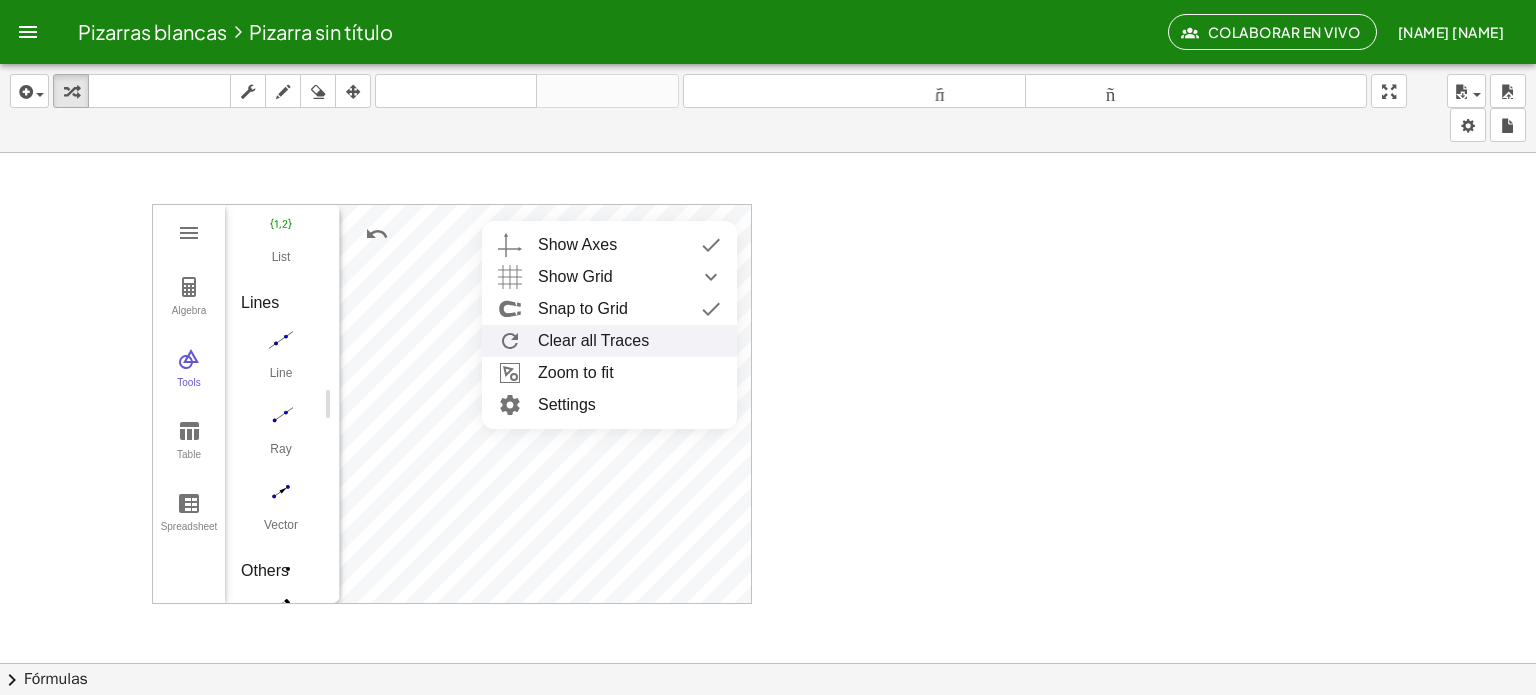 click on "Clear all Traces" at bounding box center (609, 341) 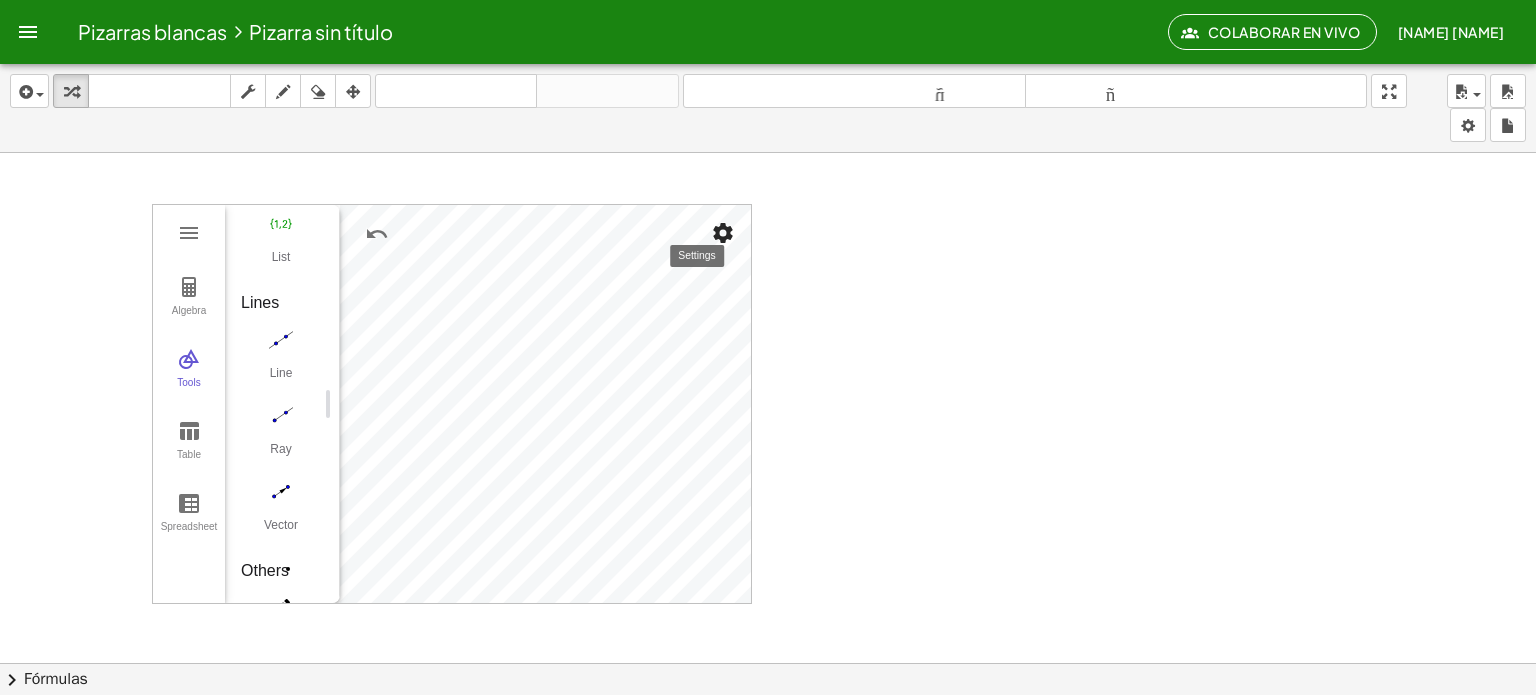 click at bounding box center (723, 233) 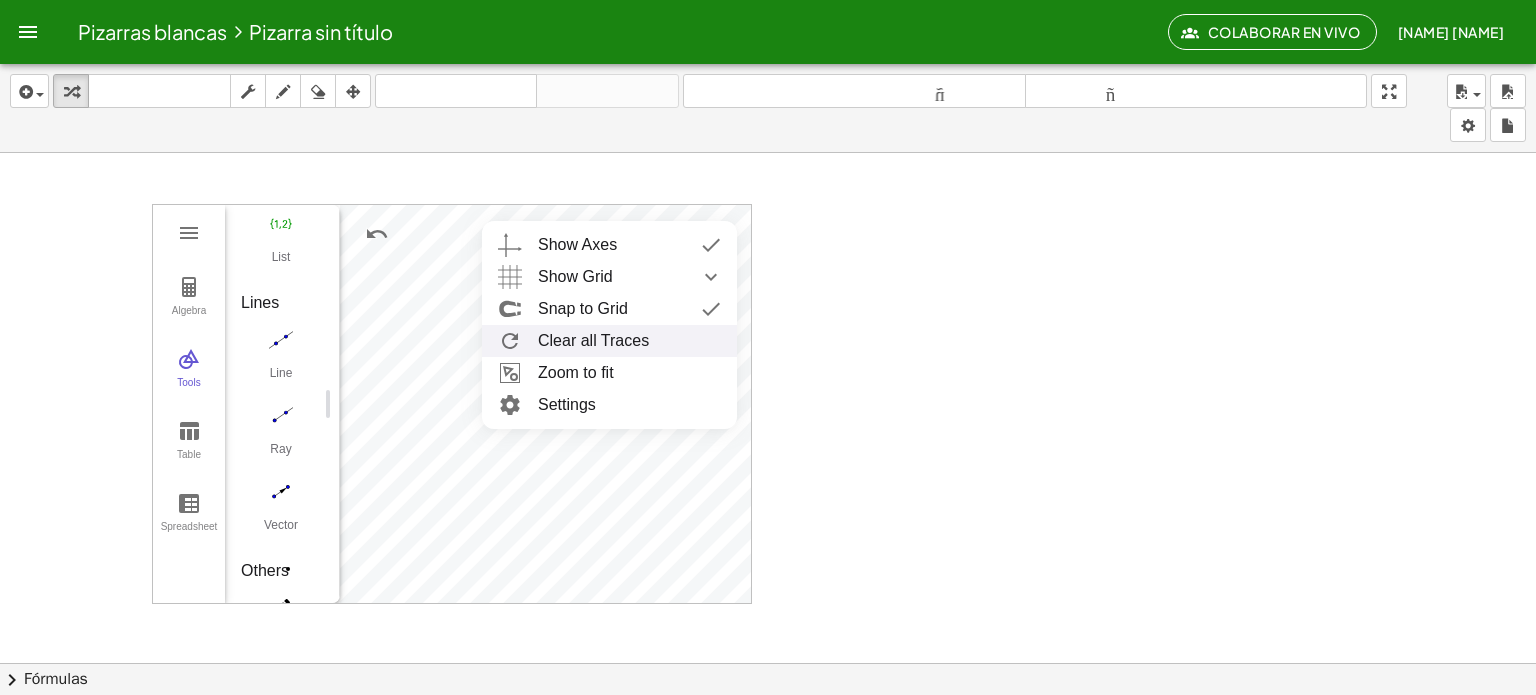 click on "Clear all Traces" at bounding box center (609, 341) 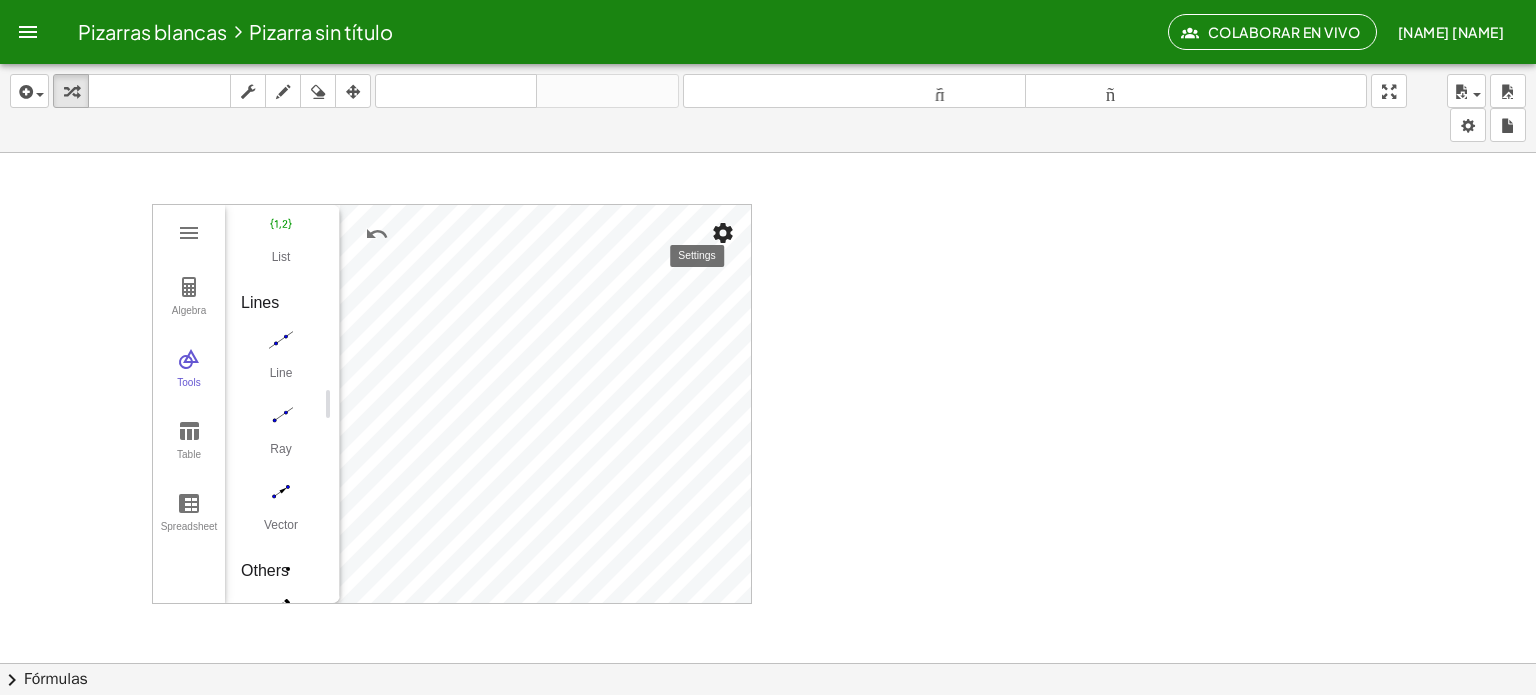 click at bounding box center (723, 233) 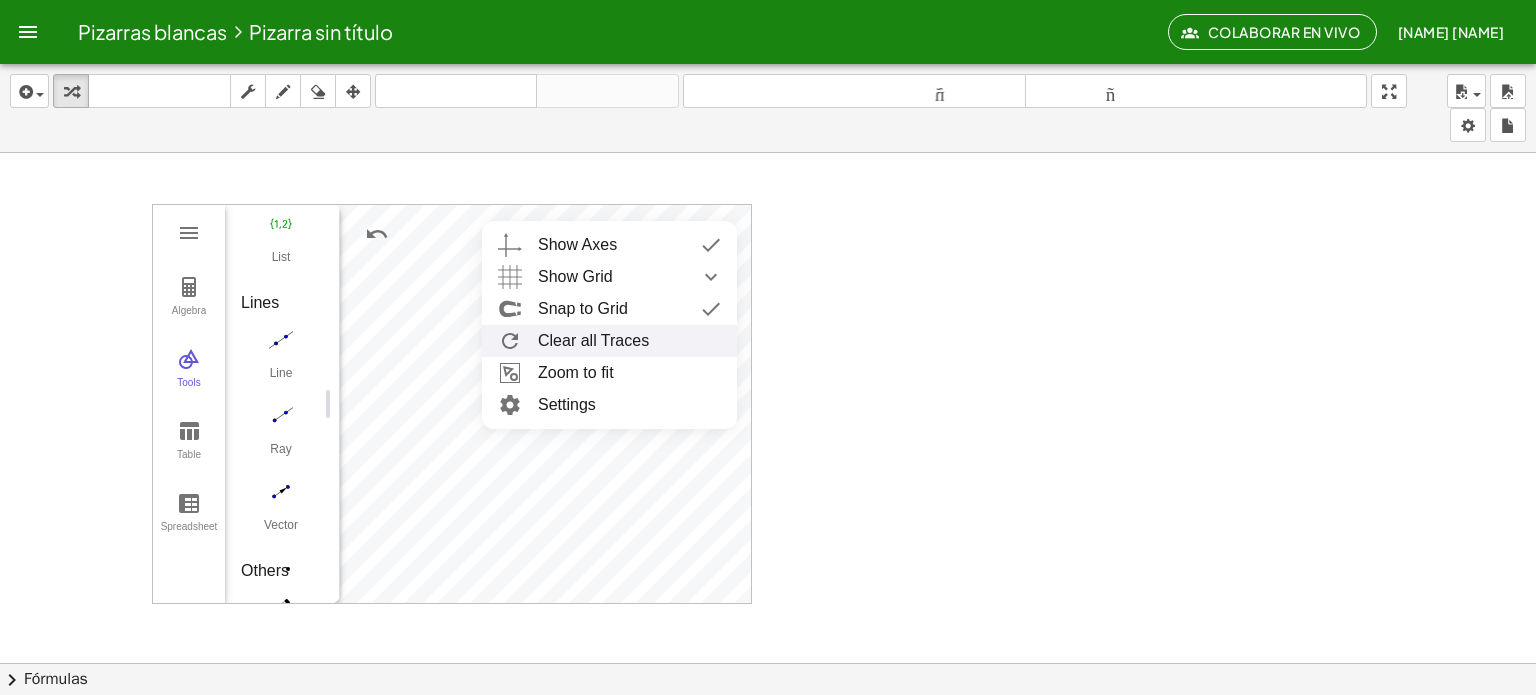 click on "Clear all Traces" at bounding box center [609, 341] 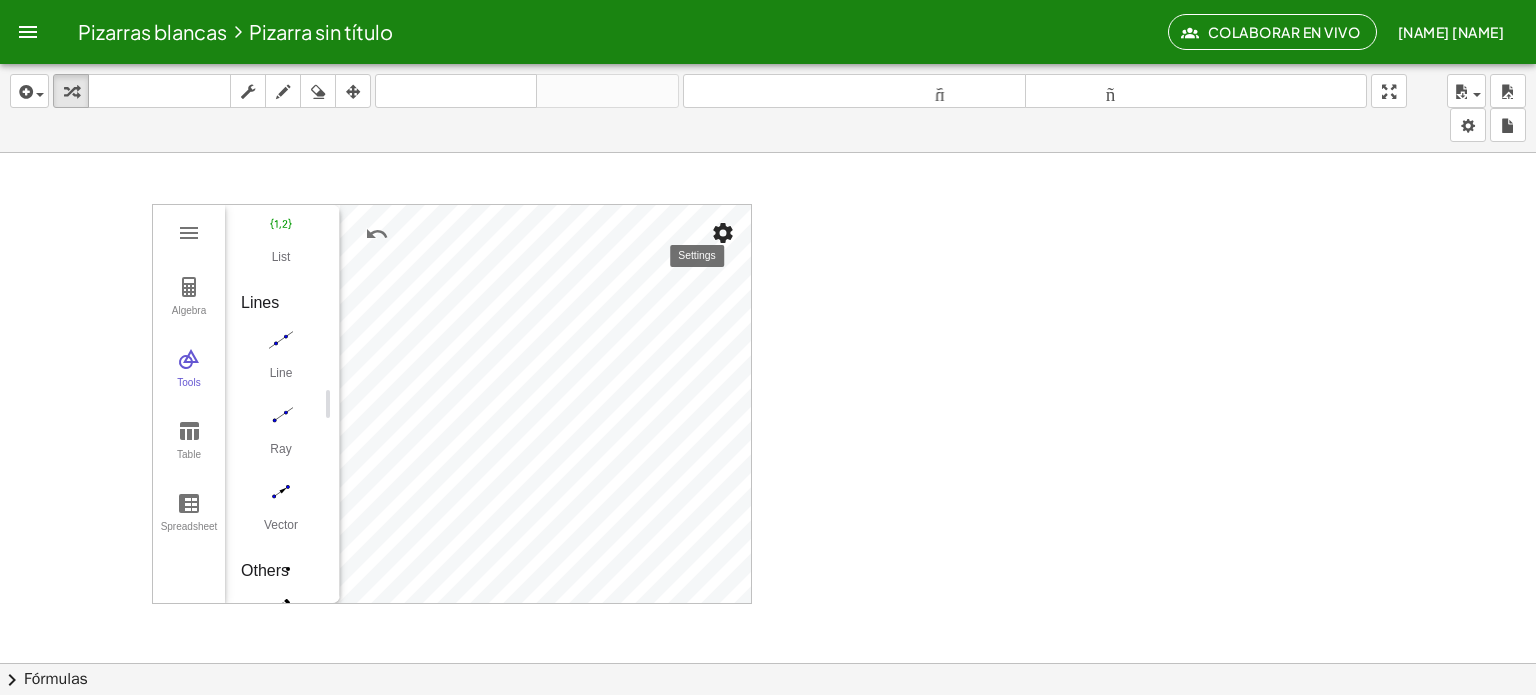 click at bounding box center [723, 233] 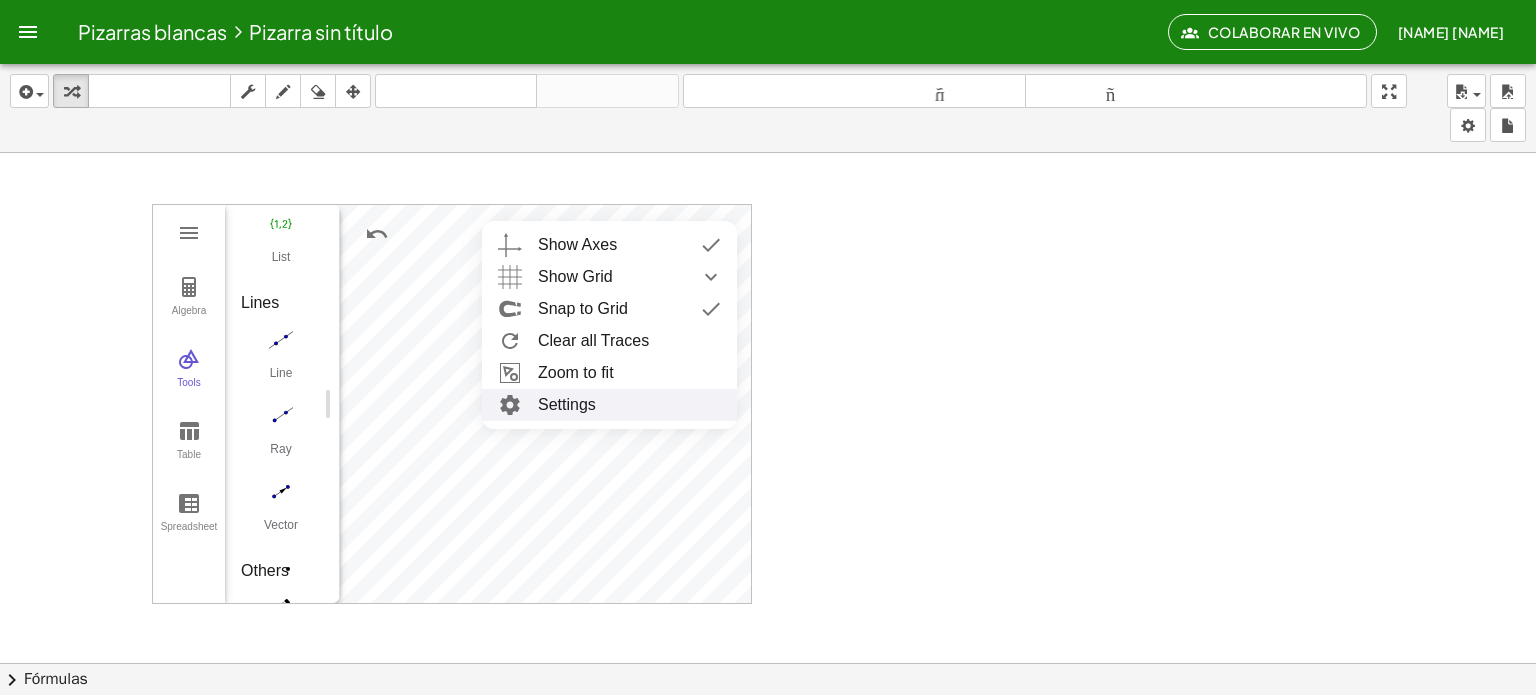 click on "Settings" at bounding box center [609, 405] 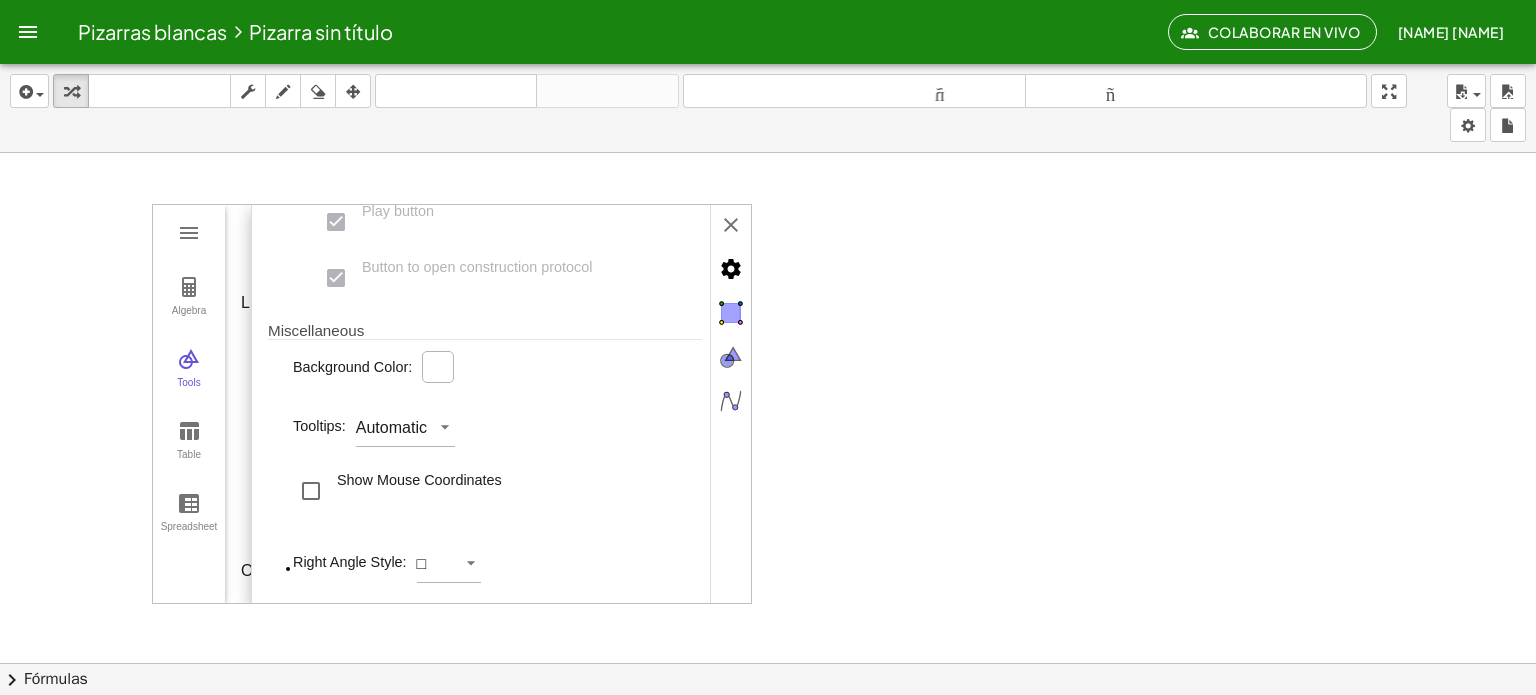 scroll, scrollTop: 656, scrollLeft: 0, axis: vertical 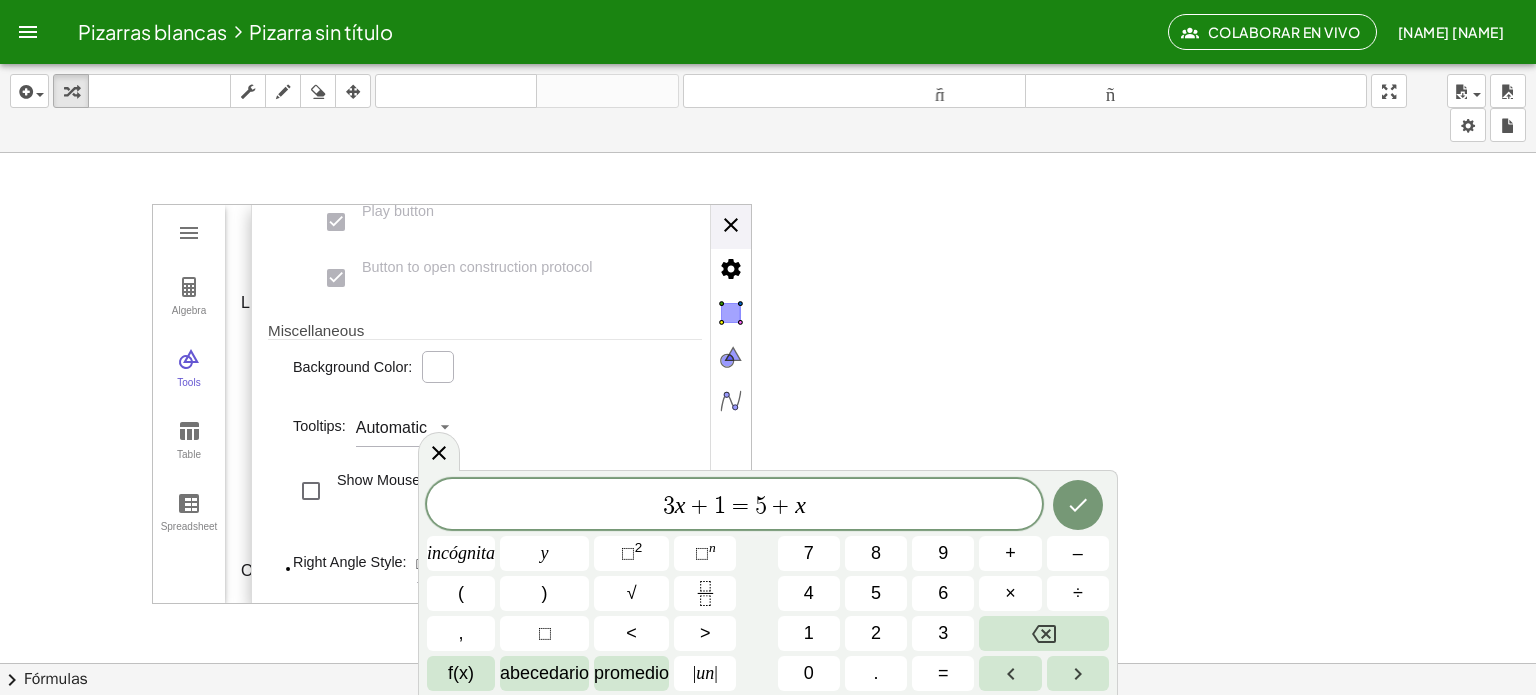 click on "GeoGebra Graphing Calculator Clear All Open Save online Save to your computer Share Export Image Download as Print Preview Settings Help & Feedback Sign in     Algebra Tools Table Spreadsheet ([COORDINATES]) B = ([COORDINATES], [COORDINATES]) C = ([COORDINATES], [COORDINATES]) D = ([COORDINATES], [COORDINATES]) E = ([COORDINATES], [COORDINATES]) F = ([COORDINATES], [COORDINATES]) G = ([COORDINATES], [COORDINATES]) 1 × ([COORDINATES], [COORDINATES]) I = ([COORDINATES], [COORDINATES]) J = ([COORDINATES], [COORDINATES]) K = ([COORDINATES], [COORDINATES]) L = ([COORDINATES], [COORDINATES]) M = ([COORDINATES], [COORDINATES]) N = ([COORDINATES], [COORDINATES]) O = ([COORDINATES], [COORDINATES]) P = ([COORDINATES], [COORDINATES]) Q = ([COORDINATES], [COORDINATES]) R = ([COORDINATES], [COORDINATES]) GeoGebra Graphing Calculator Basic Tools Move Point Slider Intersect Extremum Roots Best Fit Line Edit Select Objects Move Graphics View Delete Show / Hide Label Show / Hide Object Copy Visual Style Media Text Points Point Intersect Point on Object Attach / Detach Point Extremum Roots Complex Number List Lines Line Ray Vector Others Pen Freehand Function Button Check Box Input Box   Basic xAxis yAxis Grid Dimensions x Min: ** x Max: *** y Min: ***** y Max: **** xAxis : yAxis *  :  * Axes Show Axes Bold Color: Serif Bold" at bounding box center (452, 404) 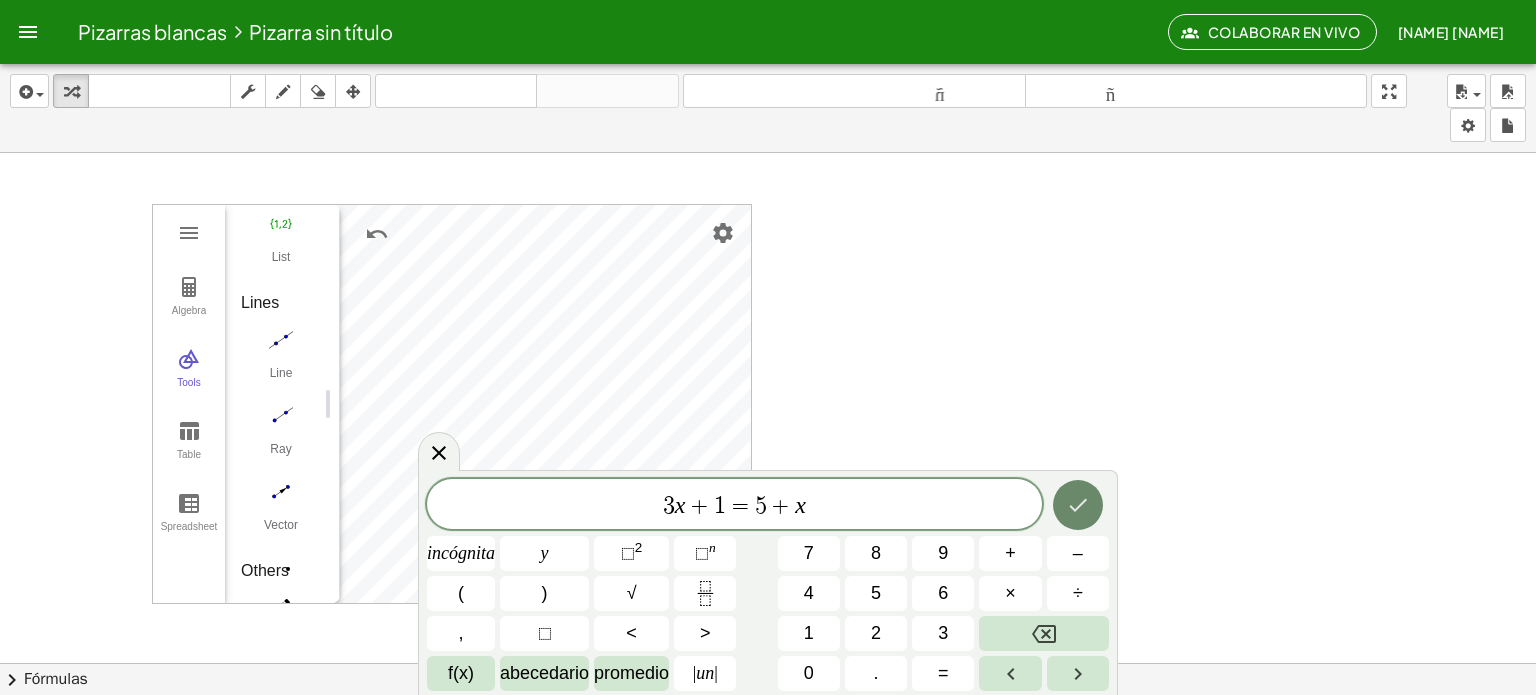 click 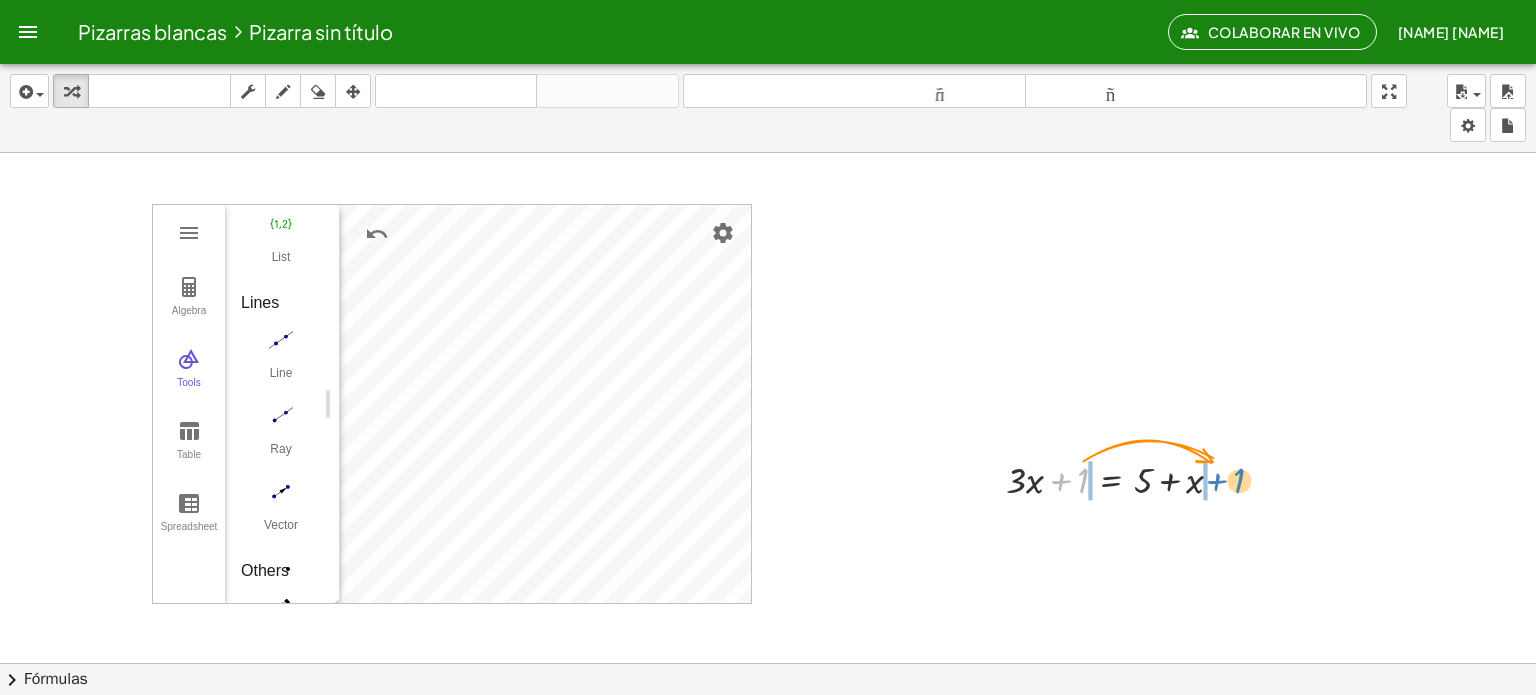 drag, startPoint x: 1076, startPoint y: 479, endPoint x: 1232, endPoint y: 479, distance: 156 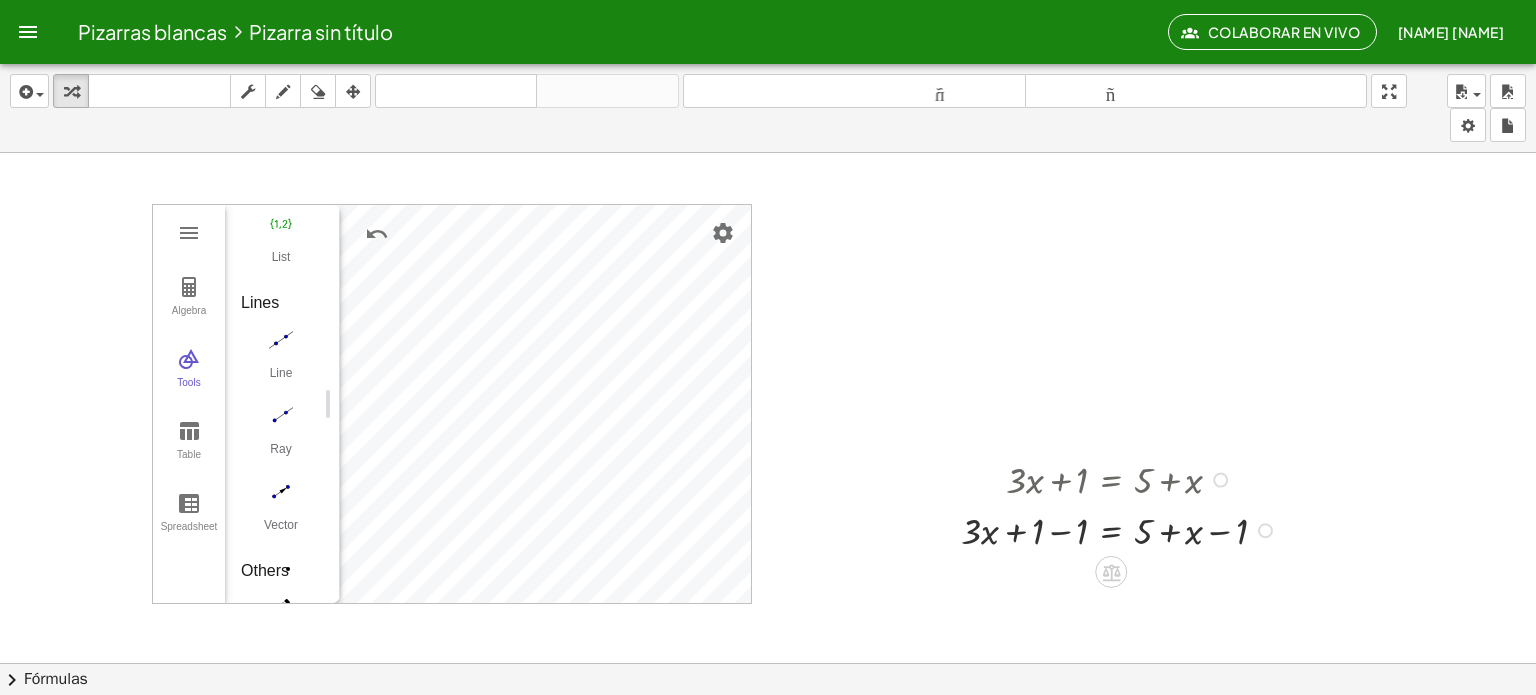 click at bounding box center [1122, 529] 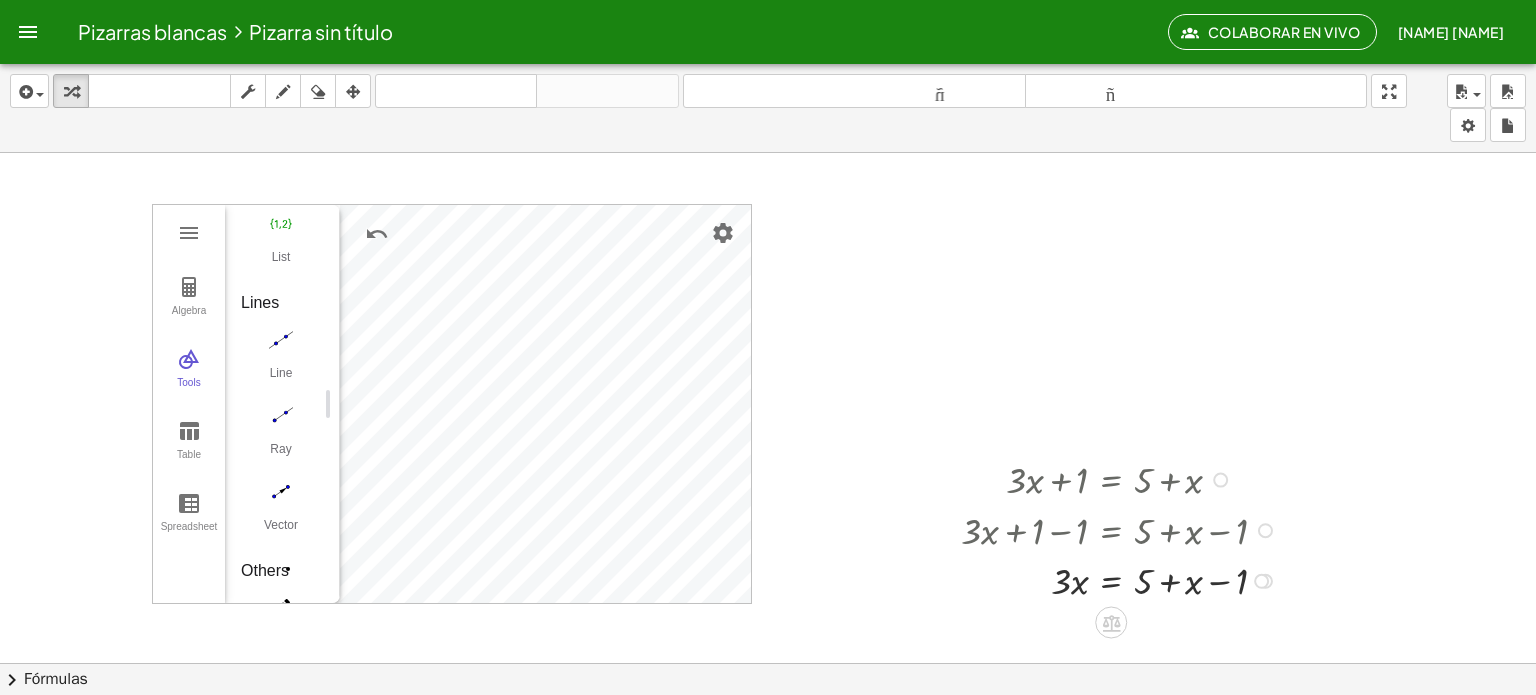 click at bounding box center (1261, 581) 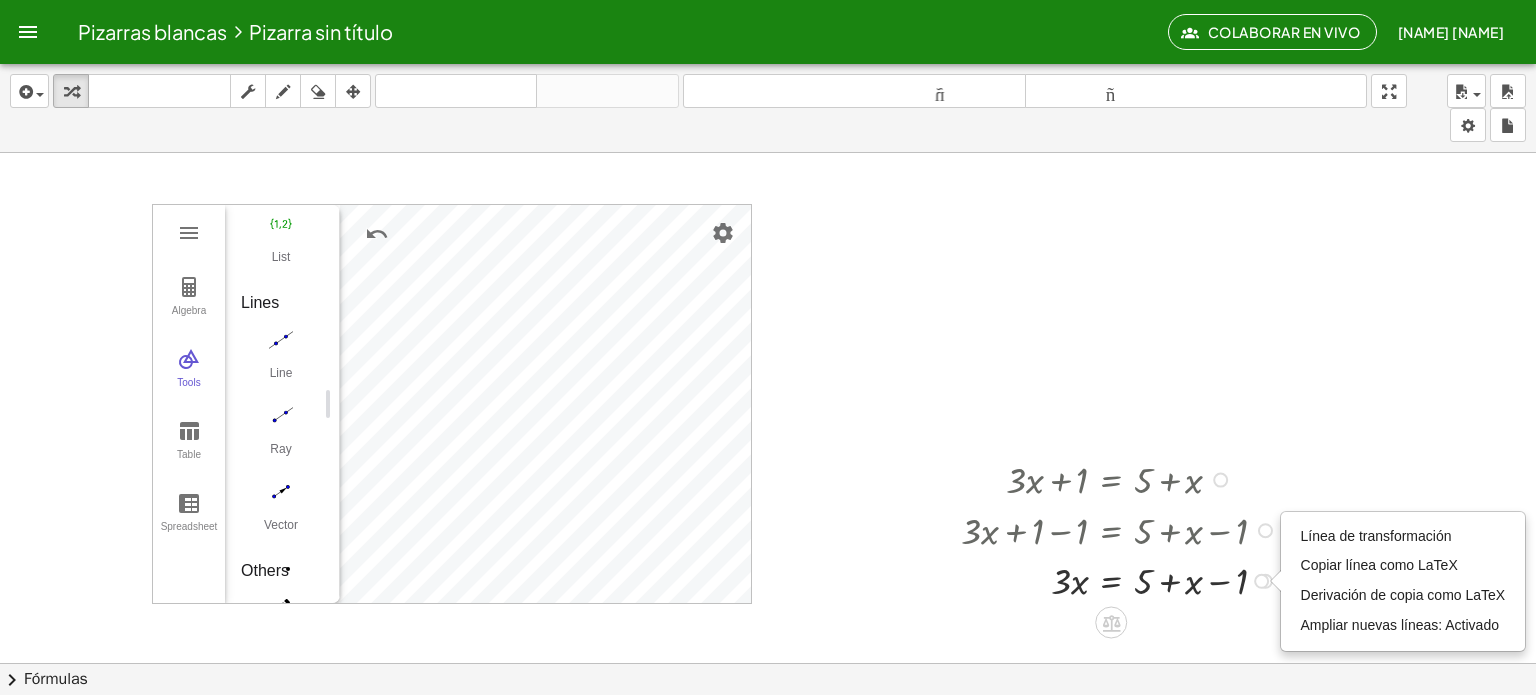 click at bounding box center [1122, 579] 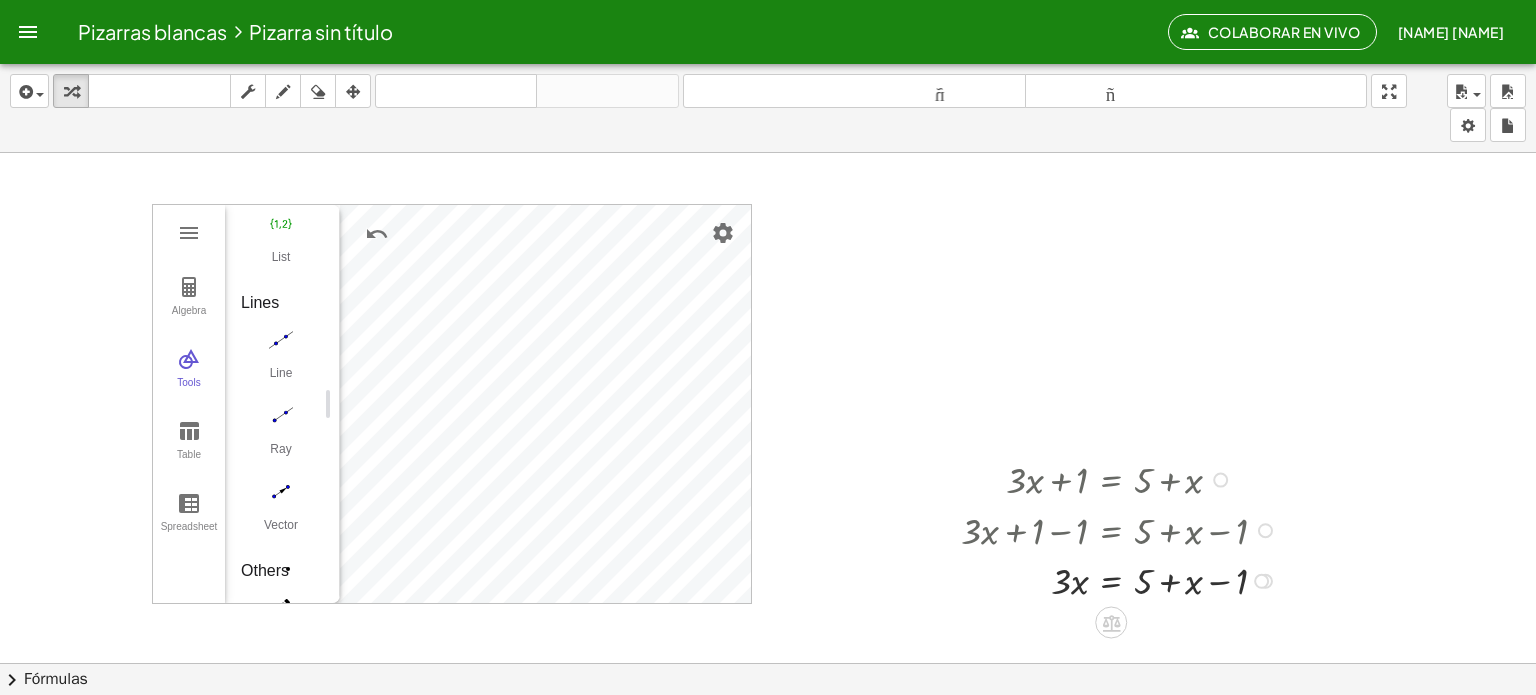 click at bounding box center (1122, 579) 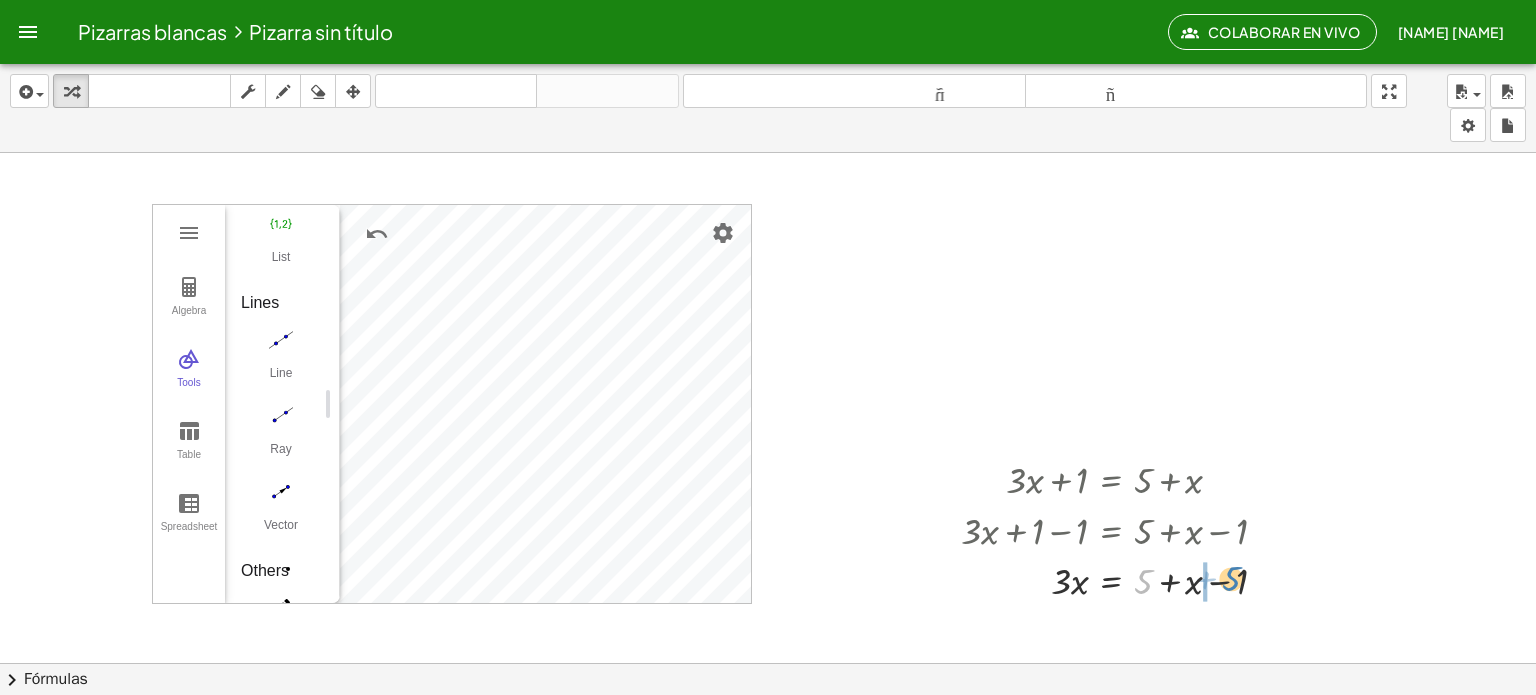drag, startPoint x: 1140, startPoint y: 583, endPoint x: 1228, endPoint y: 580, distance: 88.051125 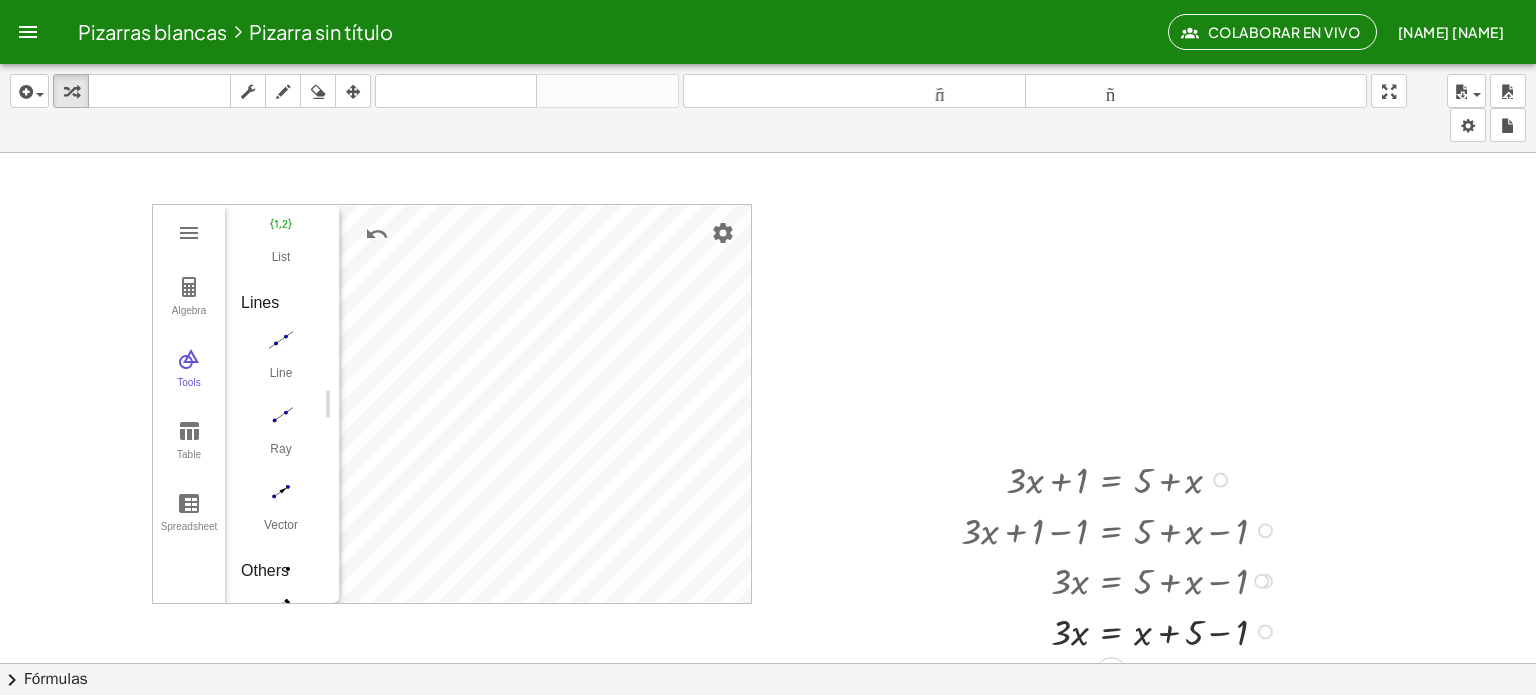 click at bounding box center [1122, 630] 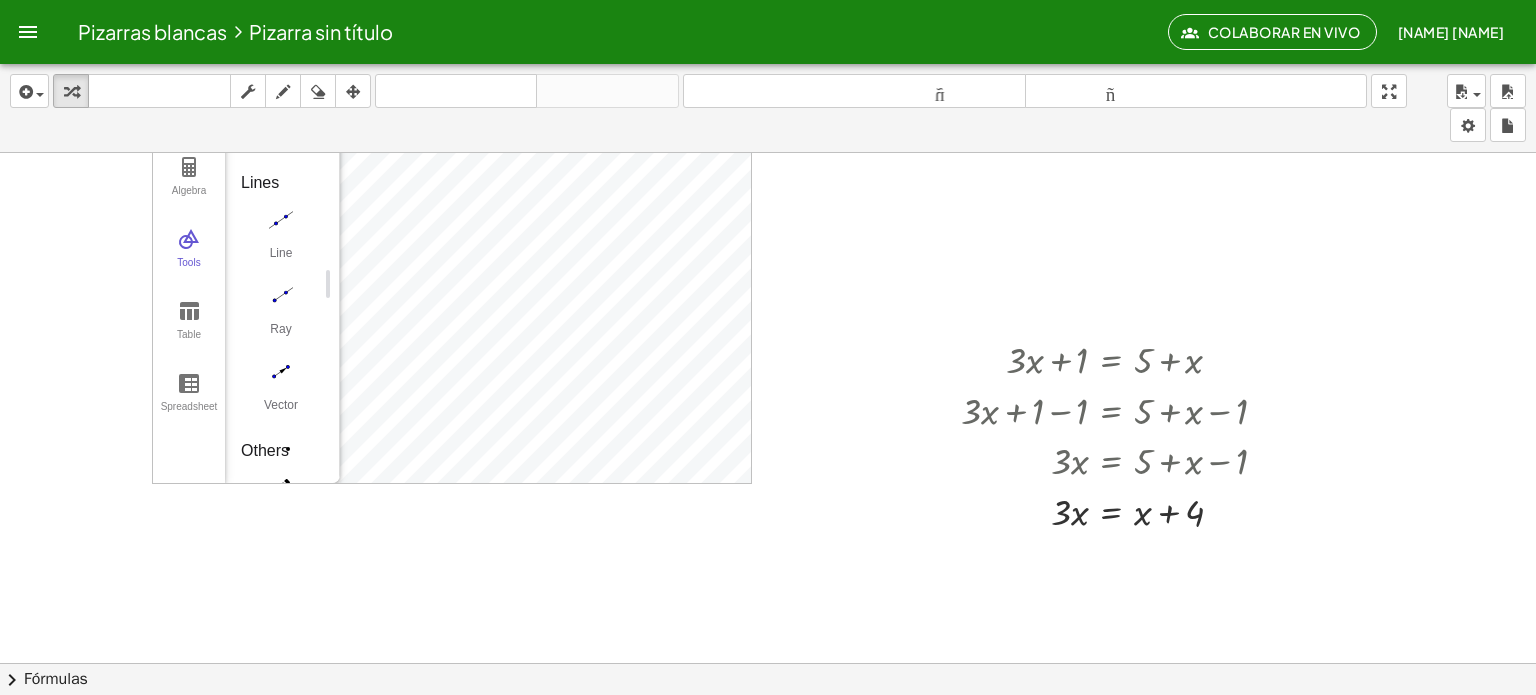 scroll, scrollTop: 160, scrollLeft: 0, axis: vertical 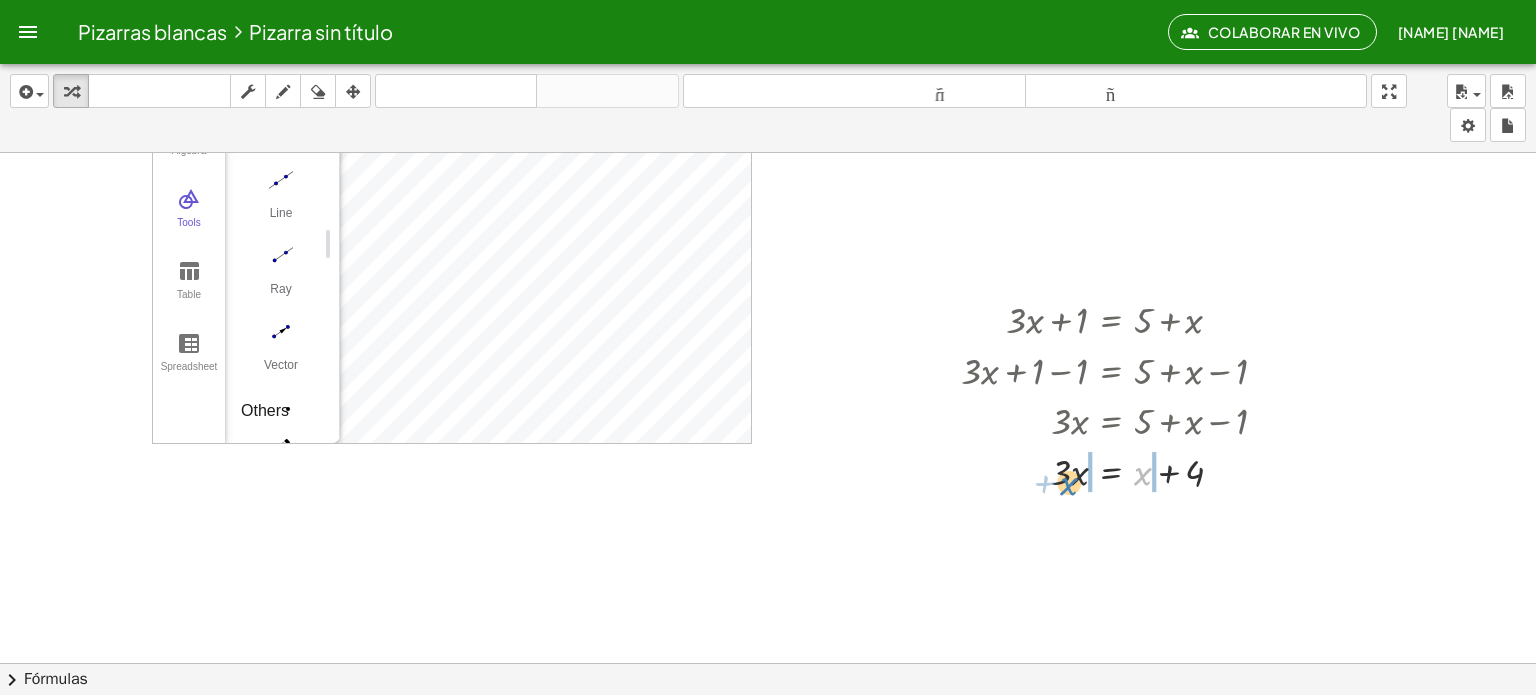 drag, startPoint x: 1140, startPoint y: 475, endPoint x: 1066, endPoint y: 483, distance: 74.431175 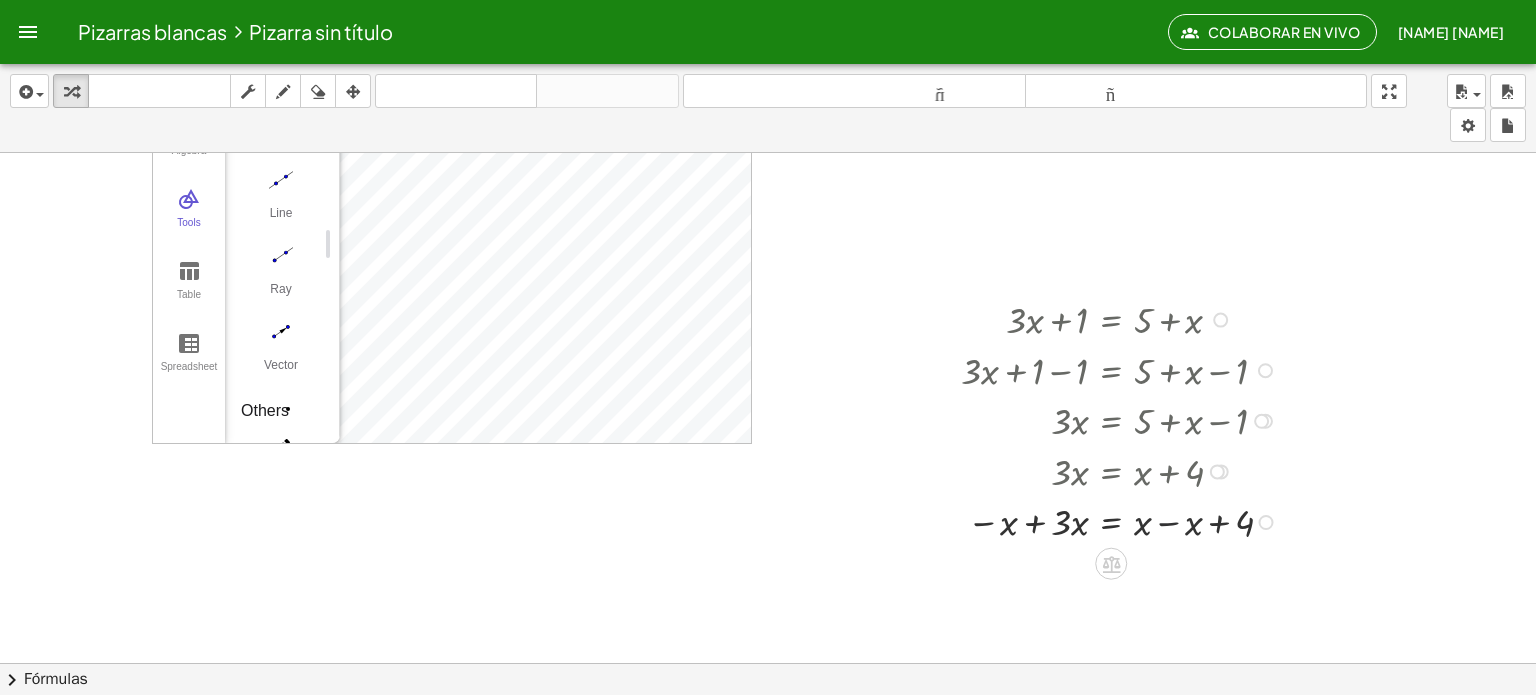 click at bounding box center (1122, 520) 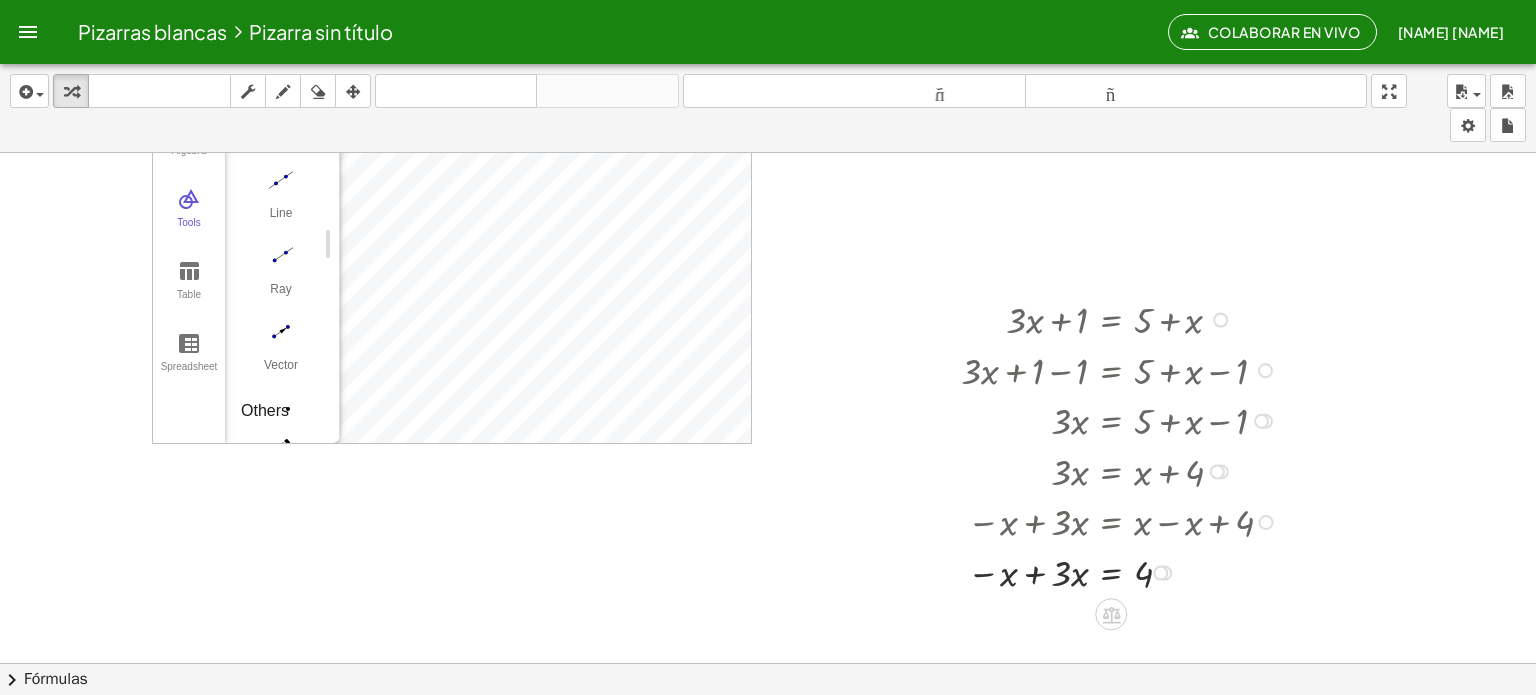click at bounding box center (1122, 571) 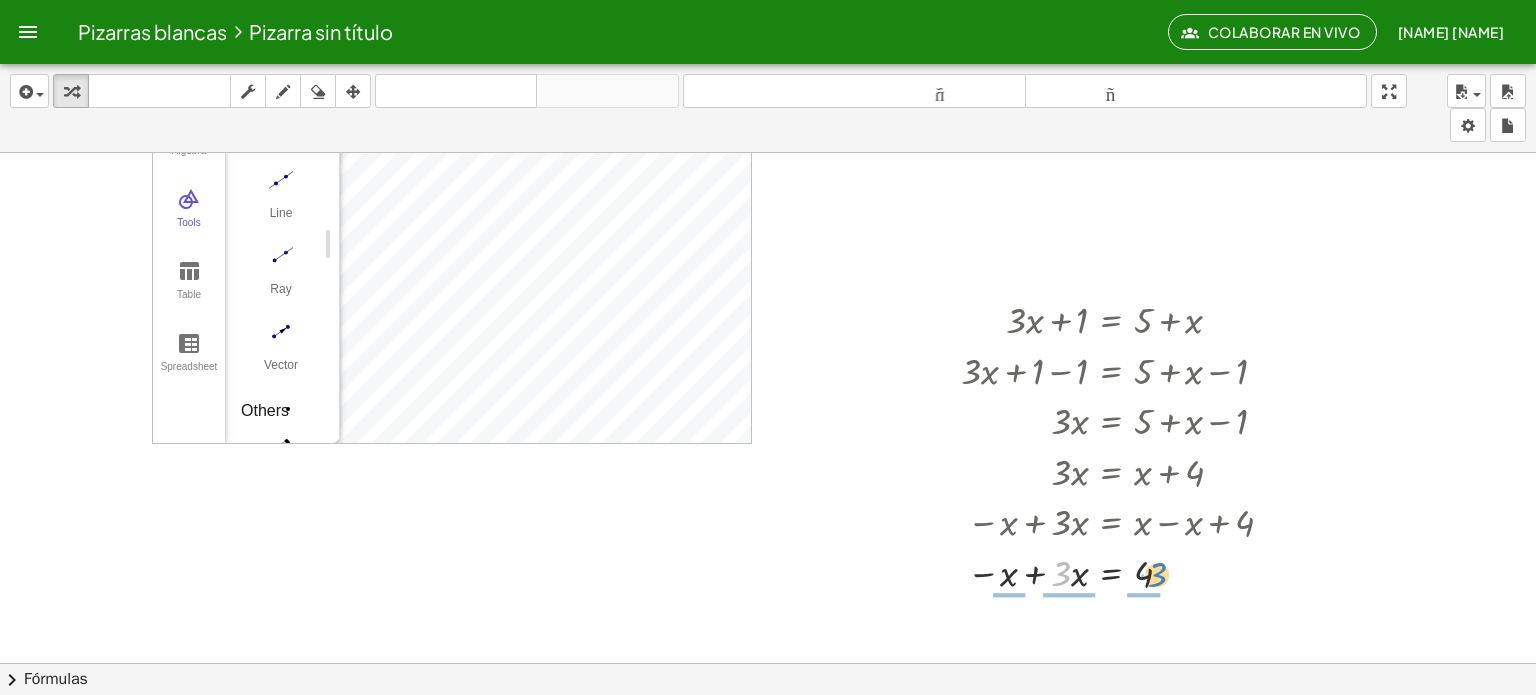 drag, startPoint x: 1065, startPoint y: 575, endPoint x: 1161, endPoint y: 576, distance: 96.00521 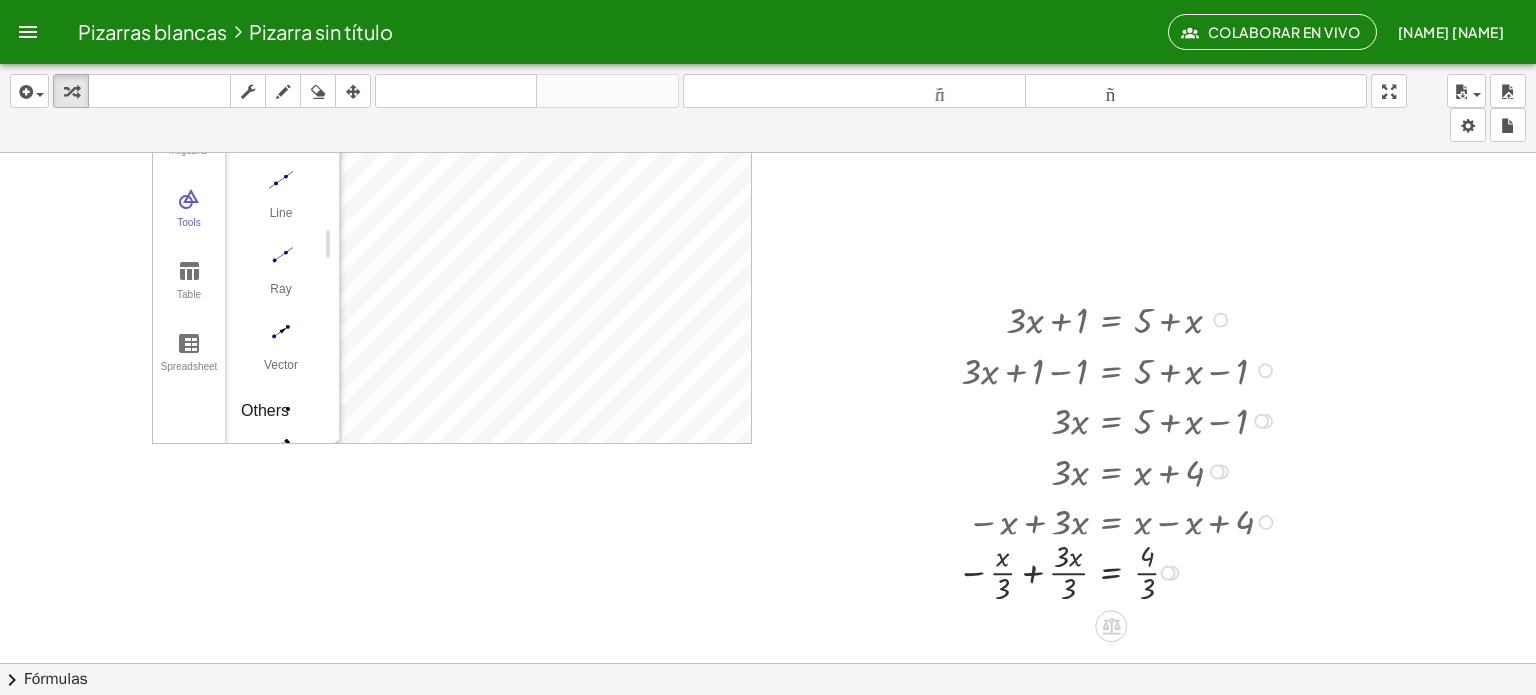 click on "Línea de transformación Copiar línea como LaTeX Derivación de copia como LaTeX Ampliar nuevas líneas: Activado" at bounding box center [1167, 573] 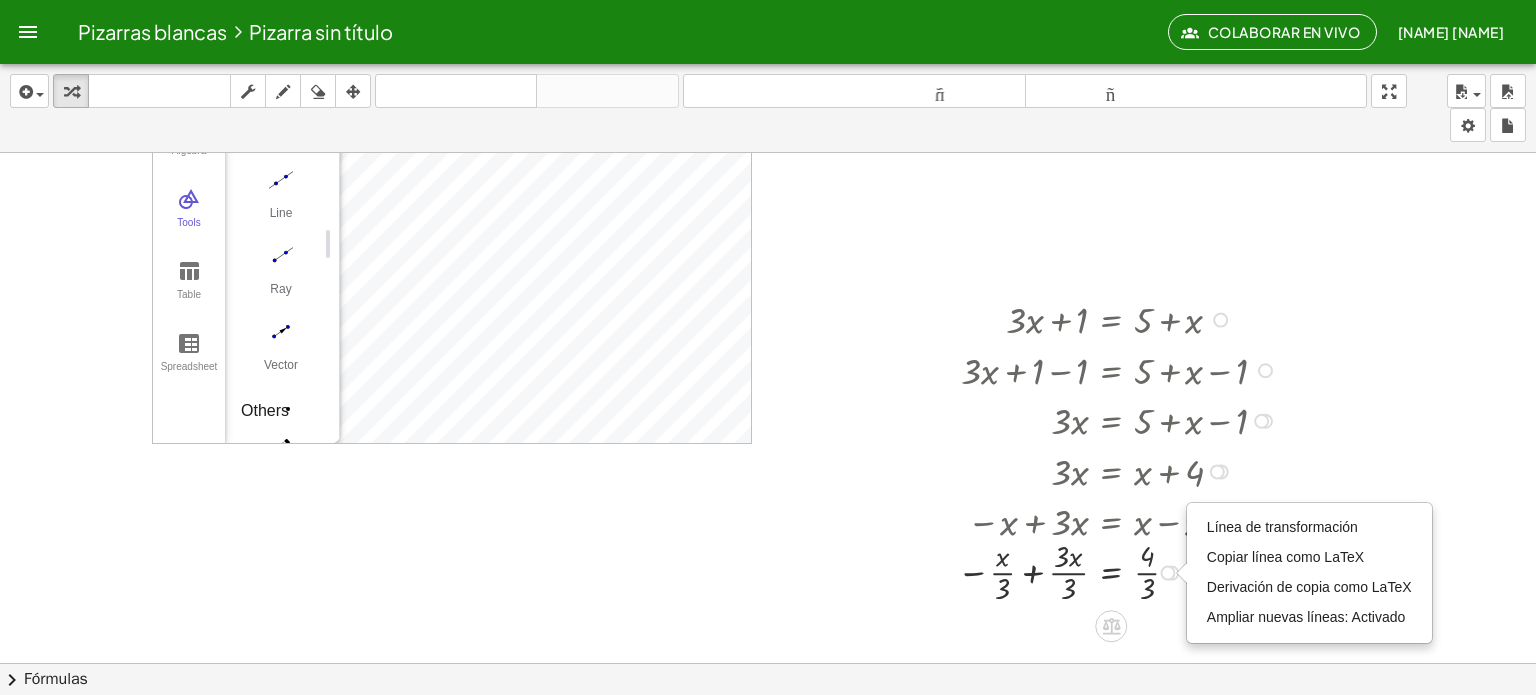 click at bounding box center (1120, 571) 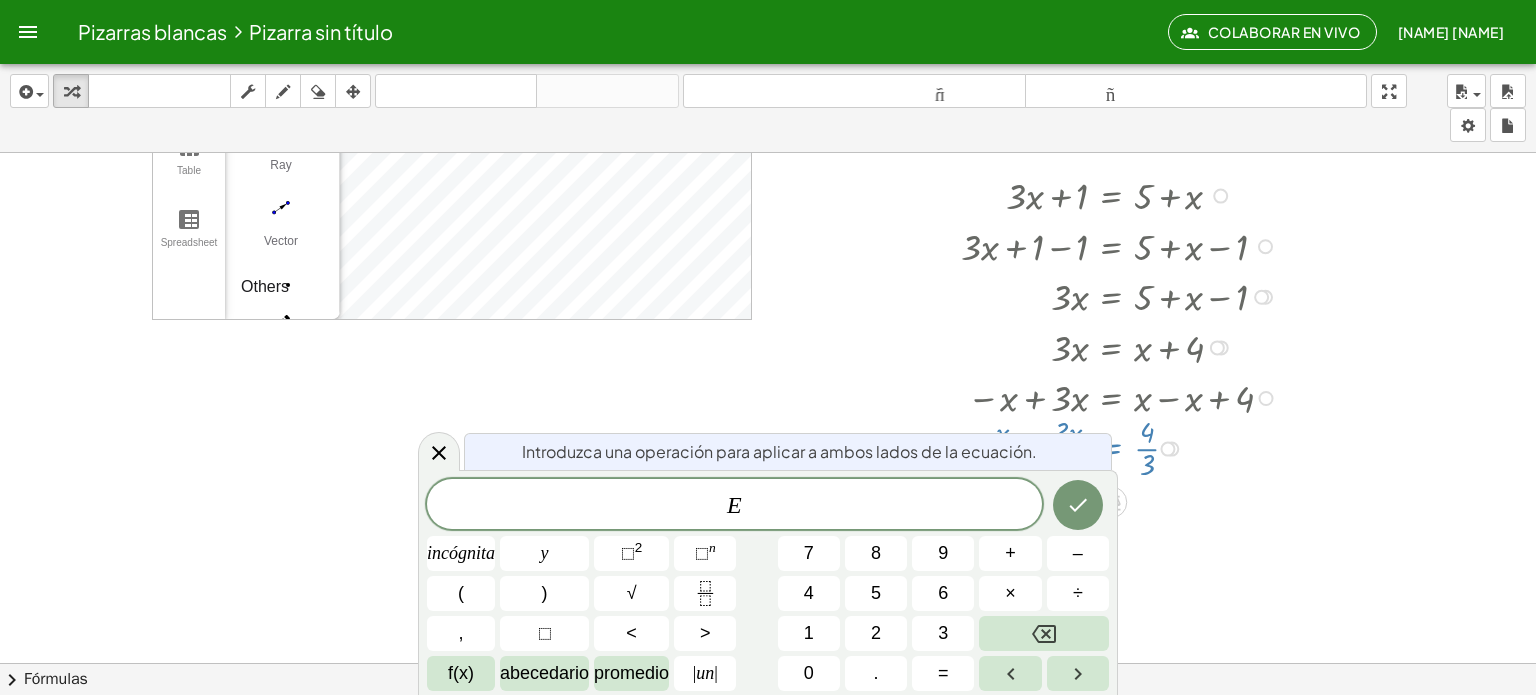 scroll, scrollTop: 284, scrollLeft: 0, axis: vertical 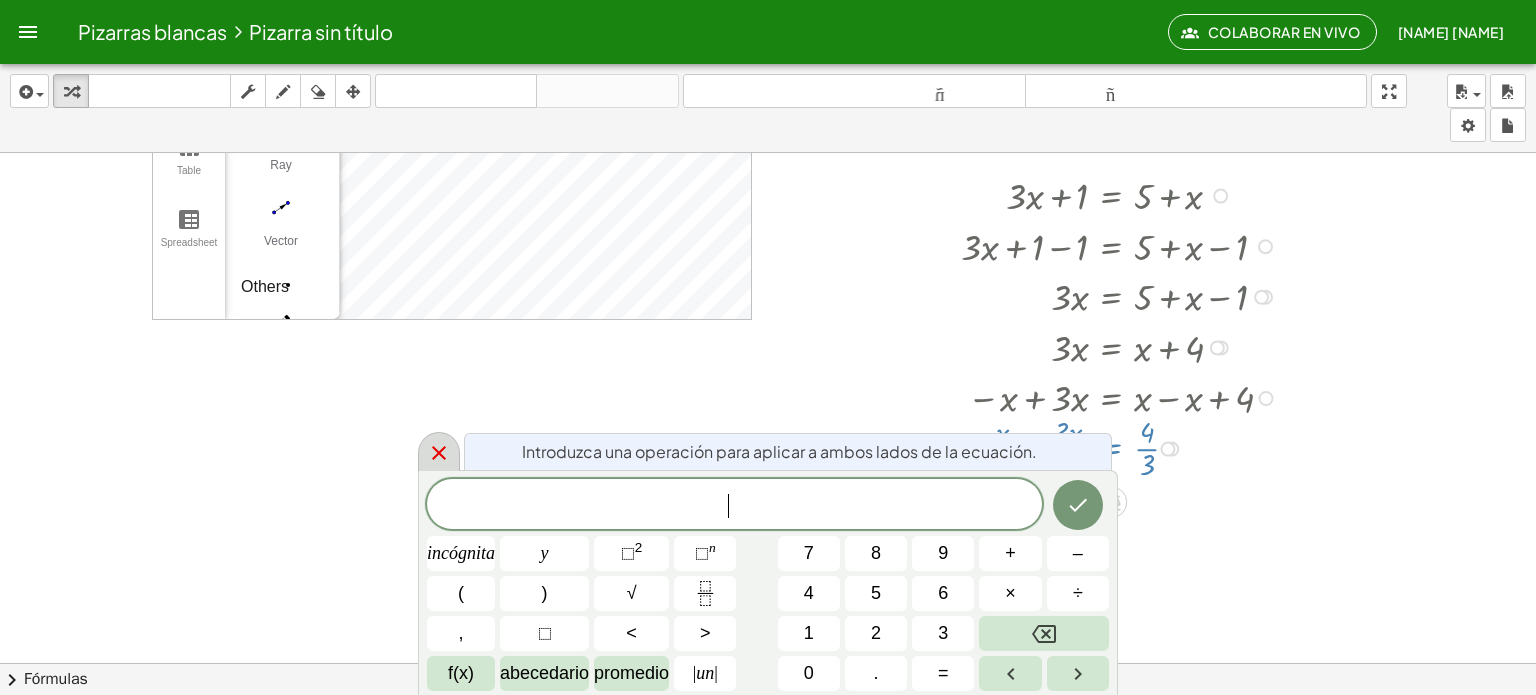 click 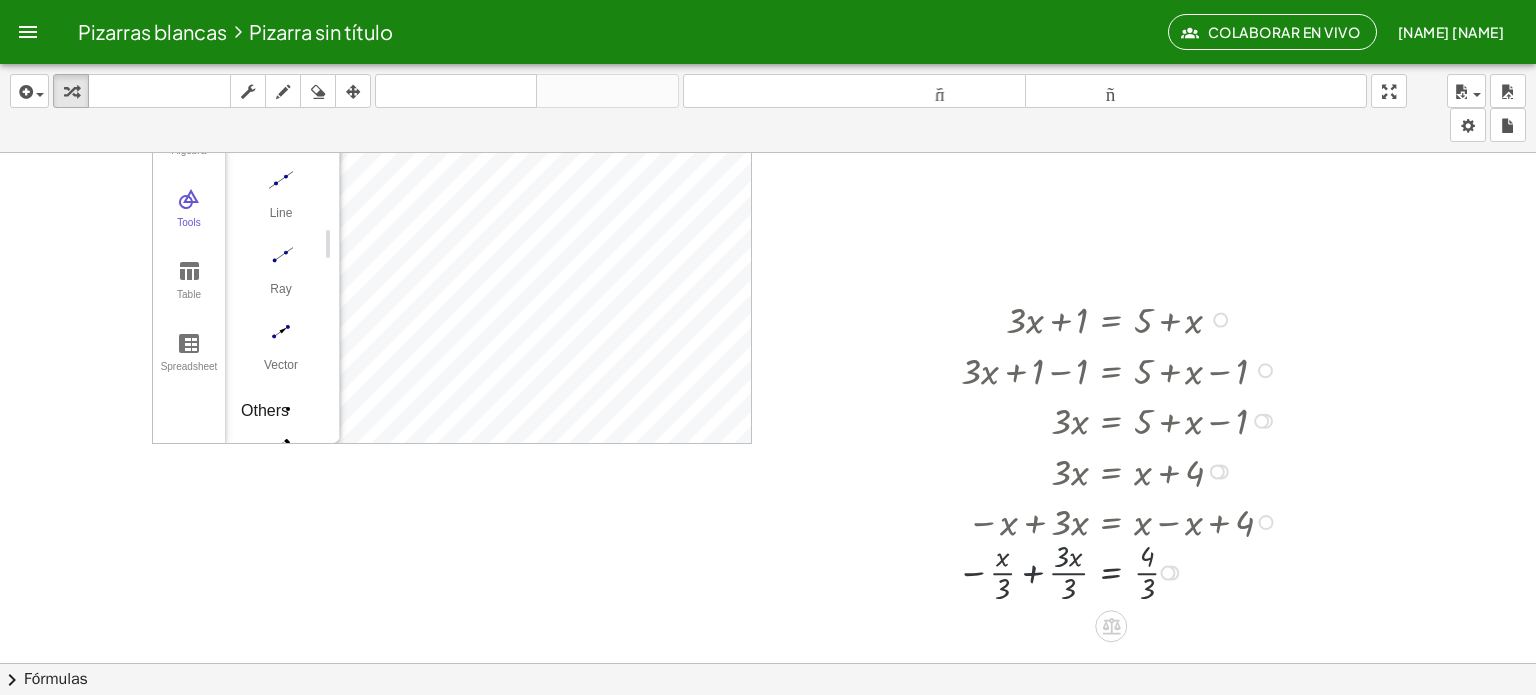 scroll, scrollTop: 160, scrollLeft: 0, axis: vertical 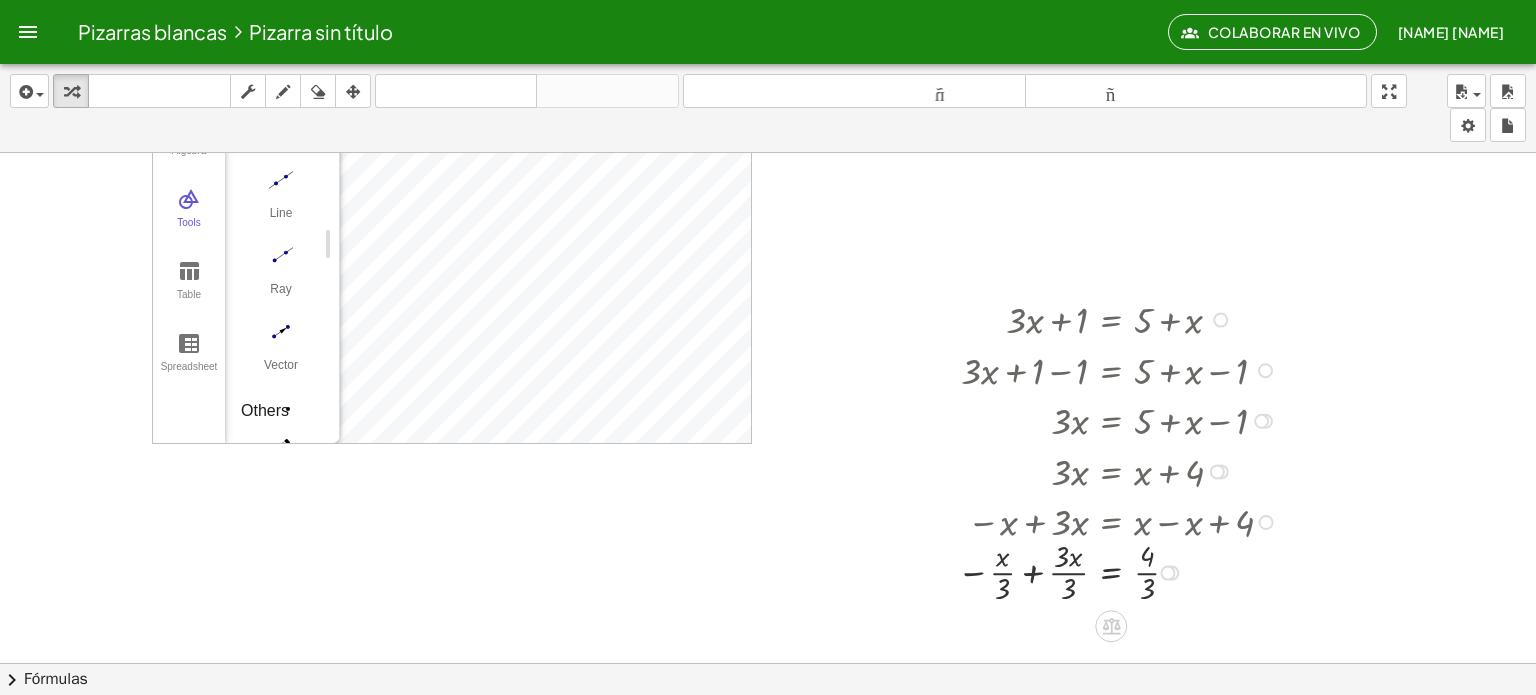 click at bounding box center [1120, 571] 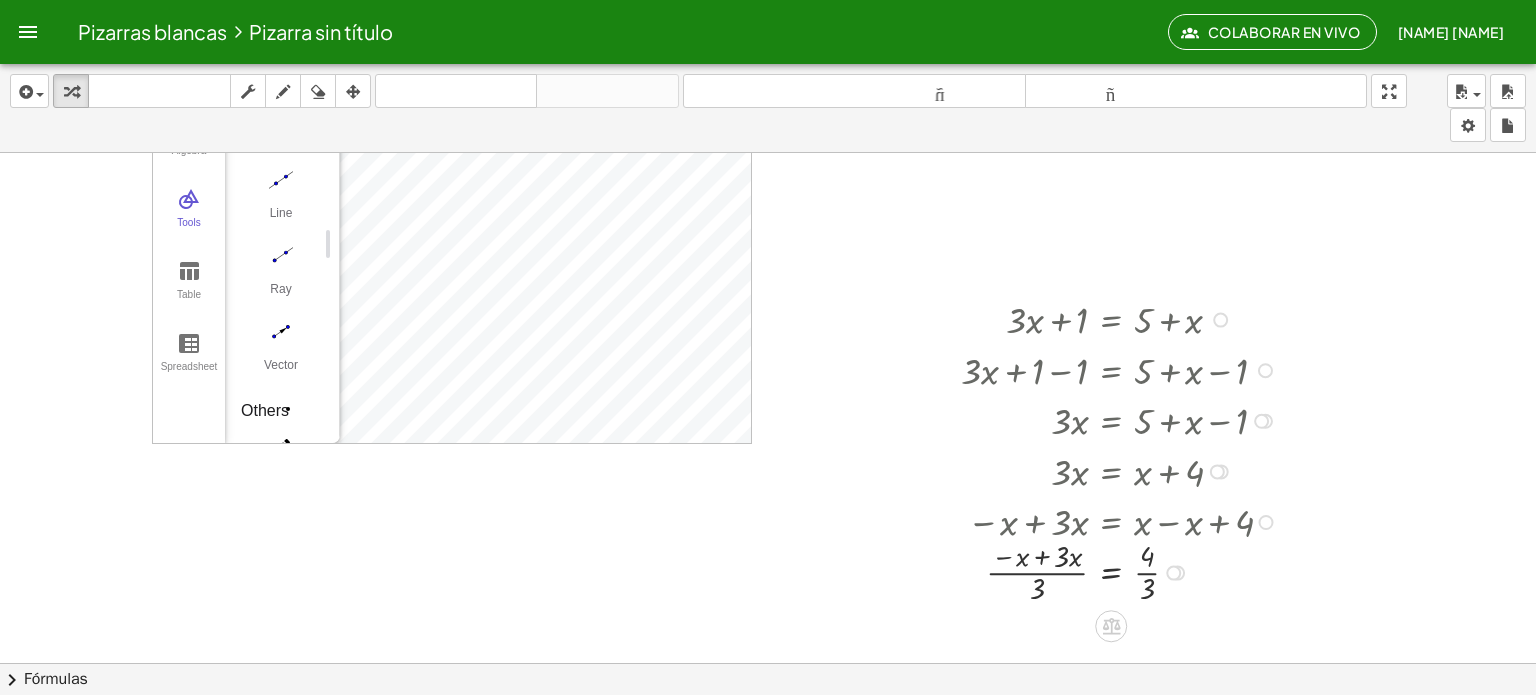 click at bounding box center (1122, 571) 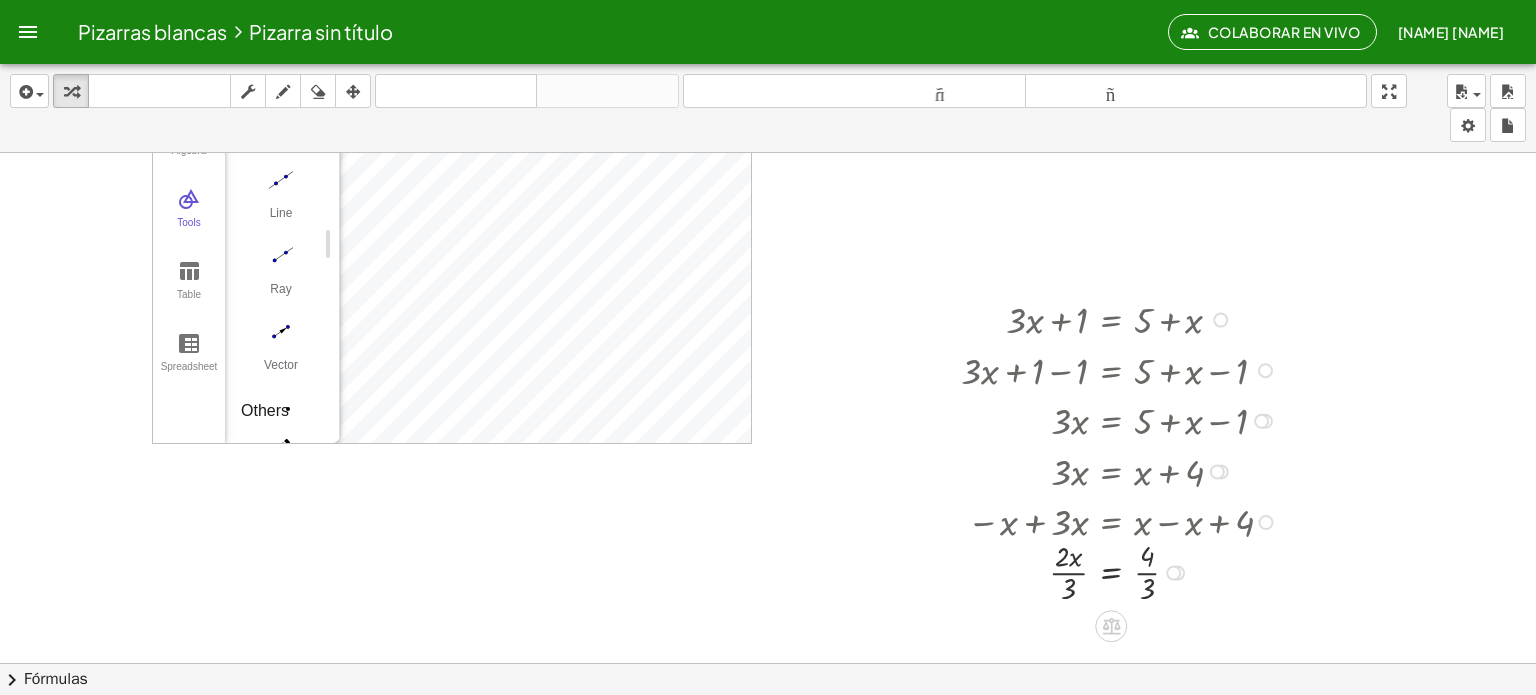 click at bounding box center (1122, 571) 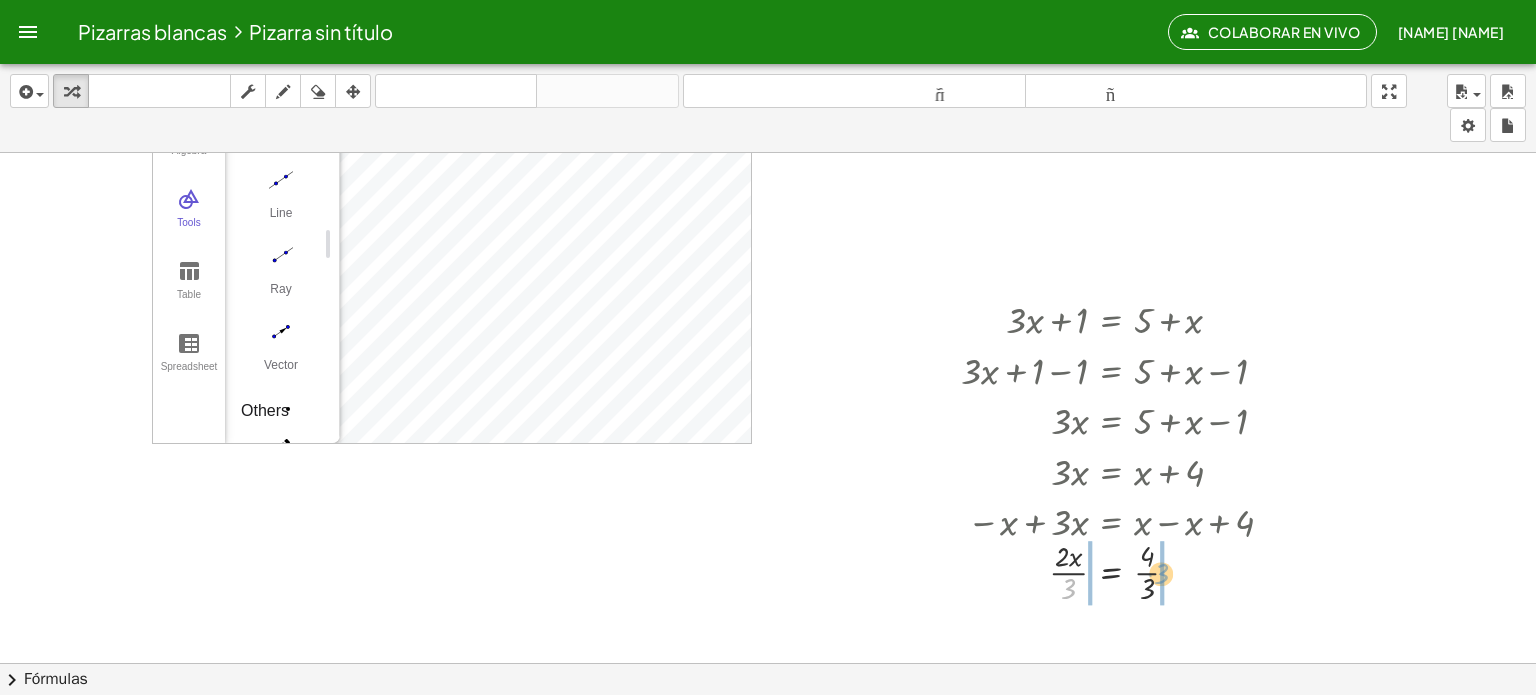 drag, startPoint x: 1068, startPoint y: 594, endPoint x: 1162, endPoint y: 579, distance: 95.189285 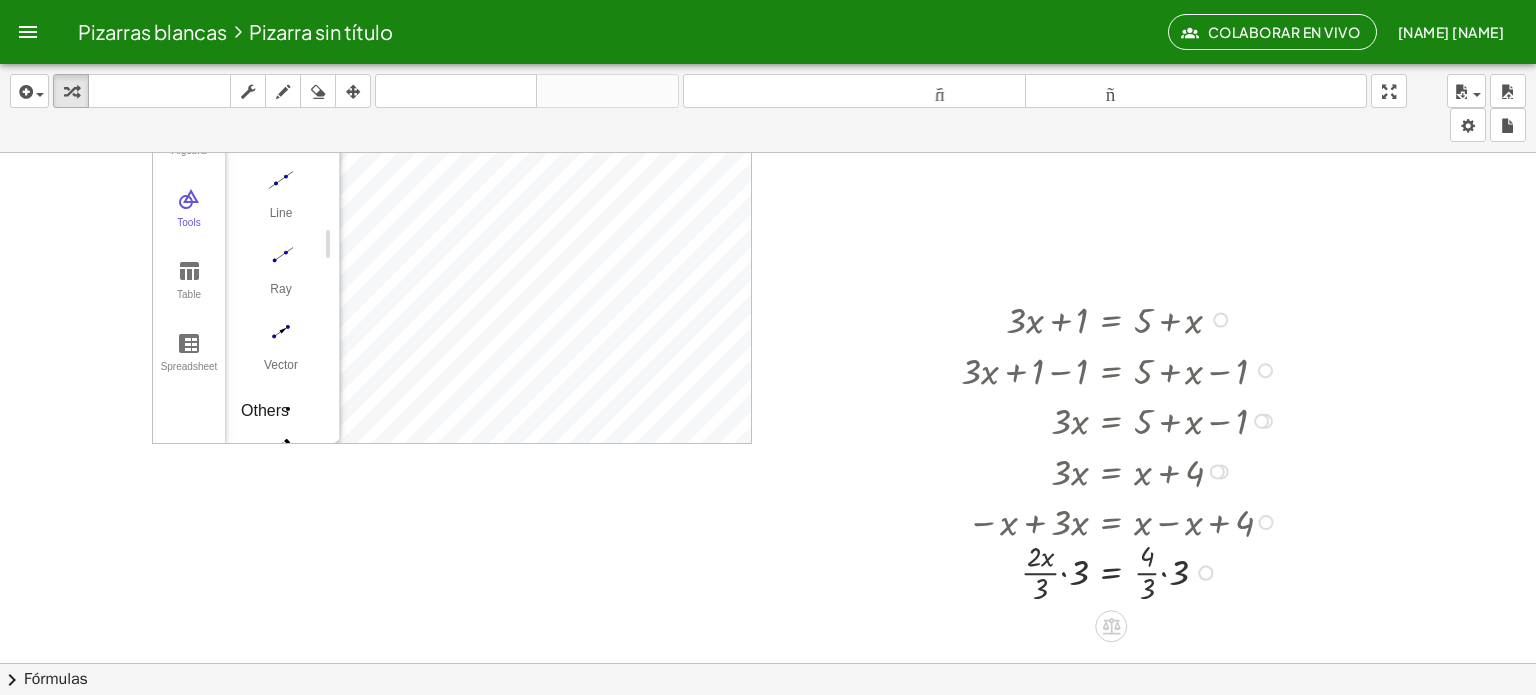 click at bounding box center [1122, 571] 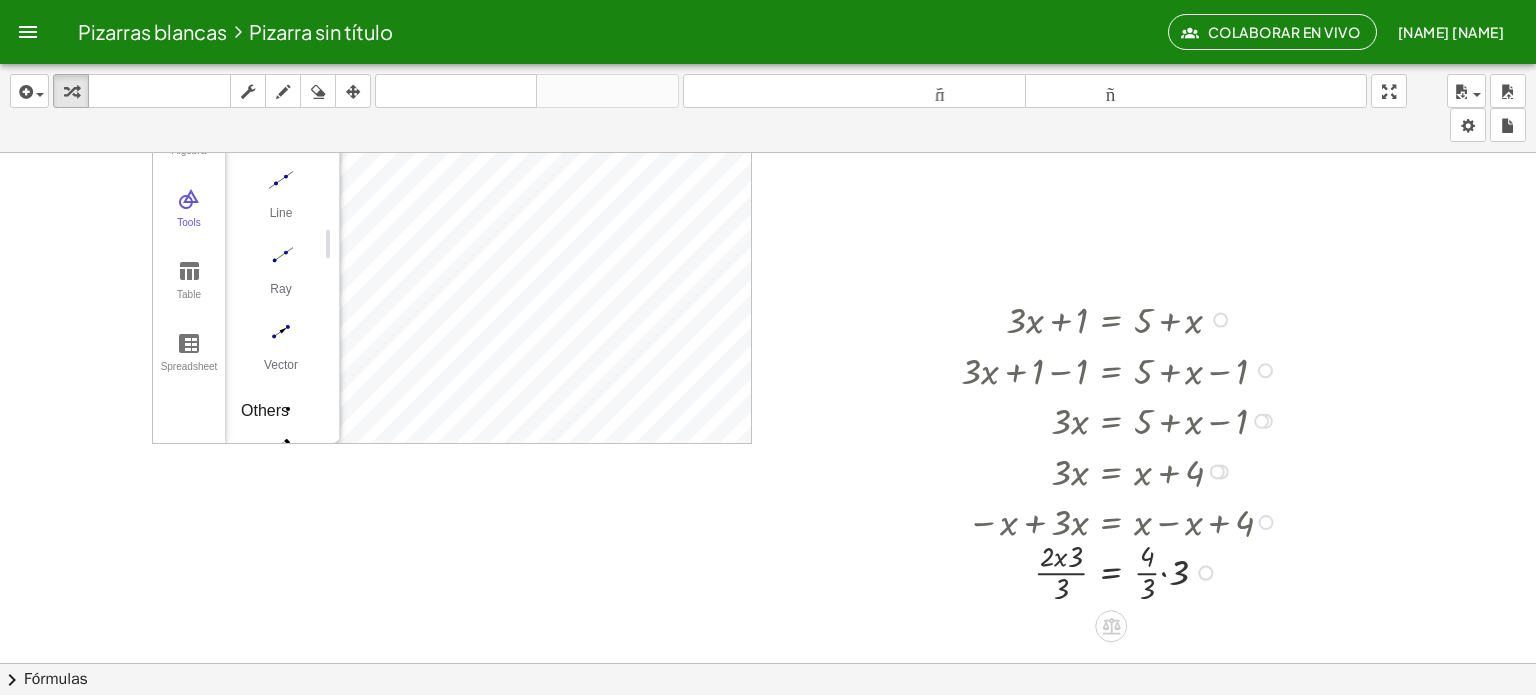 click at bounding box center [1122, 571] 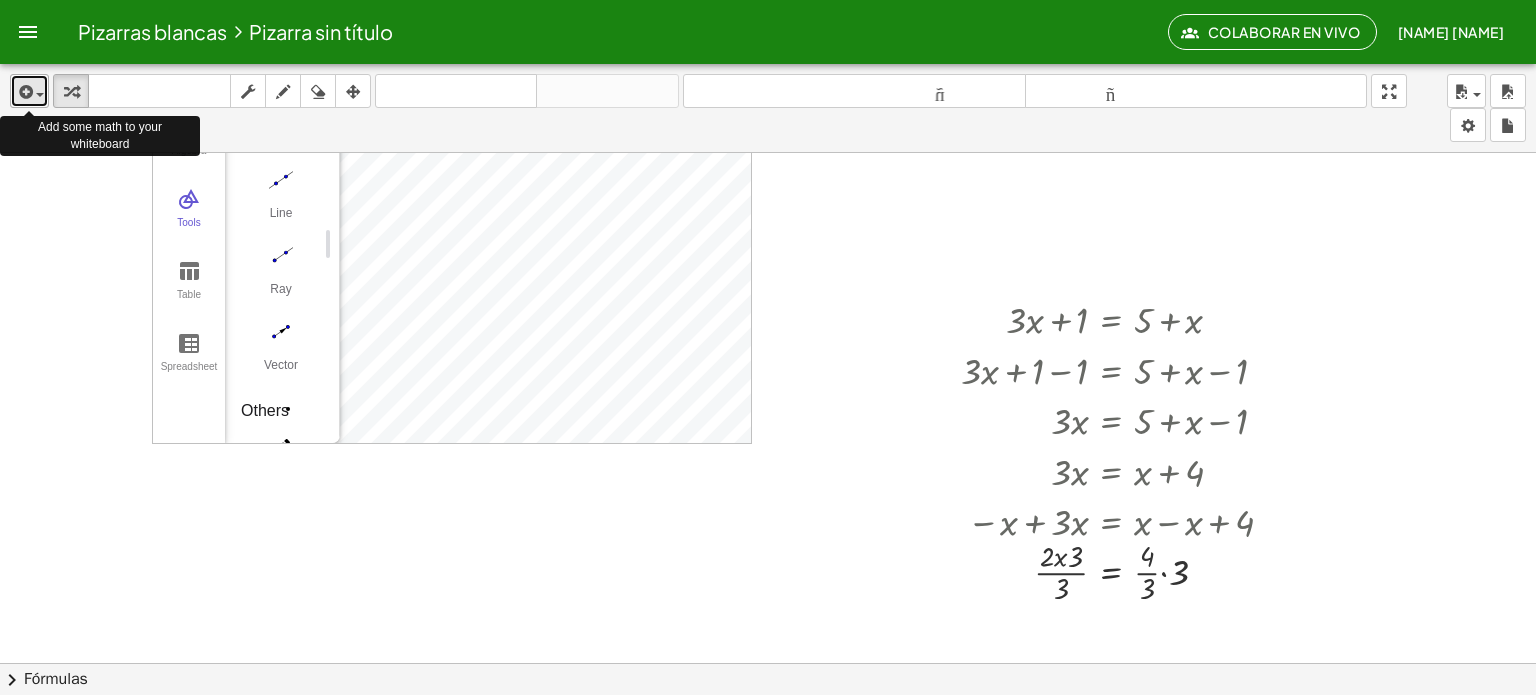 click at bounding box center (29, 91) 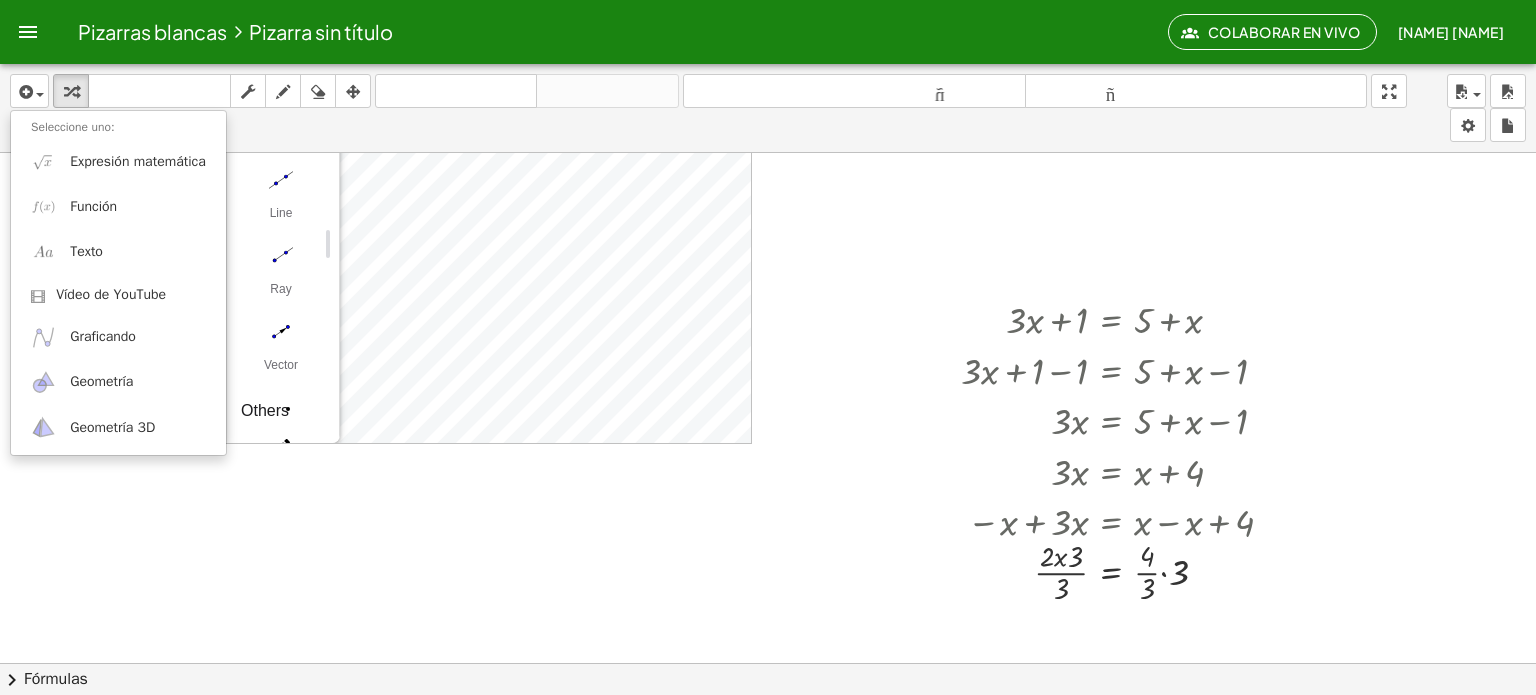 scroll, scrollTop: 1826, scrollLeft: 0, axis: vertical 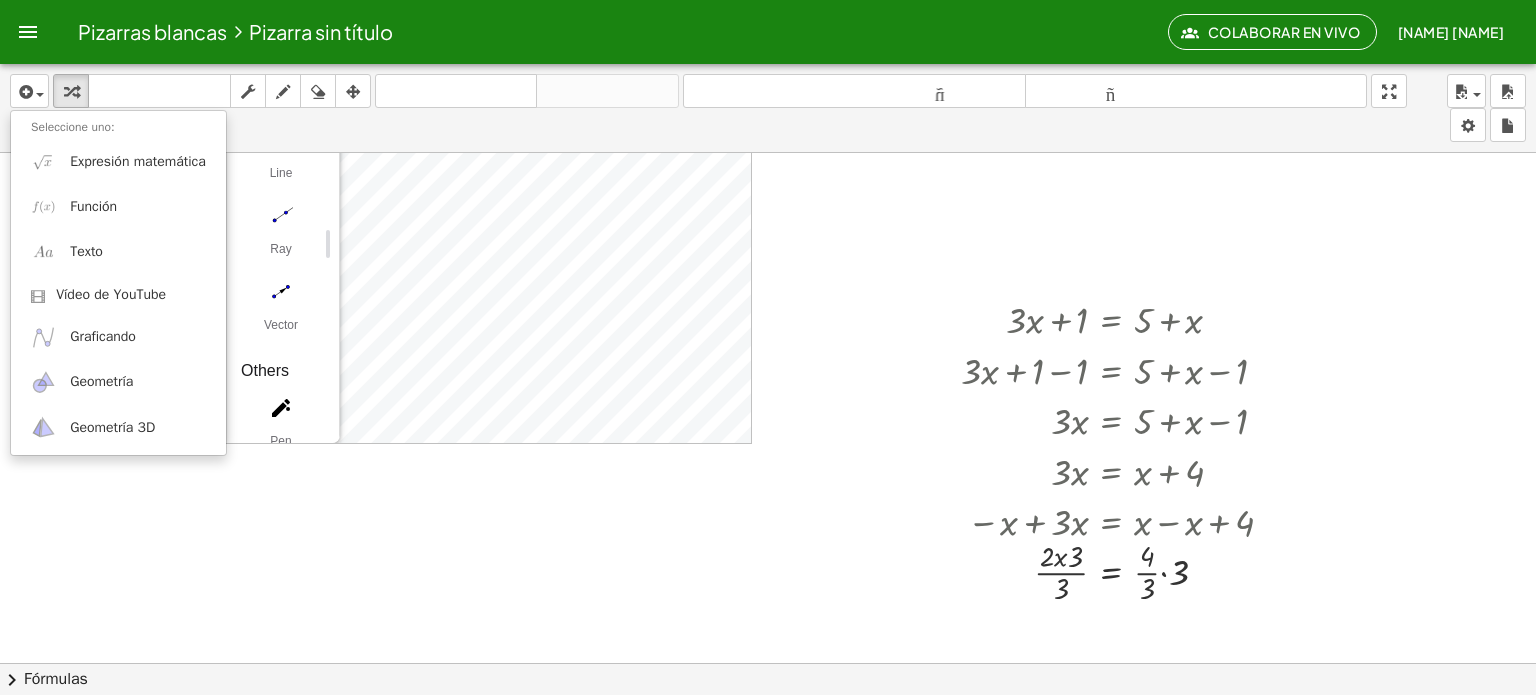click on "insertar Seleccione uno: Expresión matemática Función Texto Vídeo de YouTube Graficando Geometría Geometría 3D transformar teclado teclado fregar dibujar borrar arreglar deshacer deshacer rehacer rehacer tamaño_del_formato menor tamaño_del_formato más grande pantalla completa carga   ahorrar nuevo ajustes" at bounding box center (768, 108) 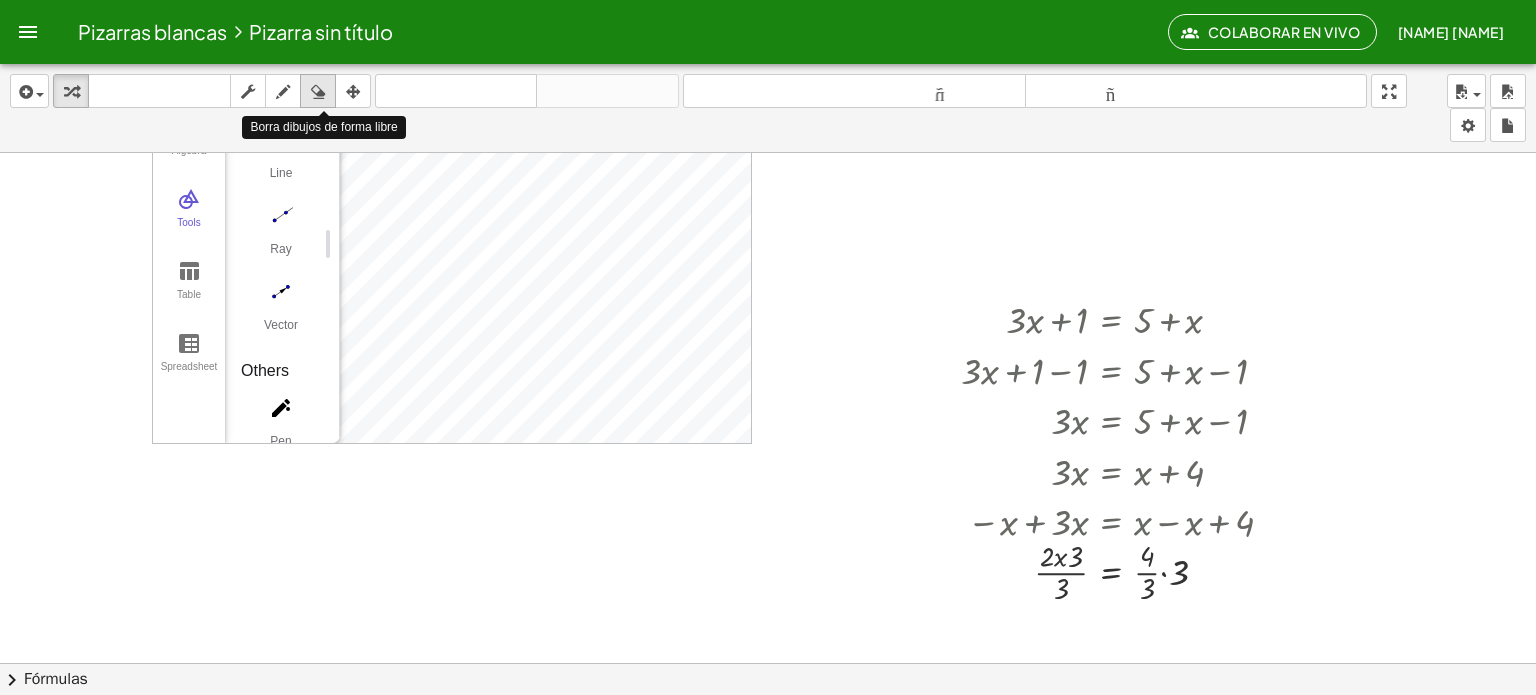 click at bounding box center (318, 92) 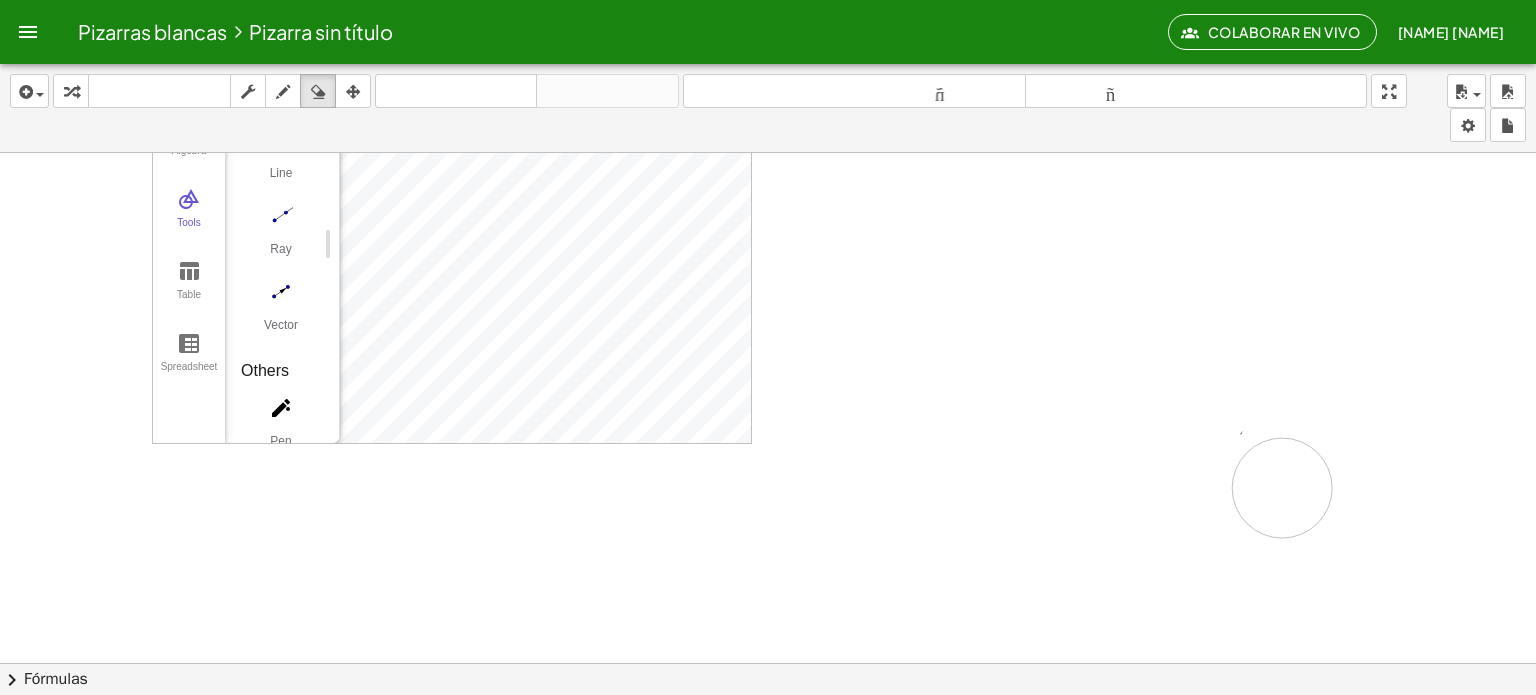 drag, startPoint x: 952, startPoint y: 355, endPoint x: 1242, endPoint y: 485, distance: 317.80496 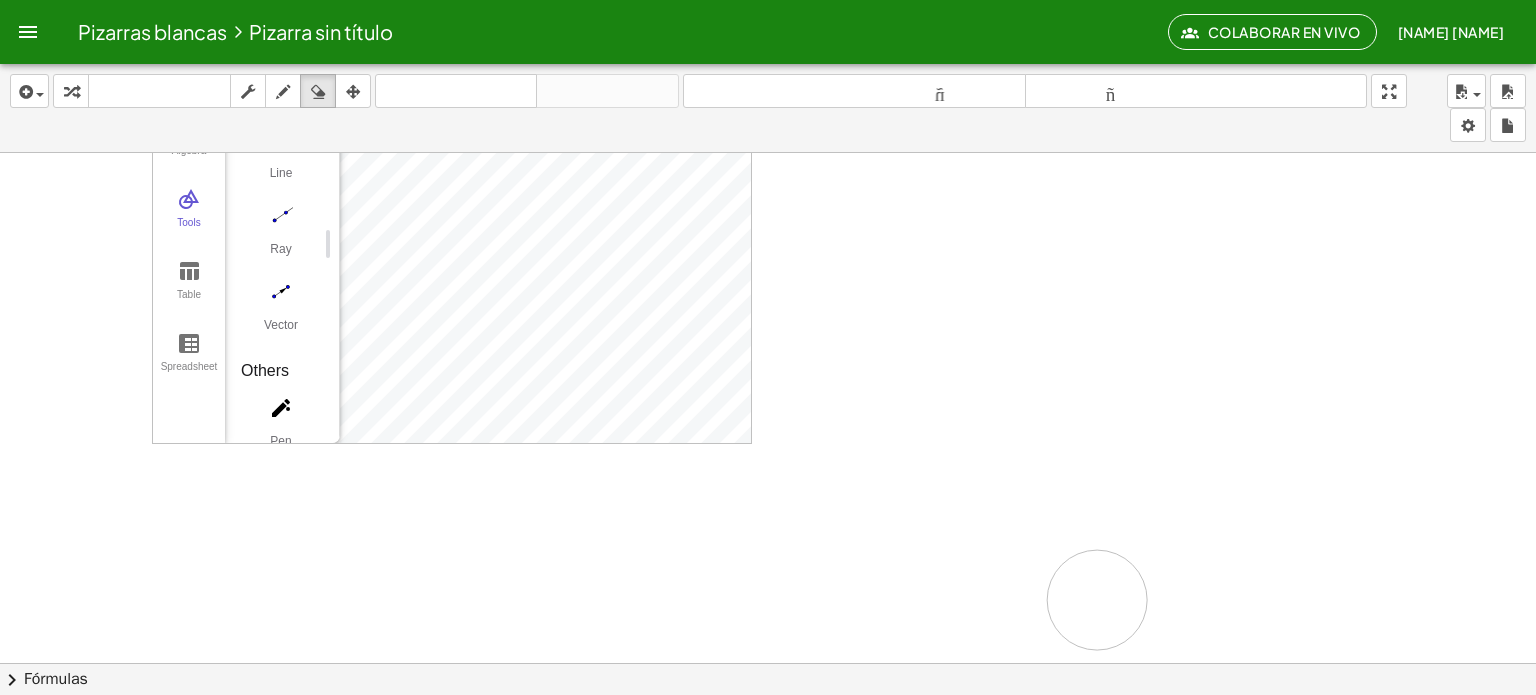 drag, startPoint x: 1242, startPoint y: 485, endPoint x: 1280, endPoint y: 358, distance: 132.56319 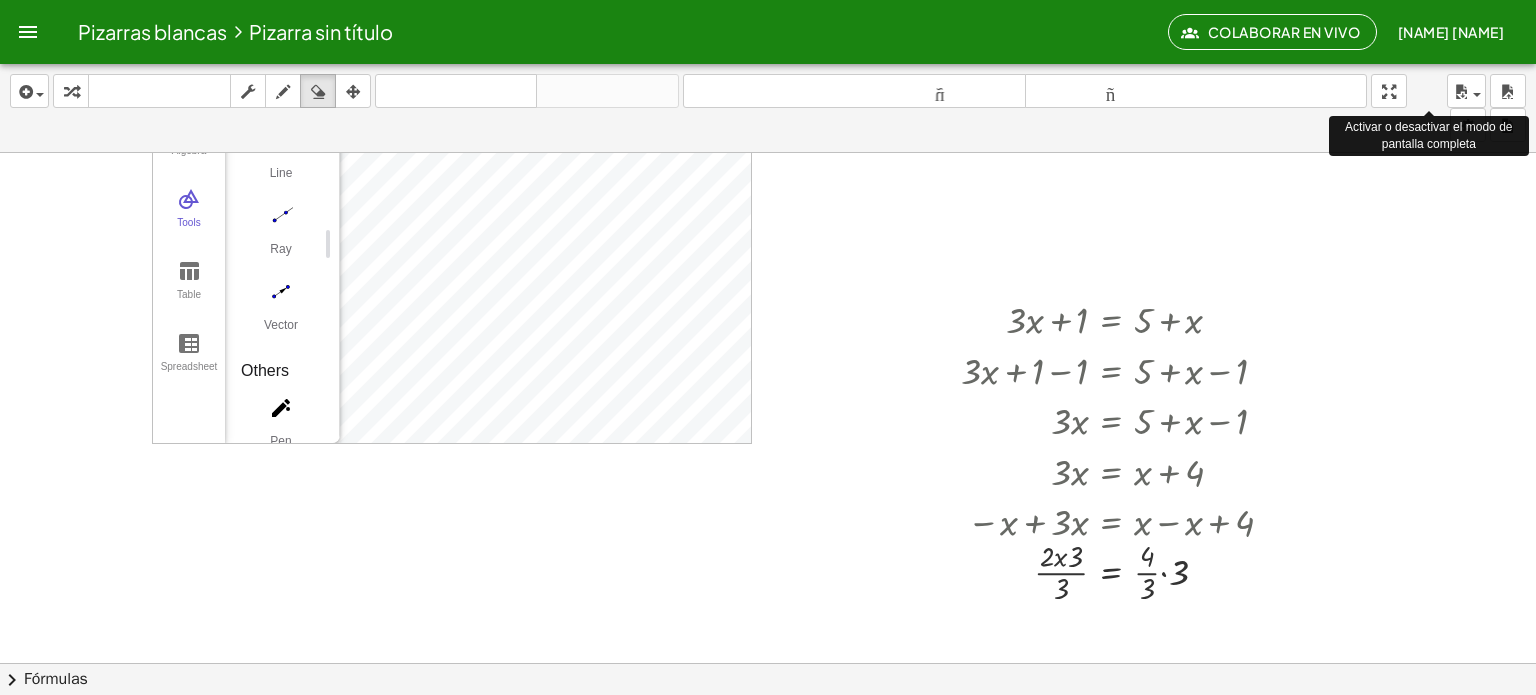 drag, startPoint x: 1396, startPoint y: 87, endPoint x: 1396, endPoint y: 208, distance: 121 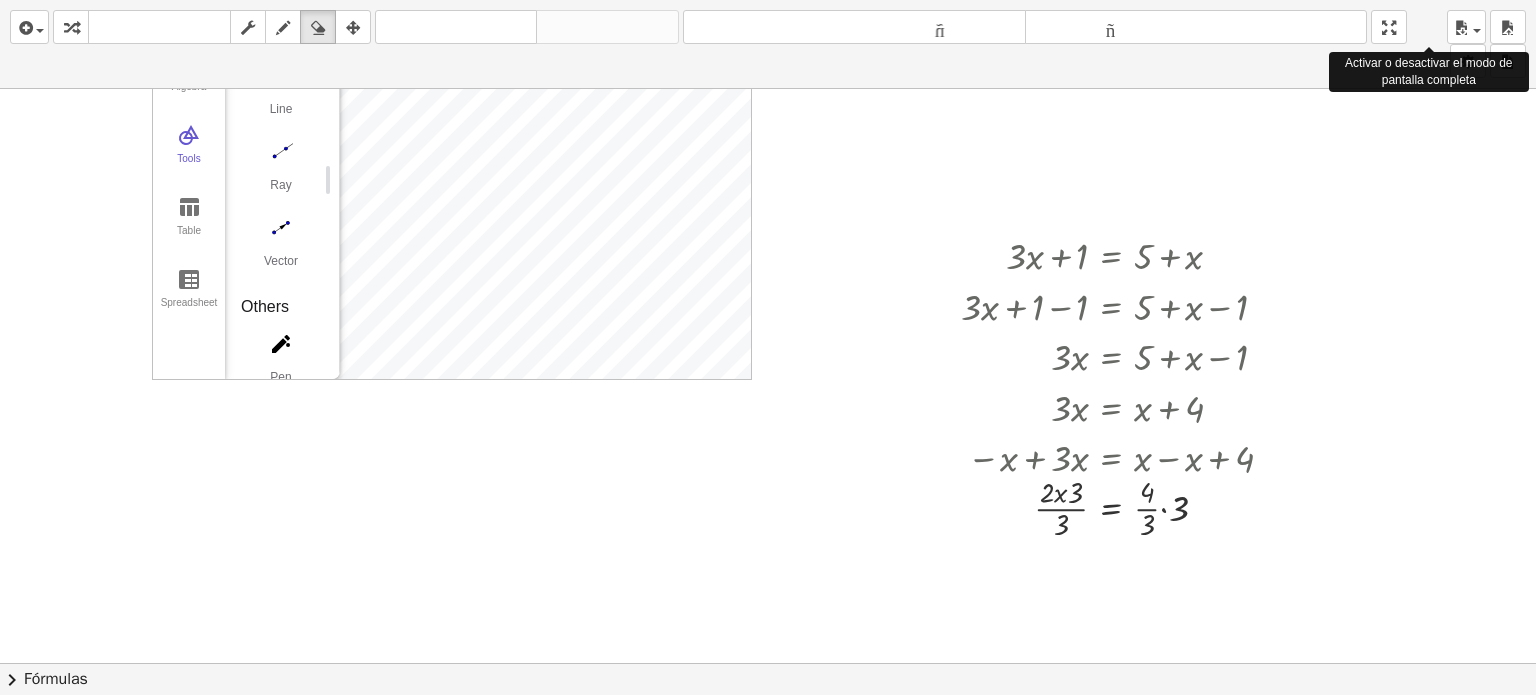 click on "insertar Seleccione uno: Expresión matemática Función Texto Vídeo de YouTube Graficando Geometría Geometría 3D transformar teclado teclado fregar dibujar borrar arreglar deshacer deshacer rehacer rehacer tamaño_del_formato menor tamaño_del_formato más grande pantalla completa carga   ahorrar nuevo ajustes Activar o desactivar el modo de pantalla completa GeoGebra Graphing Calculator Clear All Open Save online Save to your computer Share Export Image Download as Print Preview Settings Help & Feedback Sign in     Algebra Tools Table Spreadsheet ([COORDINATES]) B = ([COORDINATES], [COORDINATES]) C = ([COORDINATES], [COORDINATES]) D = ([COORDINATES], [COORDINATES]) E = ([COORDINATES], [COORDINATES]) F = ([COORDINATES], [COORDINATES]) G = ([COORDINATES], [COORDINATES]) 1 × ([COORDINATES], [COORDINATES]) I = ([COORDINATES], [COORDINATES]) J = ([COORDINATES], [COORDINATES]) K = ([COORDINATES], [COORDINATES]) L = ([COORDINATES], [COORDINATES]) M = ([COORDINATES], [COORDINATES]) N = ([COORDINATES], [COORDINATES]) O = ([COORDINATES], [COORDINATES]) P = ([COORDINATES], [COORDINATES]) Q = ([COORDINATES], [COORDINATES]) R = ([COORDINATES], [COORDINATES]) GeoGebra Graphing Calculator Basic Tools Move Point Slider Intersect Extremum Roots Best Fit Line Edit Select Objects Move Graphics View Delete Media Text +" at bounding box center (768, 347) 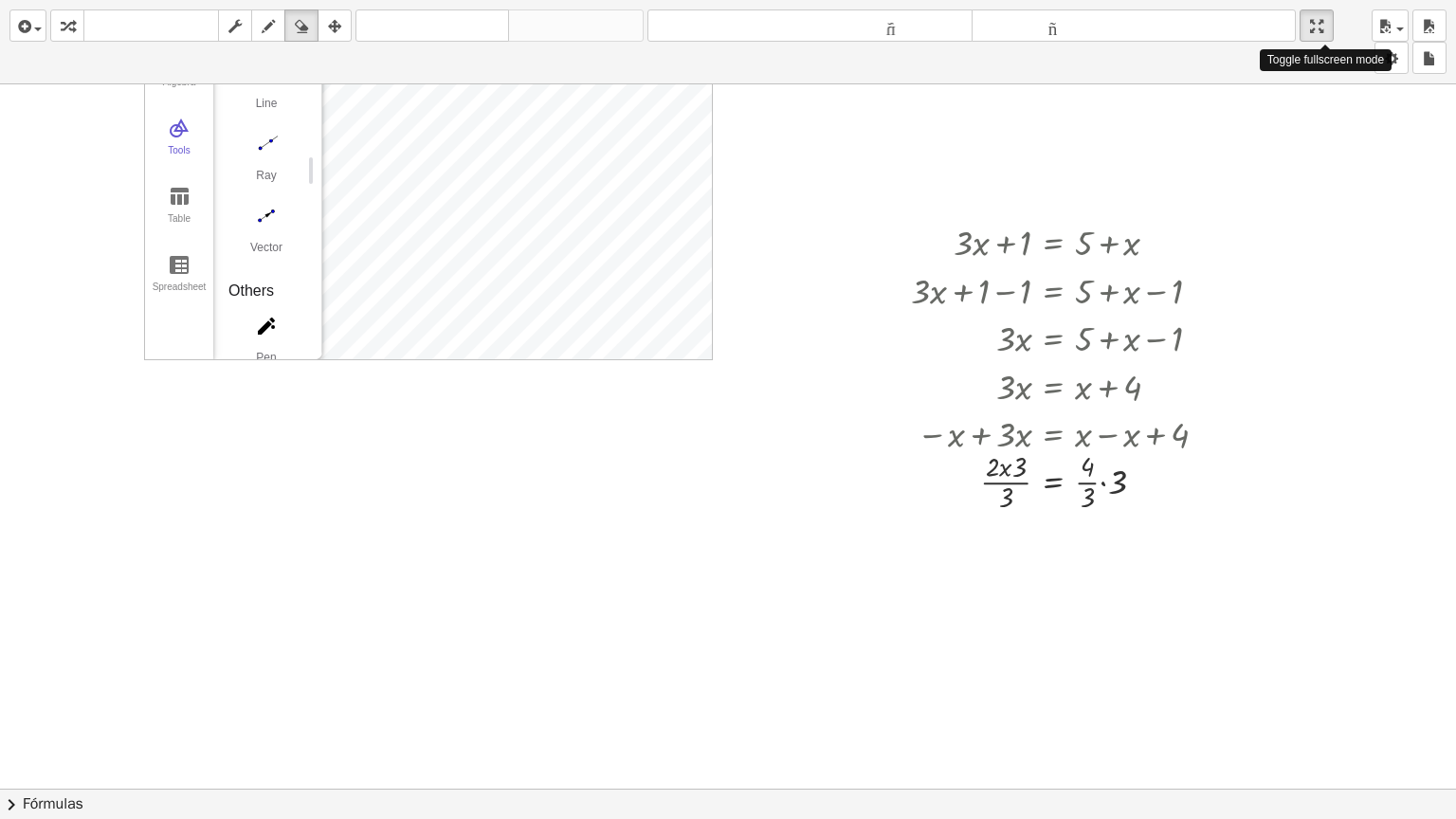 drag, startPoint x: 1316, startPoint y: 26, endPoint x: 1316, endPoint y: -89, distance: 115 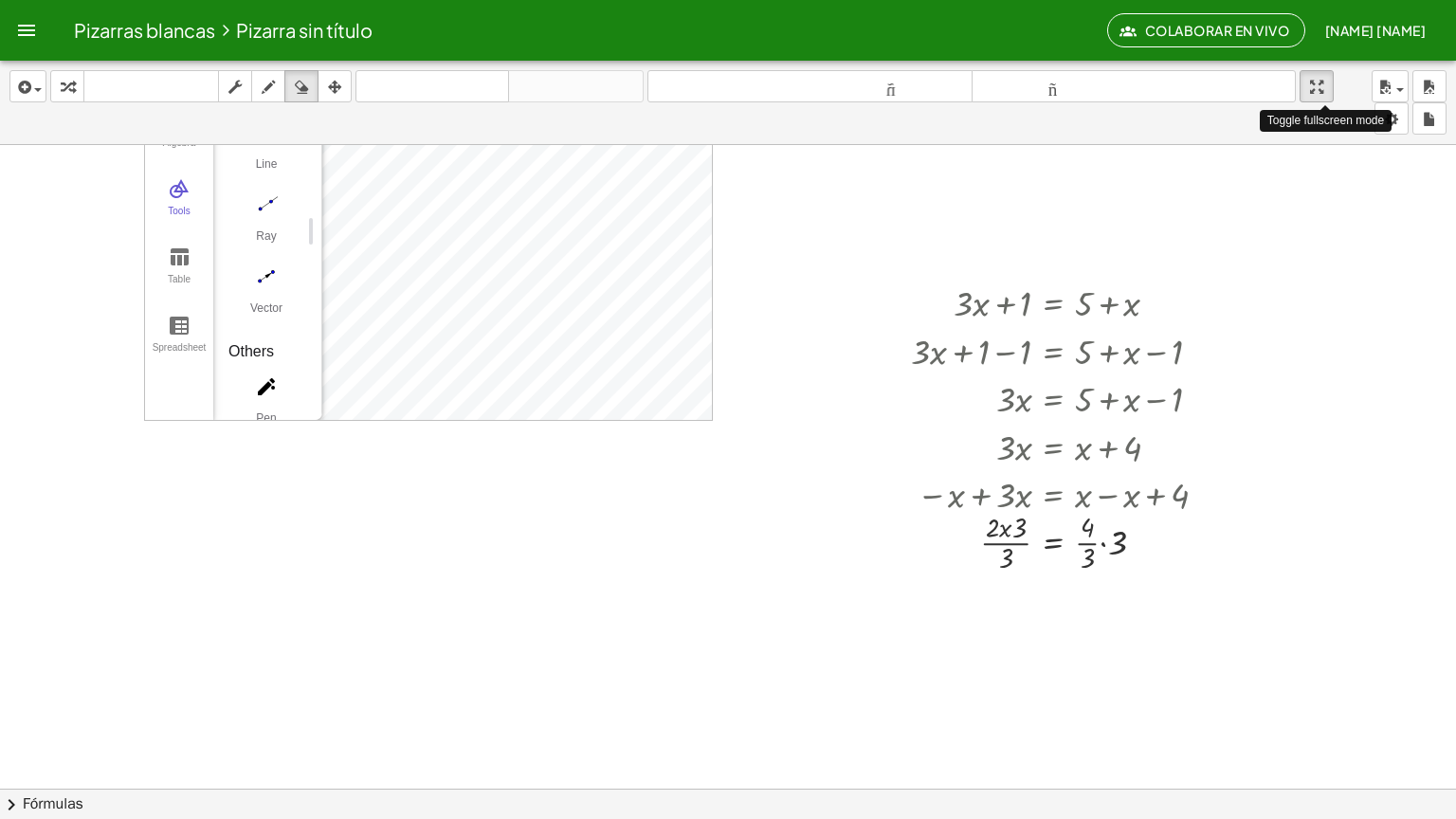 click on "Pizarras blancas     Pizarra sin título Colaborar en vivo Twicepink Thebestgg Actividades  matemáticas fáciles de comprender Pizarras blancas Cuenta   insertar Seleccione uno: Expresión matemática Función Texto Vídeo de YouTube Graficando Geometría Geometría 3D transformar teclado teclado fregar dibujar borrar arreglar deshacer deshacer rehacer rehacer tamaño_del_formato menor tamaño_del_formato más grande pantalla completa carga   ahorrar nuevo ajustes Toggle fullscreen mode GeoGebra Graphing Calculator Clear All Open Save online Save to your computer Share Export Image Download as Print Preview Settings Help & Feedback Sign in     Algebra Tools Table Spreadsheet ([COORDINATES]) B = ([COORDINATES], [COORDINATES]) C = ([COORDINATES], [COORDINATES]) D = ([COORDINATES], [COORDINATES]) E = ([COORDINATES], [COORDINATES]) F = ([COORDINATES], [COORDINATES]) G = ([COORDINATES], [COORDINATES]) 1 × ([COORDINATES], [COORDINATES]) I = ([COORDINATES], [COORDINATES]) J = ([COORDINATES], [COORDINATES]) K = ([COORDINATES], [COORDINATES]) L = ([COORDINATES], [COORDINATES]) M = ([COORDINATES], [COORDINATES]) N = ([COORDINATES], [COORDINATES]) O = ([COORDINATES], [COORDINATES]) P = ([COORDINATES], [COORDINATES]) Q = ([COORDINATES], [COORDINATES]) R = ([COORDINATES], [COORDINATES]) Move" at bounding box center [728, 410] 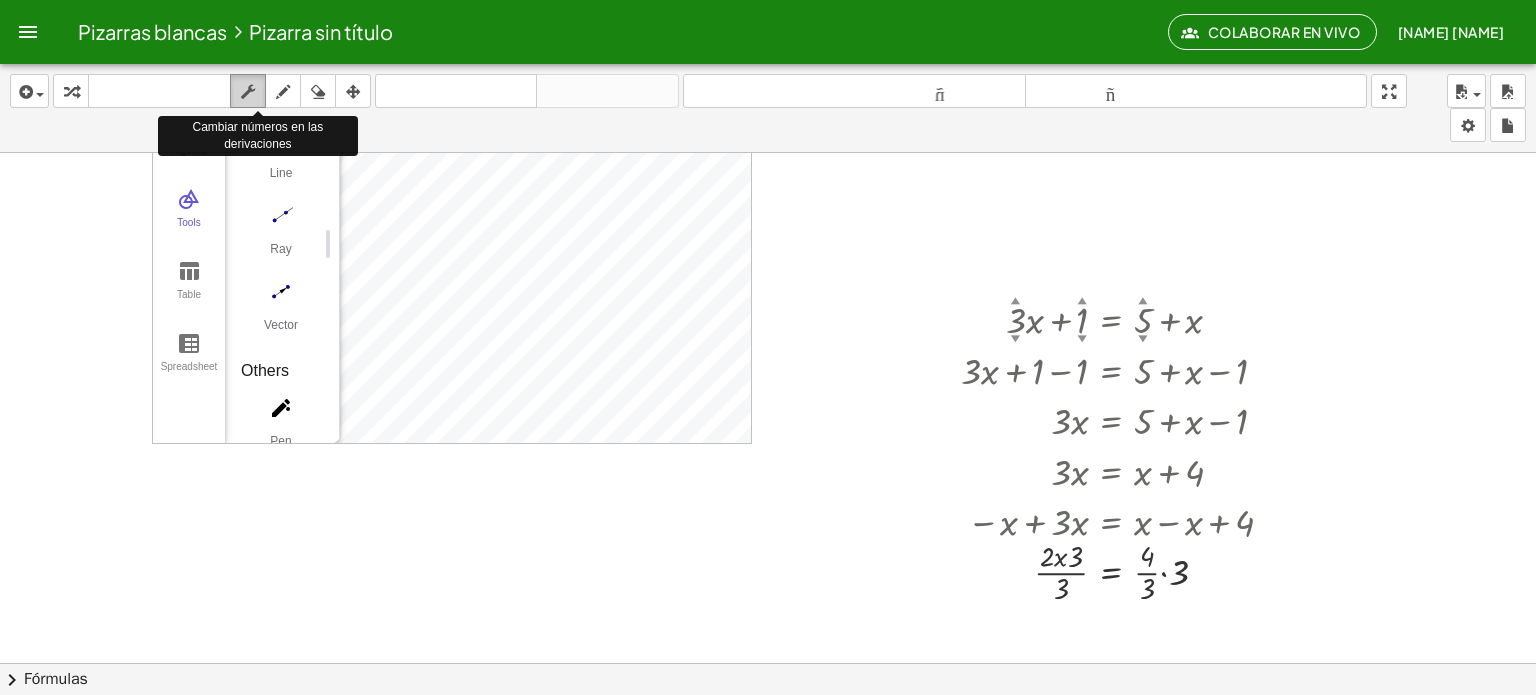 click at bounding box center (248, 91) 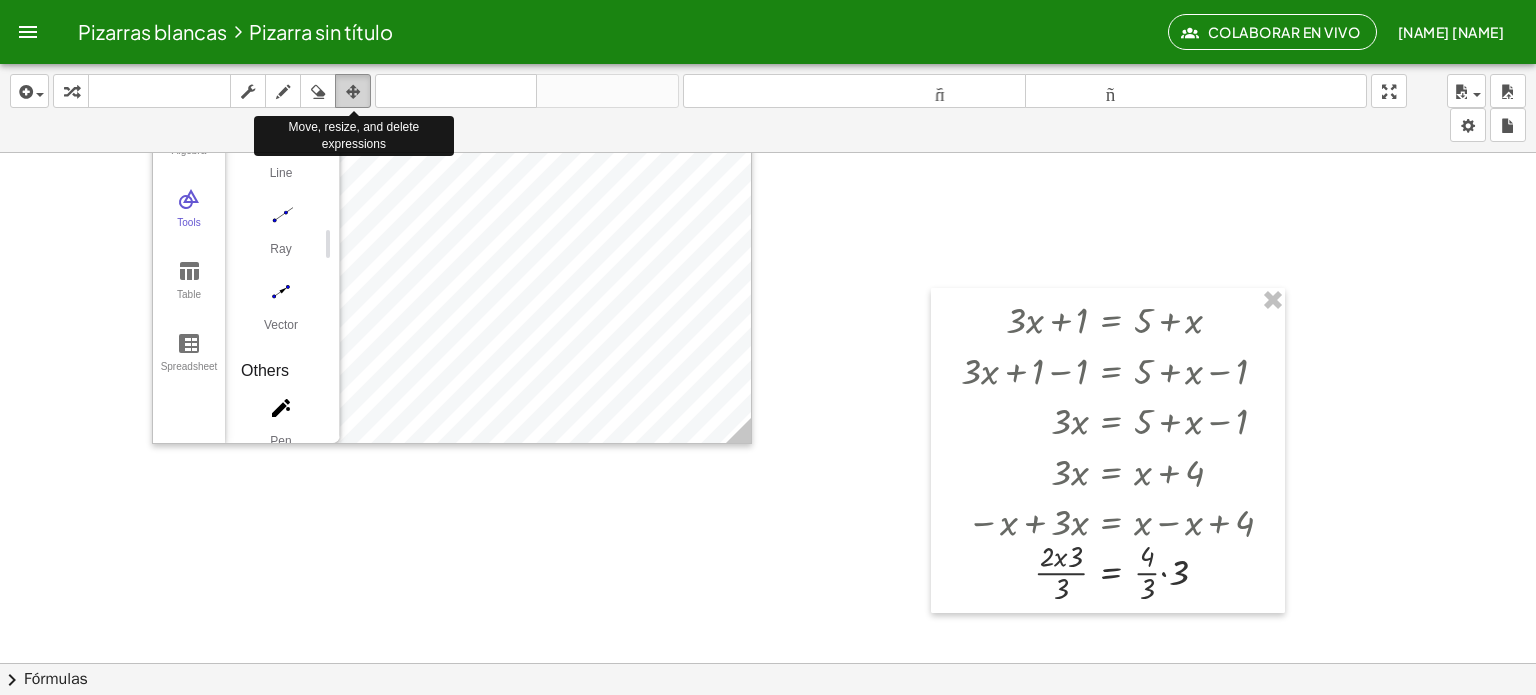 click at bounding box center [353, 91] 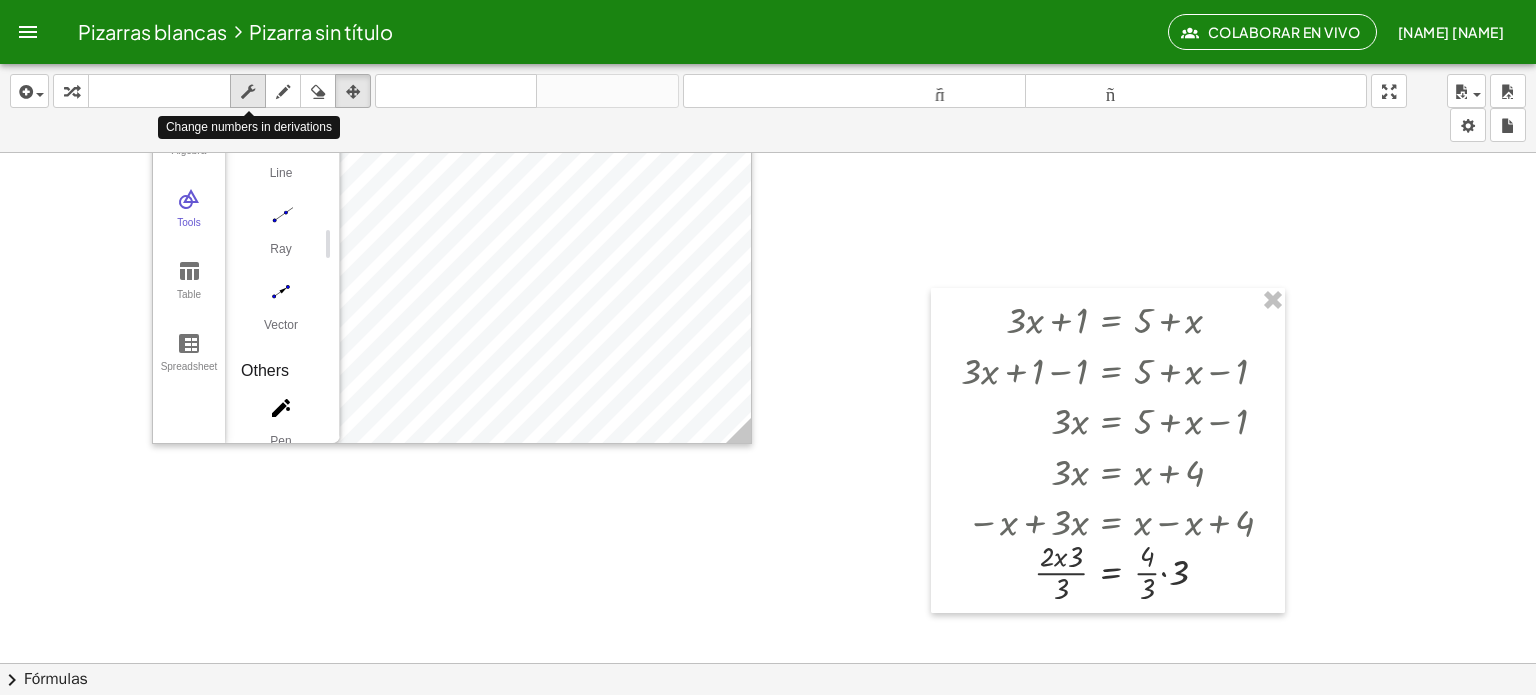 click at bounding box center (248, 92) 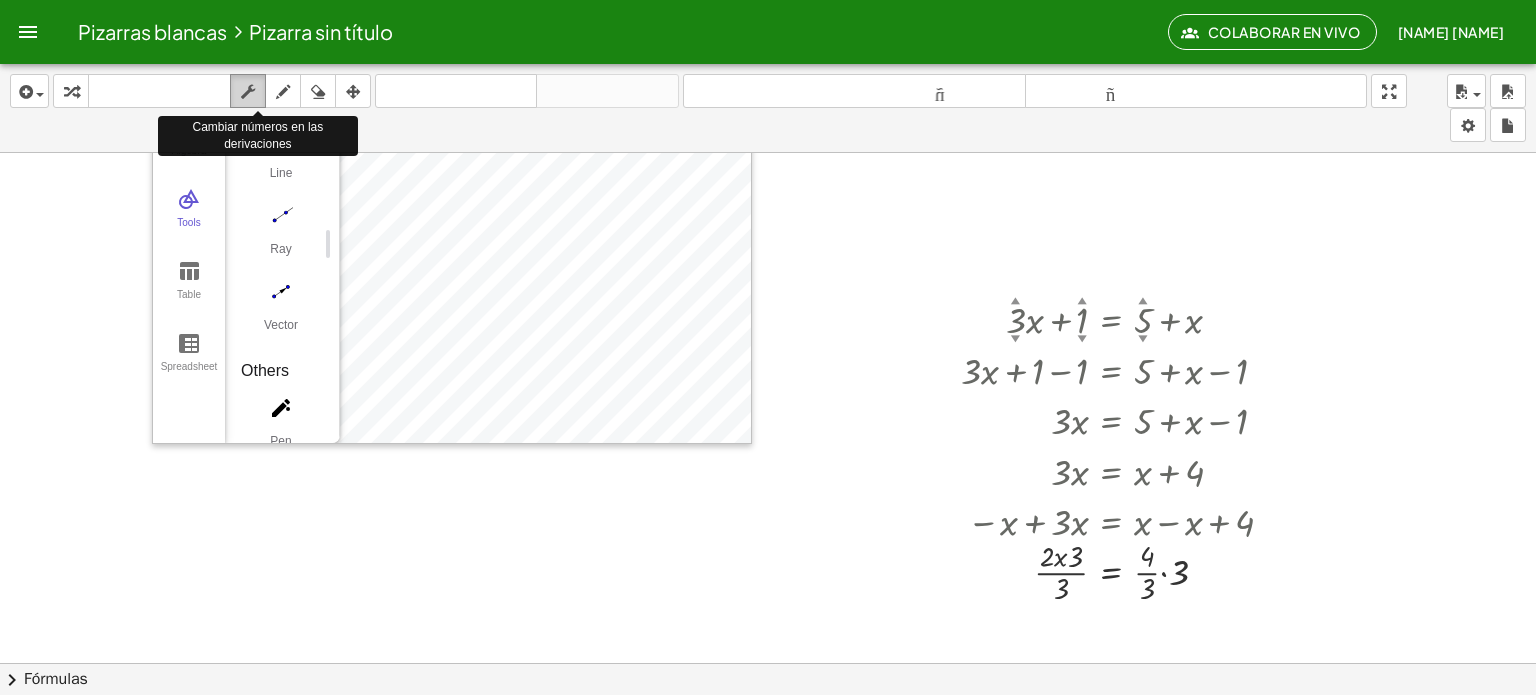 click at bounding box center (248, 92) 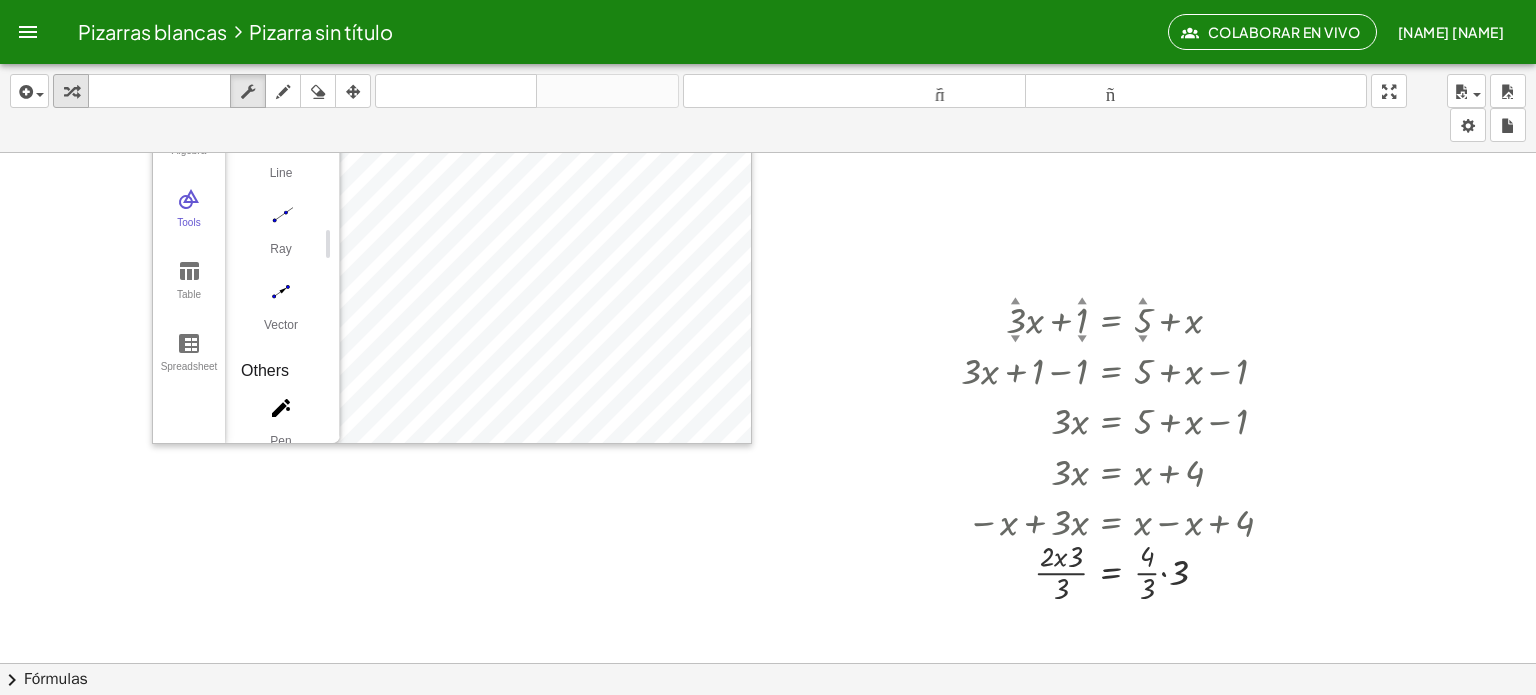 click at bounding box center [71, 91] 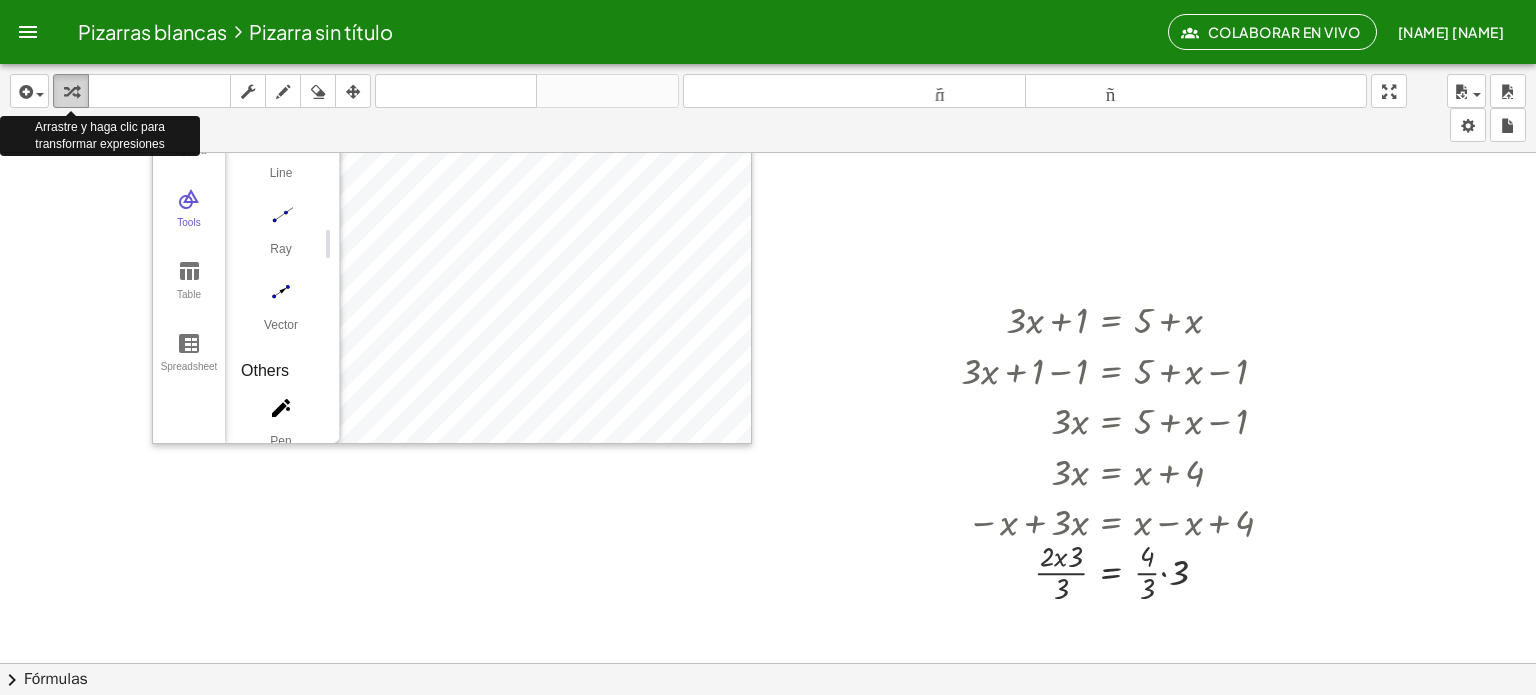 click at bounding box center (71, 91) 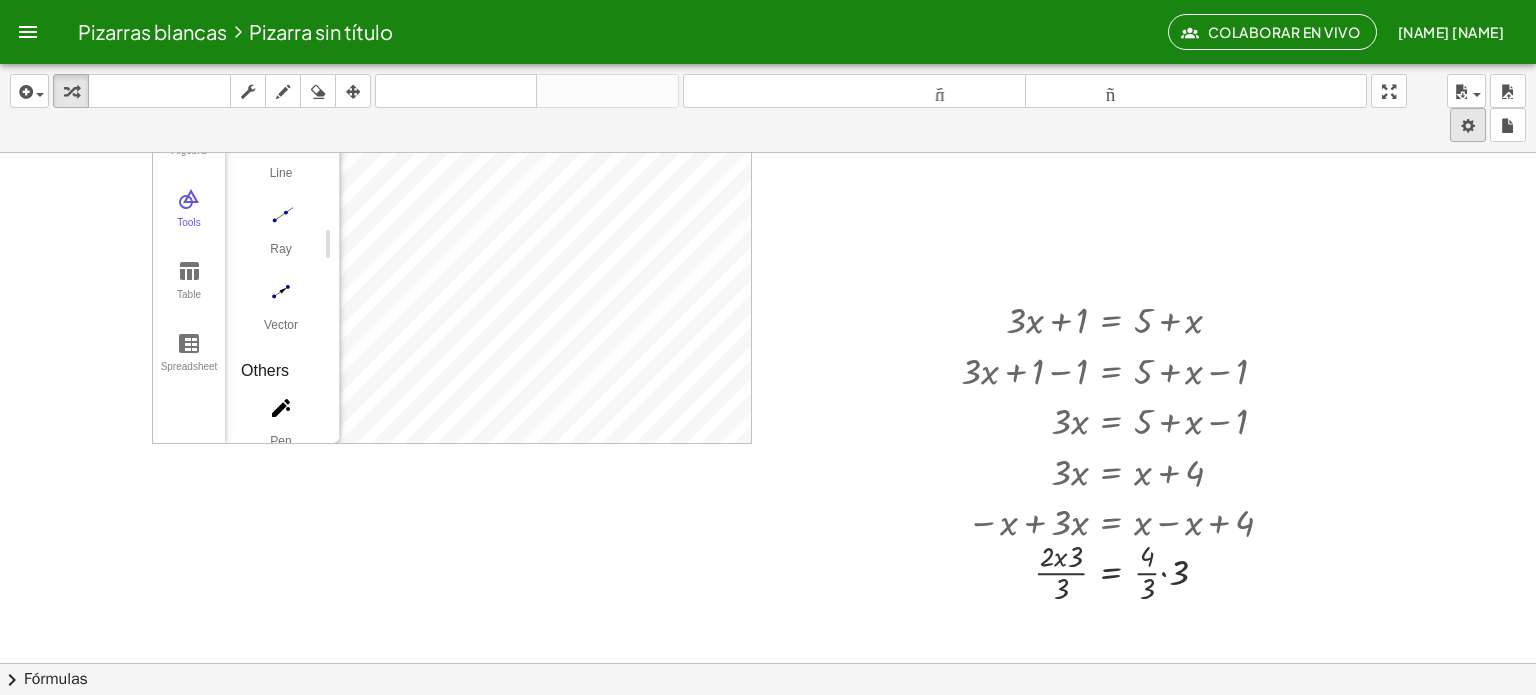 click on "Pizarras blancas     Pizarra sin título Colaborar en vivo Twicepink Thebestgg Actividades  matemáticas fáciles de comprender Pizarras blancas Cuenta   insertar Seleccione uno: Expresión matemática Función Texto Vídeo de YouTube Graficando Geometría Geometría 3D transformar teclado teclado fregar dibujar borrar arreglar deshacer deshacer rehacer rehacer tamaño_del_formato menor tamaño_del_formato más grande pantalla completa carga   ahorrar nuevo ajustes GeoGebra Graphing Calculator Clear All Open Save online Save to your computer Share Export Image Download as Print Preview Settings Help & Feedback Sign in     Algebra Tools Table Spreadsheet ([COORDINATES]) B = ([COORDINATES], [COORDINATES]) C = ([COORDINATES], [COORDINATES]) D = ([COORDINATES], [COORDINATES]) E = ([COORDINATES], [COORDINATES]) F = ([COORDINATES], [COORDINATES]) G = ([COORDINATES], [COORDINATES]) 1 × ([COORDINATES], [COORDINATES]) I = ([COORDINATES], [COORDINATES]) J = ([COORDINATES], [COORDINATES]) K = ([COORDINATES], [COORDINATES]) L = ([COORDINATES], [COORDINATES]) M = ([COORDINATES], [COORDINATES]) N = ([COORDINATES], [COORDINATES]) O = ([COORDINATES], [COORDINATES]) P = ([COORDINATES], [COORDINATES]) Q = ([COORDINATES], [COORDINATES]) R = ([COORDINATES], [COORDINATES]) GeoGebra Graphing Calculator Move" at bounding box center [768, 347] 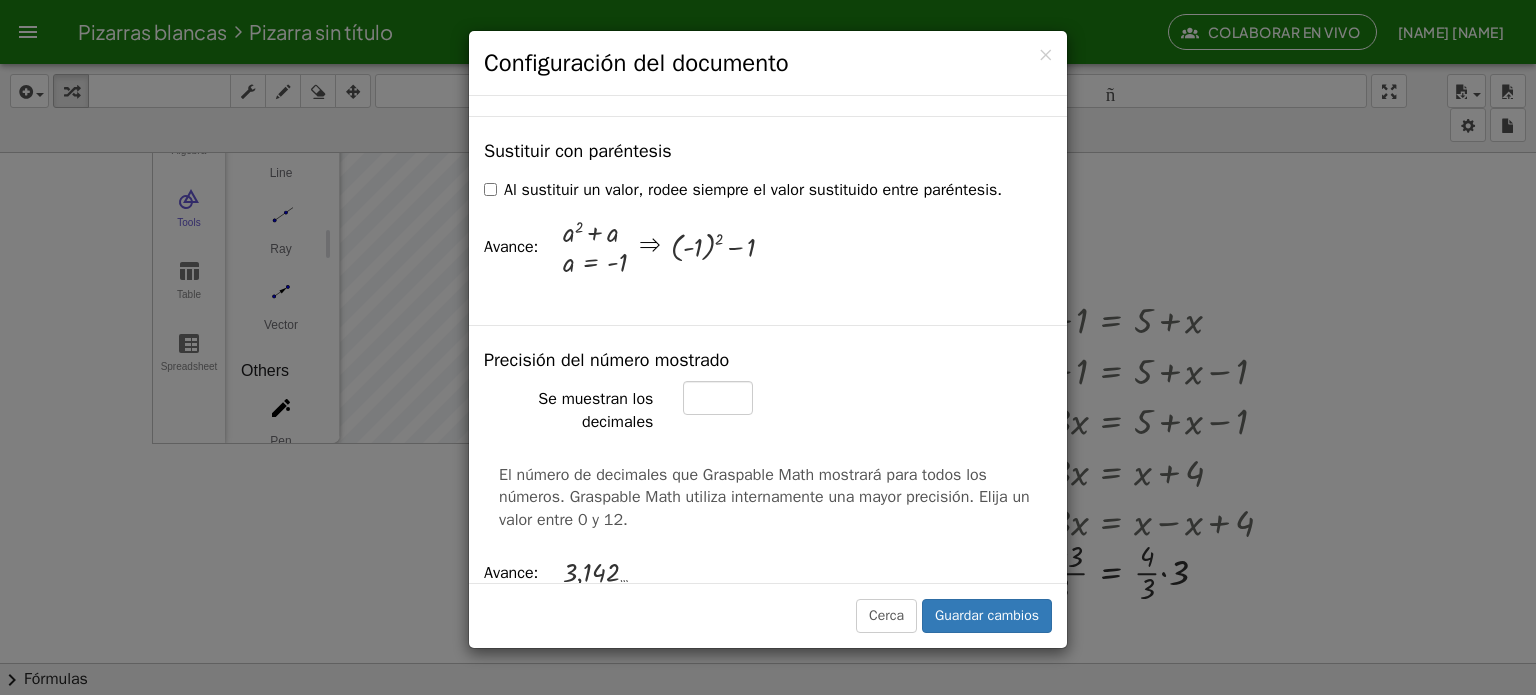 scroll, scrollTop: 600, scrollLeft: 0, axis: vertical 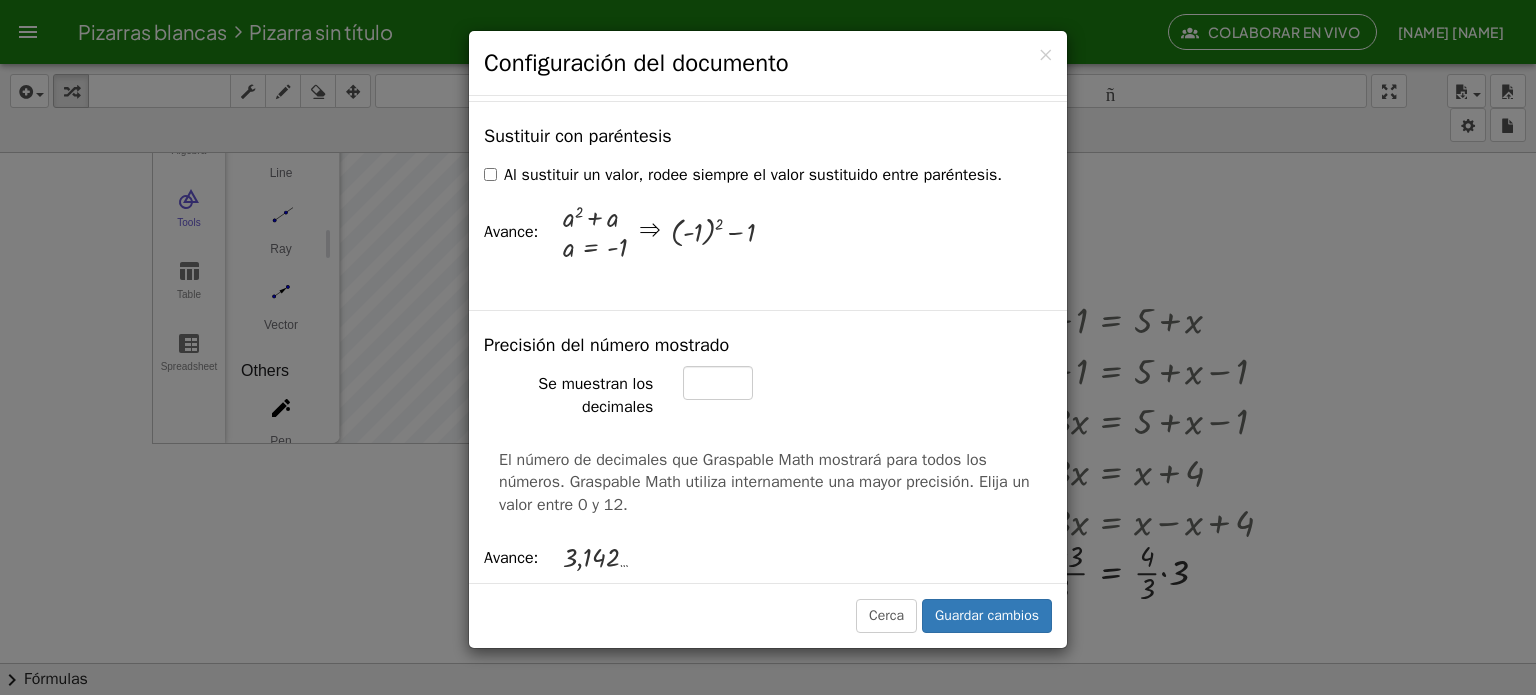 click on "Sustituir con paréntesis
Al sustituir un valor, rodee siempre el valor sustituido entre paréntesis.
Avance:
+ a 2 + a
a = [NUMBER]
⇒
+ ( [NUMBER] ) 2 − 1" at bounding box center [768, 205] 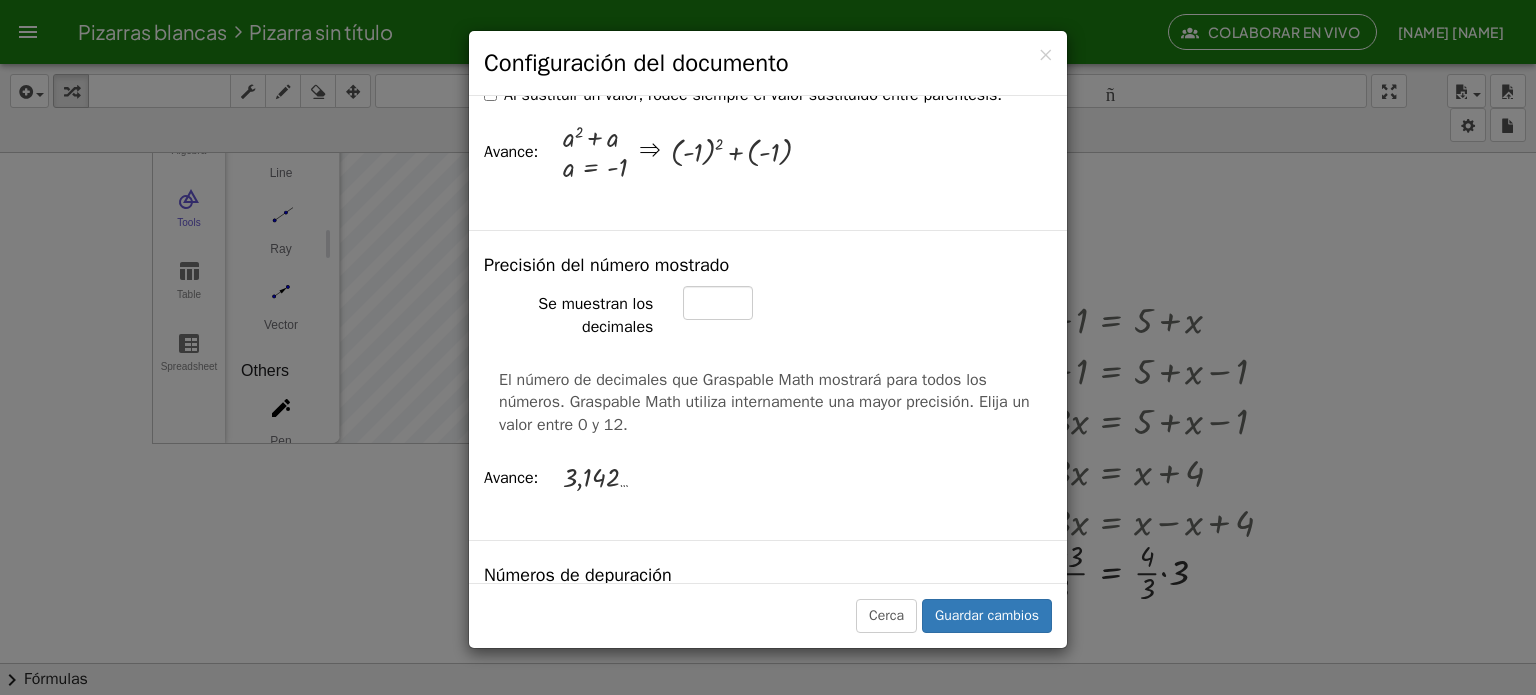 scroll, scrollTop: 720, scrollLeft: 0, axis: vertical 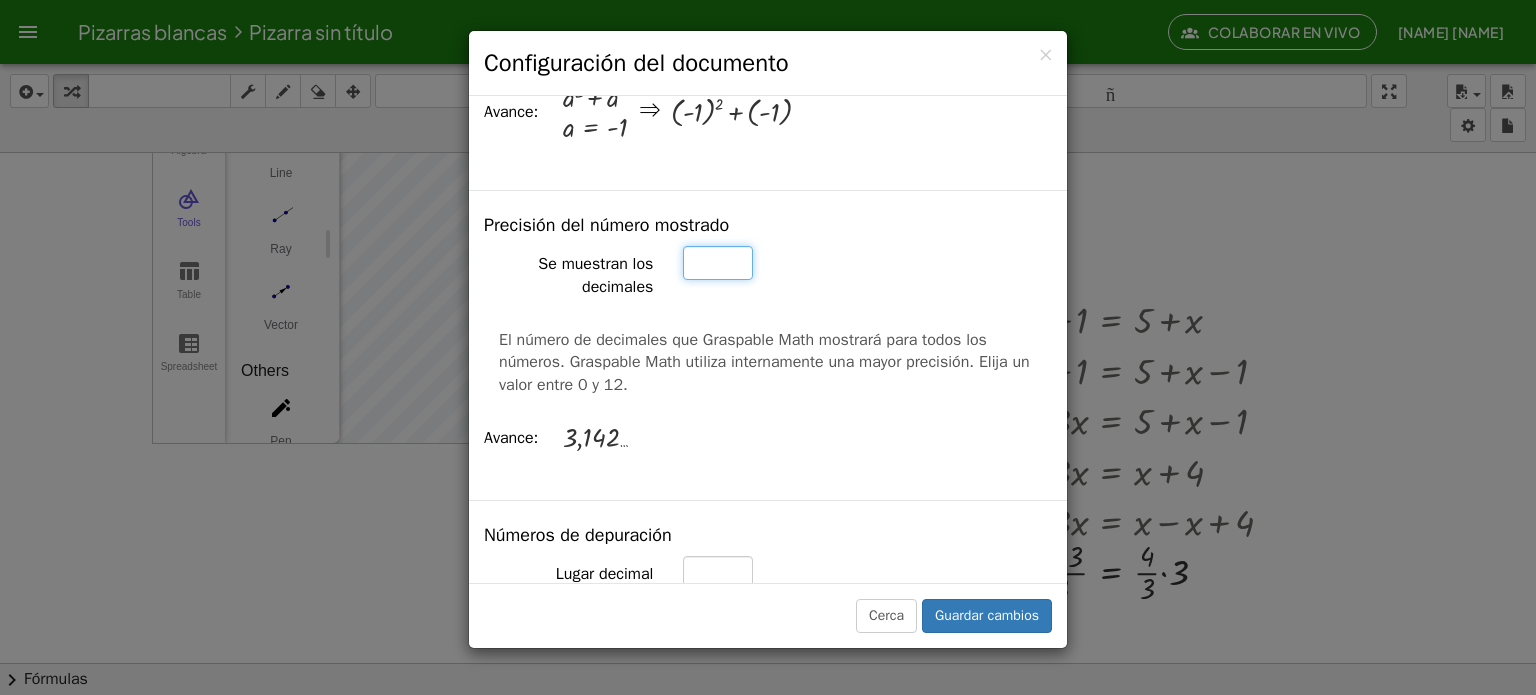 click on "*" at bounding box center (718, 263) 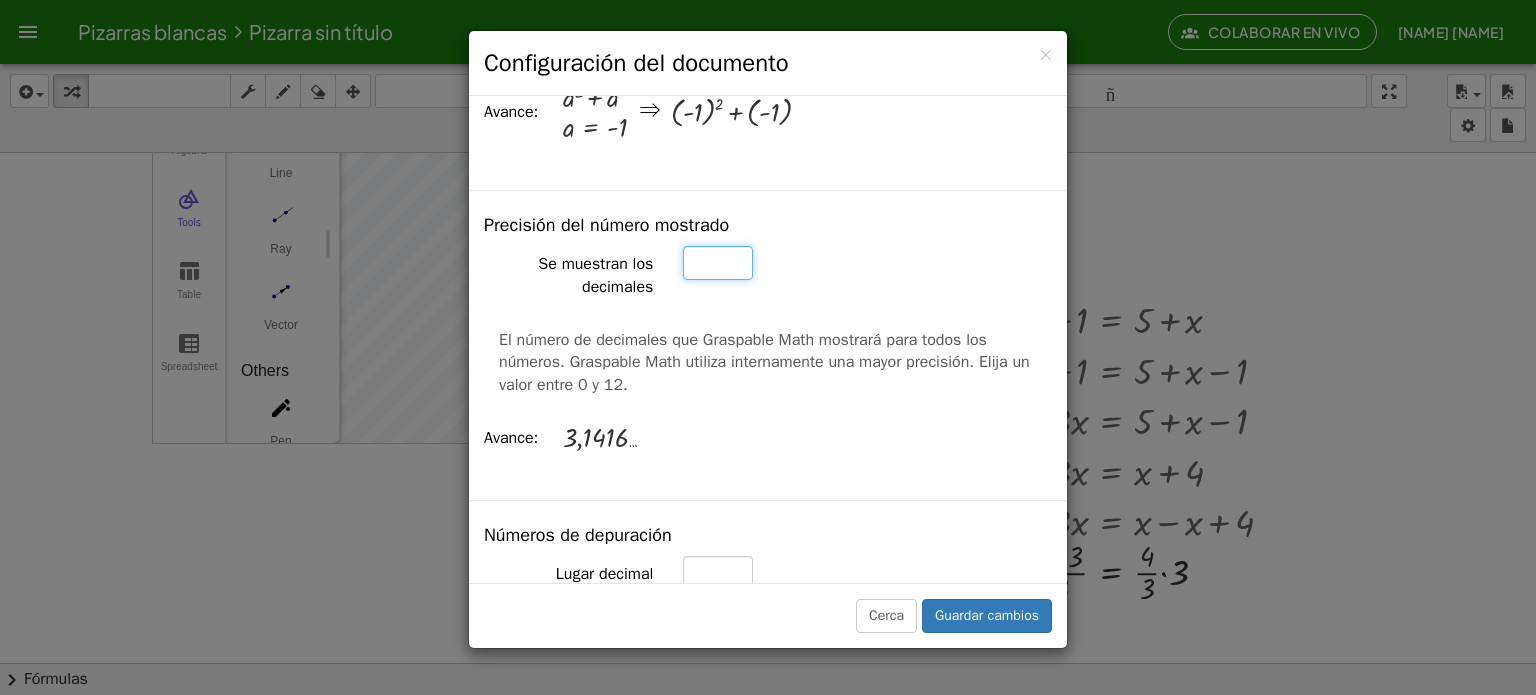 click on "*" at bounding box center (718, 263) 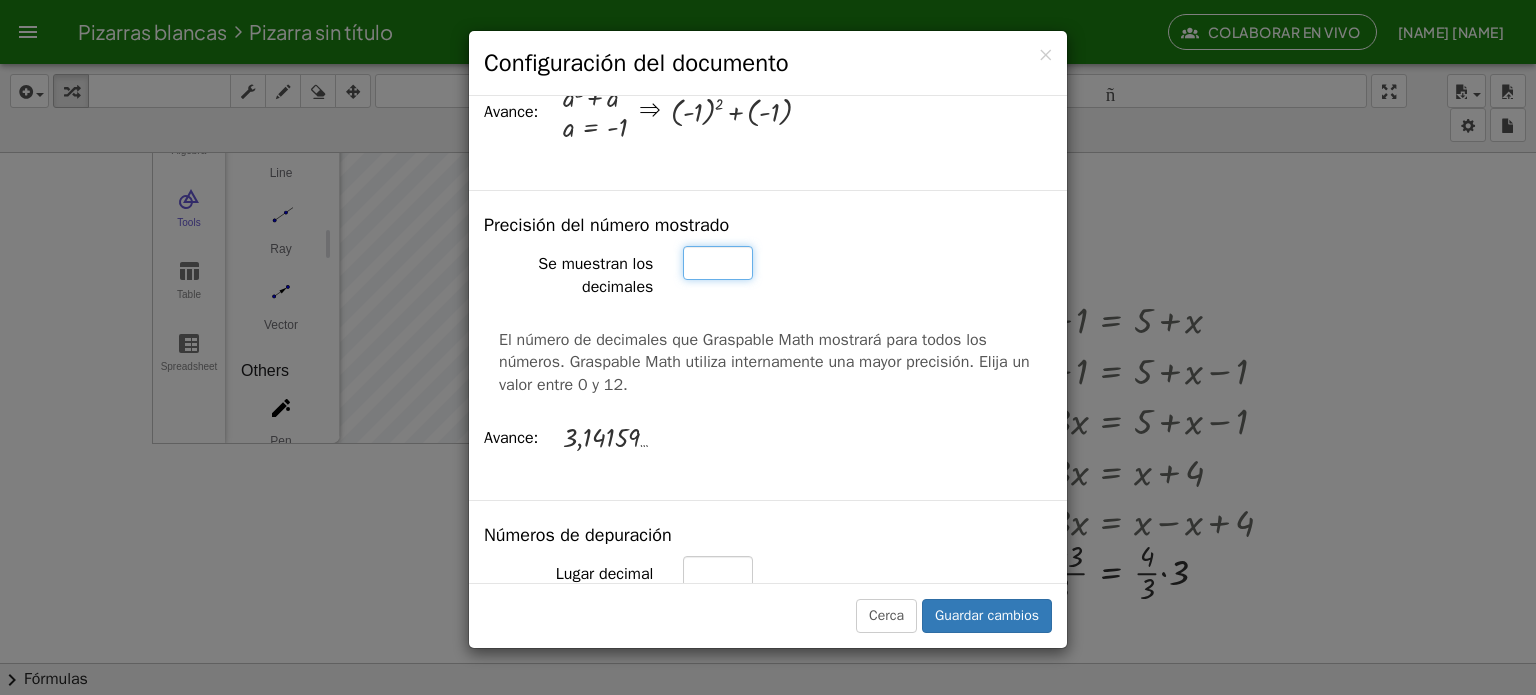 click on "*" at bounding box center [718, 263] 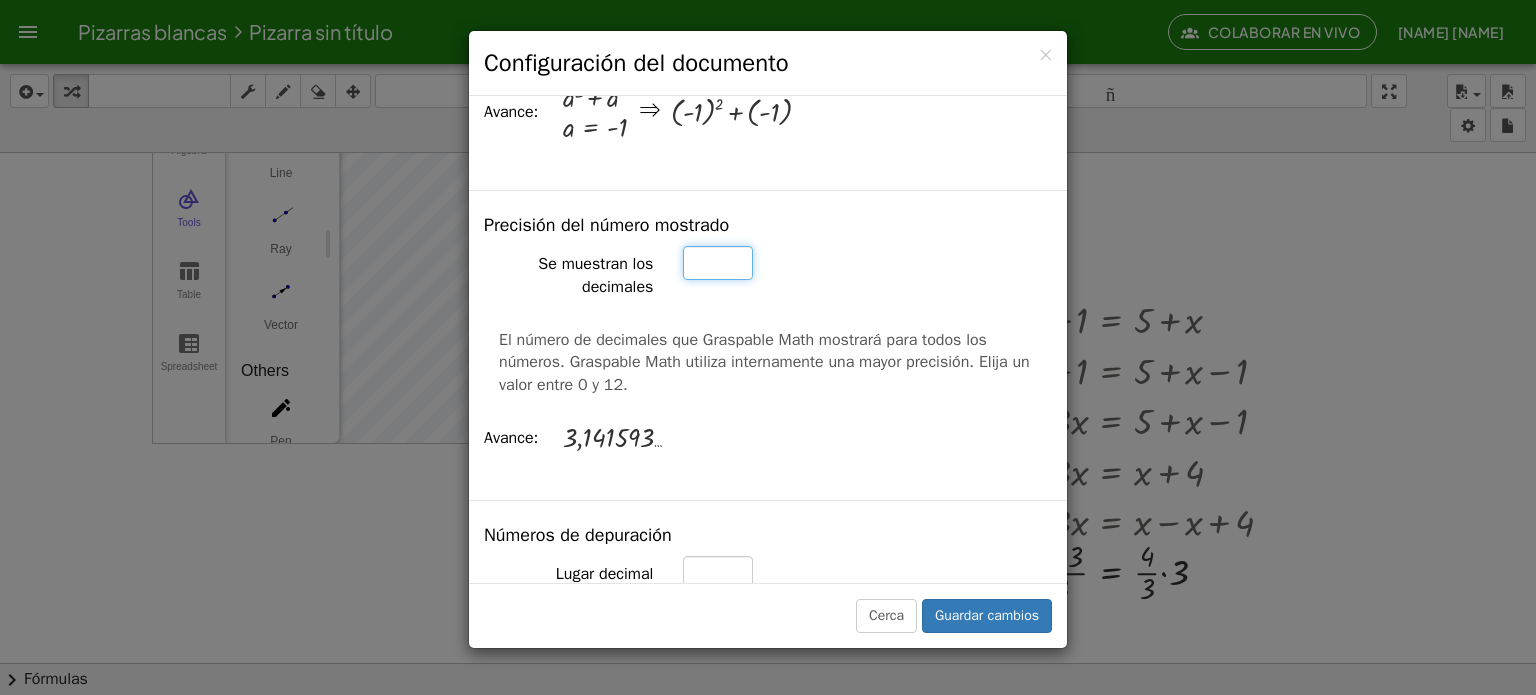 click on "*" at bounding box center (718, 263) 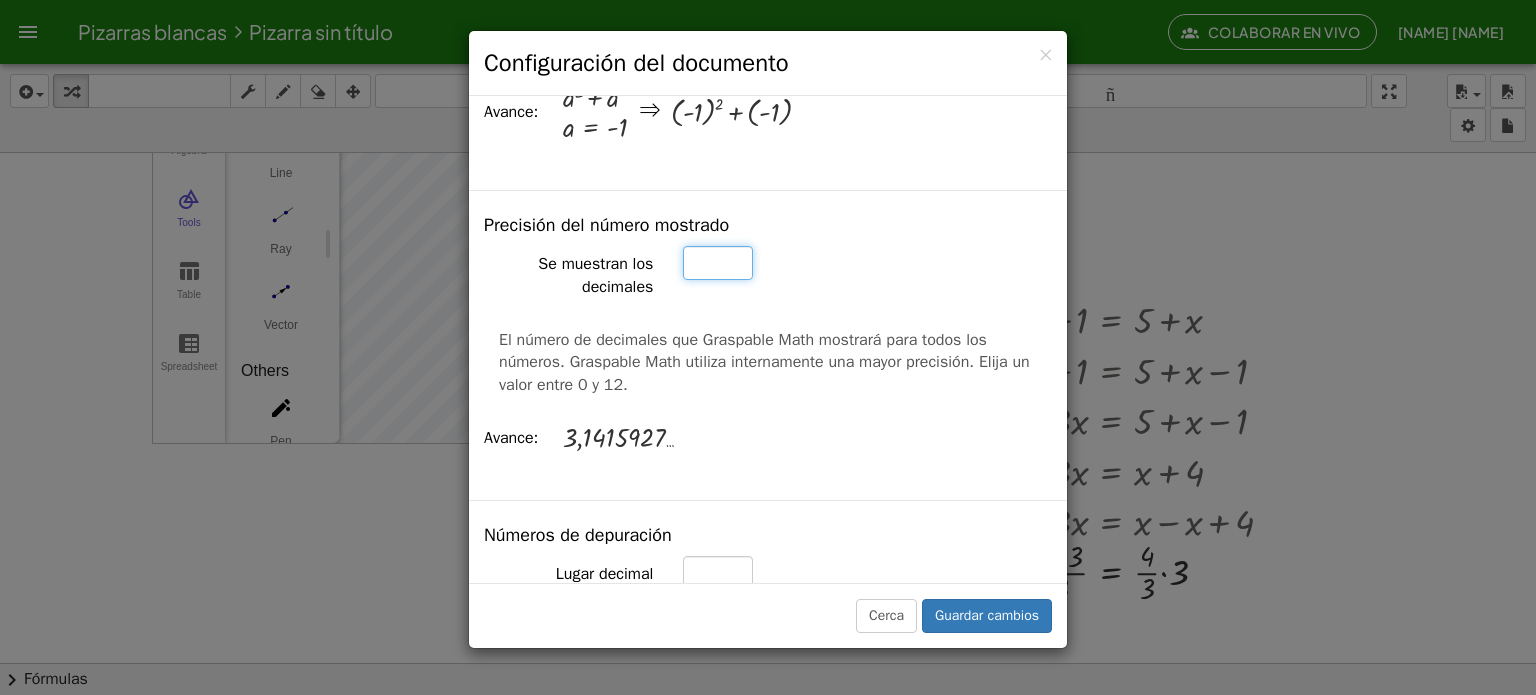 type on "*" 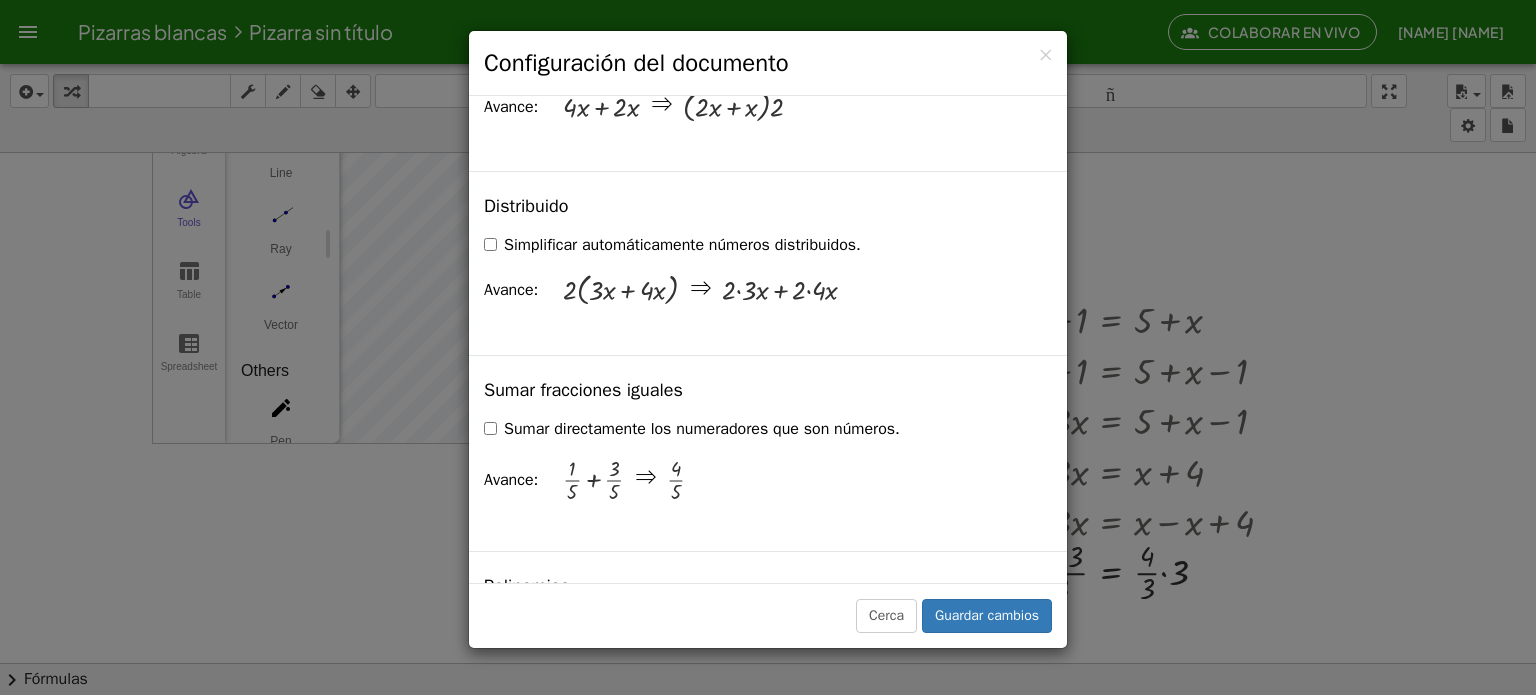 scroll, scrollTop: 1480, scrollLeft: 0, axis: vertical 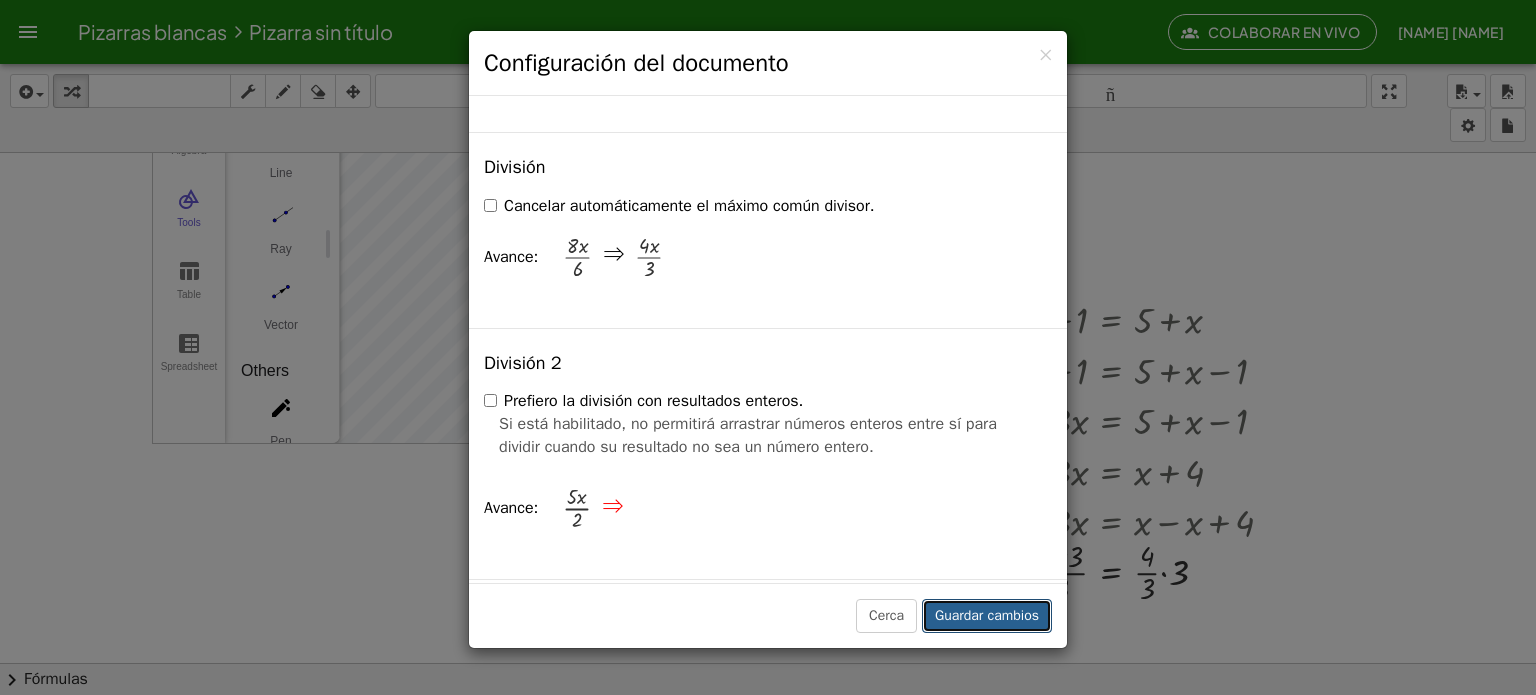 click on "Guardar cambios" at bounding box center [987, 615] 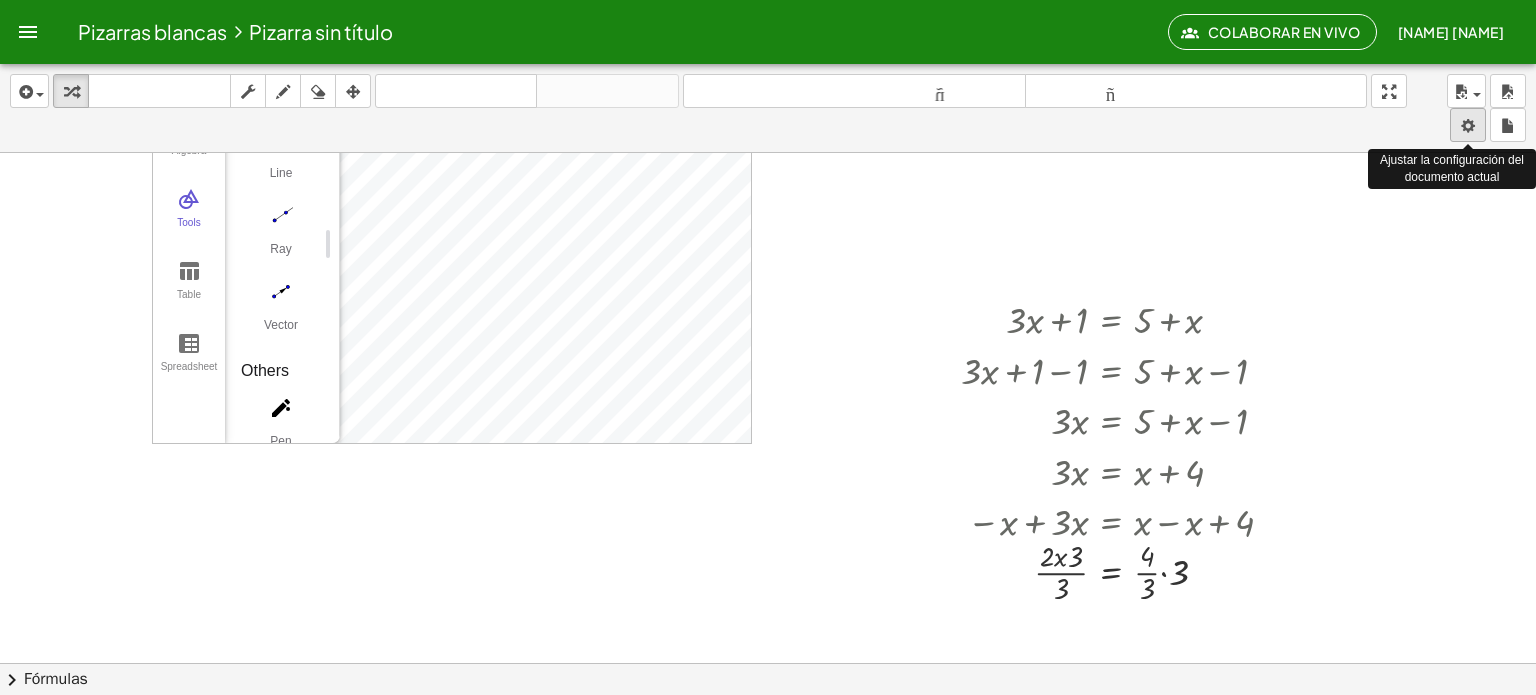 click on "Pizarras blancas     Pizarra sin título Colaborar en vivo Twicepink Thebestgg Actividades  matemáticas fáciles de comprender Pizarras blancas Cuenta   insertar Seleccione uno: Expresión matemática Función Texto Vídeo de YouTube Graficando Geometría Geometría 3D transformar teclado teclado fregar dibujar borrar arreglar deshacer deshacer rehacer rehacer tamaño_del_formato menor tamaño_del_formato más grande pantalla completa carga   ahorrar nuevo ajustes Ajustar la configuración del documento actual GeoGebra Graphing Calculator Clear All Open Save online Save to your computer Share Export Image Download as Print Preview Settings Help & Feedback Sign in     Algebra Tools Table Spreadsheet ([COORDINATES]) B = ([COORDINATES], [COORDINATES]) C = ([COORDINATES], [COORDINATES]) D = ([COORDINATES], [COORDINATES]) E = ([COORDINATES], [COORDINATES]) F = ([COORDINATES], [COORDINATES]) G = ([COORDINATES], [COORDINATES]) 1 × ([COORDINATES], [COORDINATES]) I = ([COORDINATES], [COORDINATES]) J = ([COORDINATES], [COORDINATES]) K = ([COORDINATES], [COORDINATES]) L = ([COORDINATES], [COORDINATES]) M = ([COORDINATES], [COORDINATES]) N = ([COORDINATES], [COORDINATES]) O = ([COORDINATES], [COORDINATES]) P = ([COORDINATES], [COORDINATES]) Q = ([COORDINATES], [COORDINATES])" at bounding box center (768, 347) 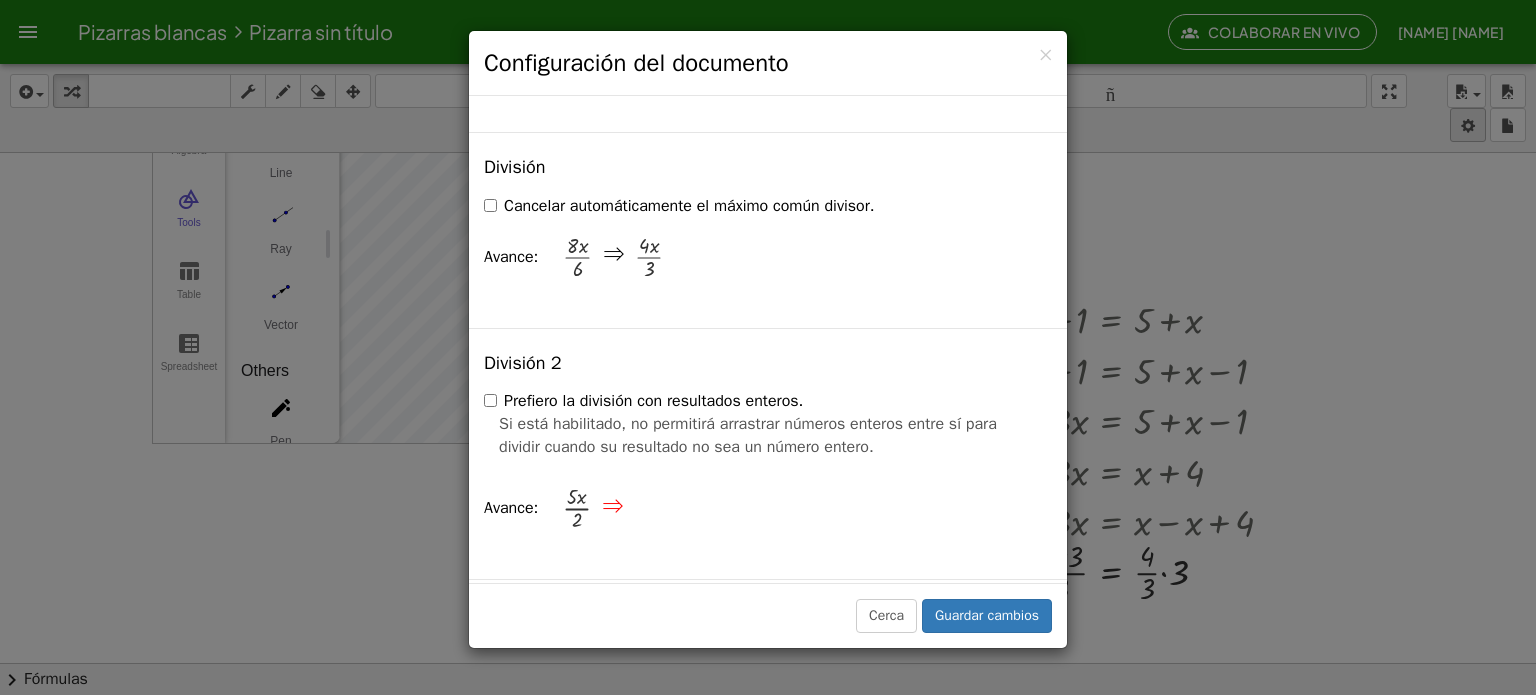 scroll, scrollTop: 2100, scrollLeft: 0, axis: vertical 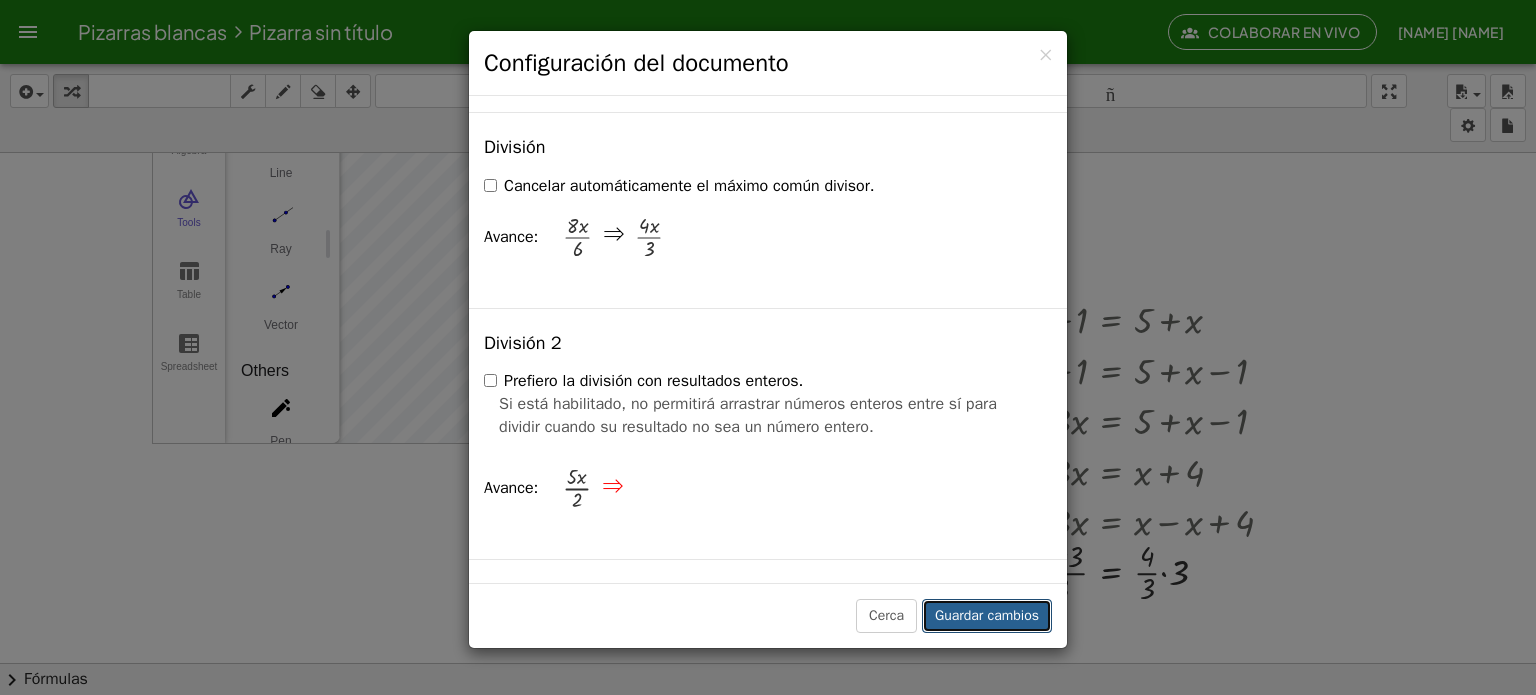 click on "Guardar cambios" at bounding box center [987, 615] 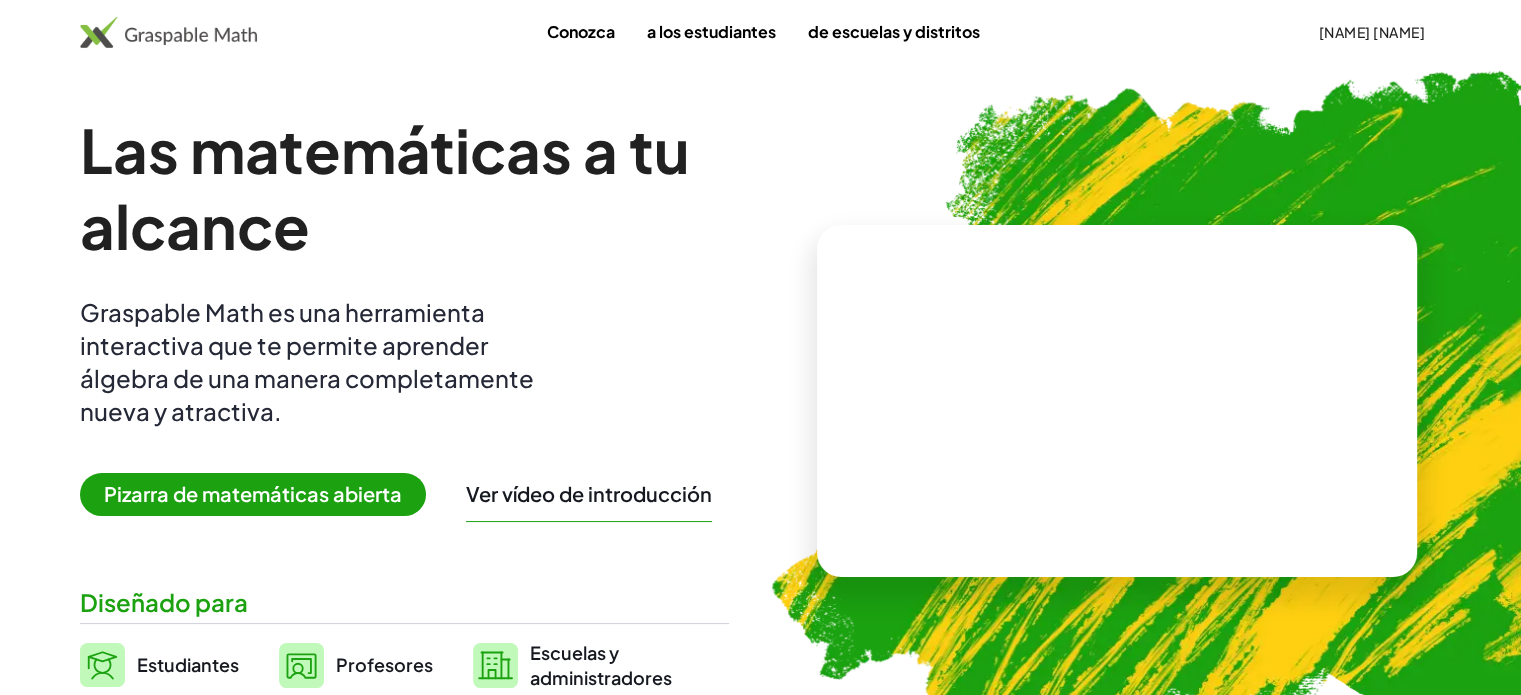 click on "Pizarra de matemáticas abierta" at bounding box center (253, 493) 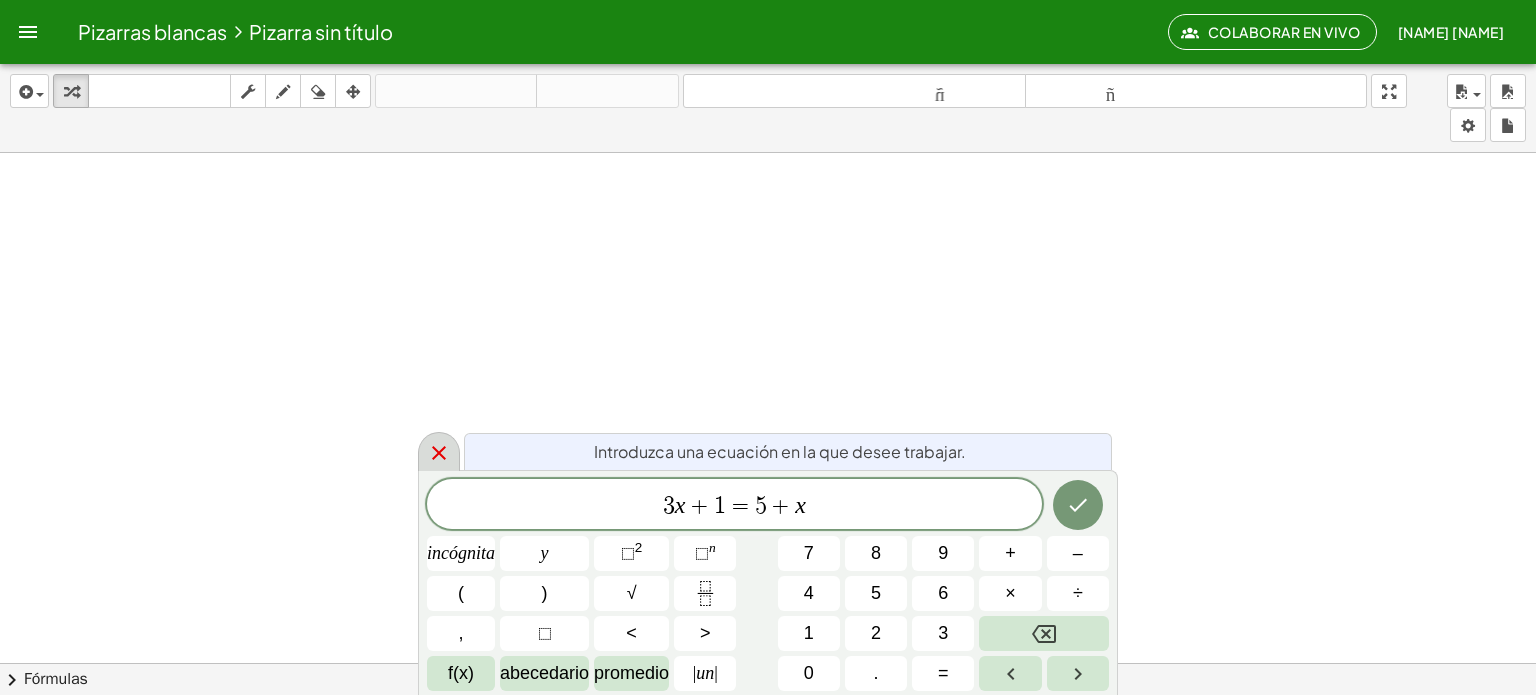 click 